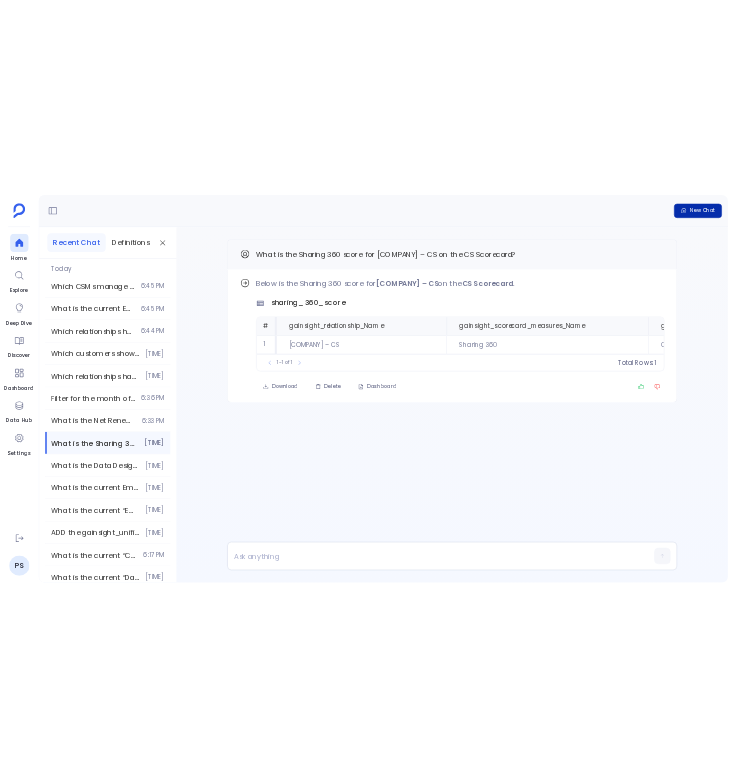 scroll, scrollTop: 0, scrollLeft: 0, axis: both 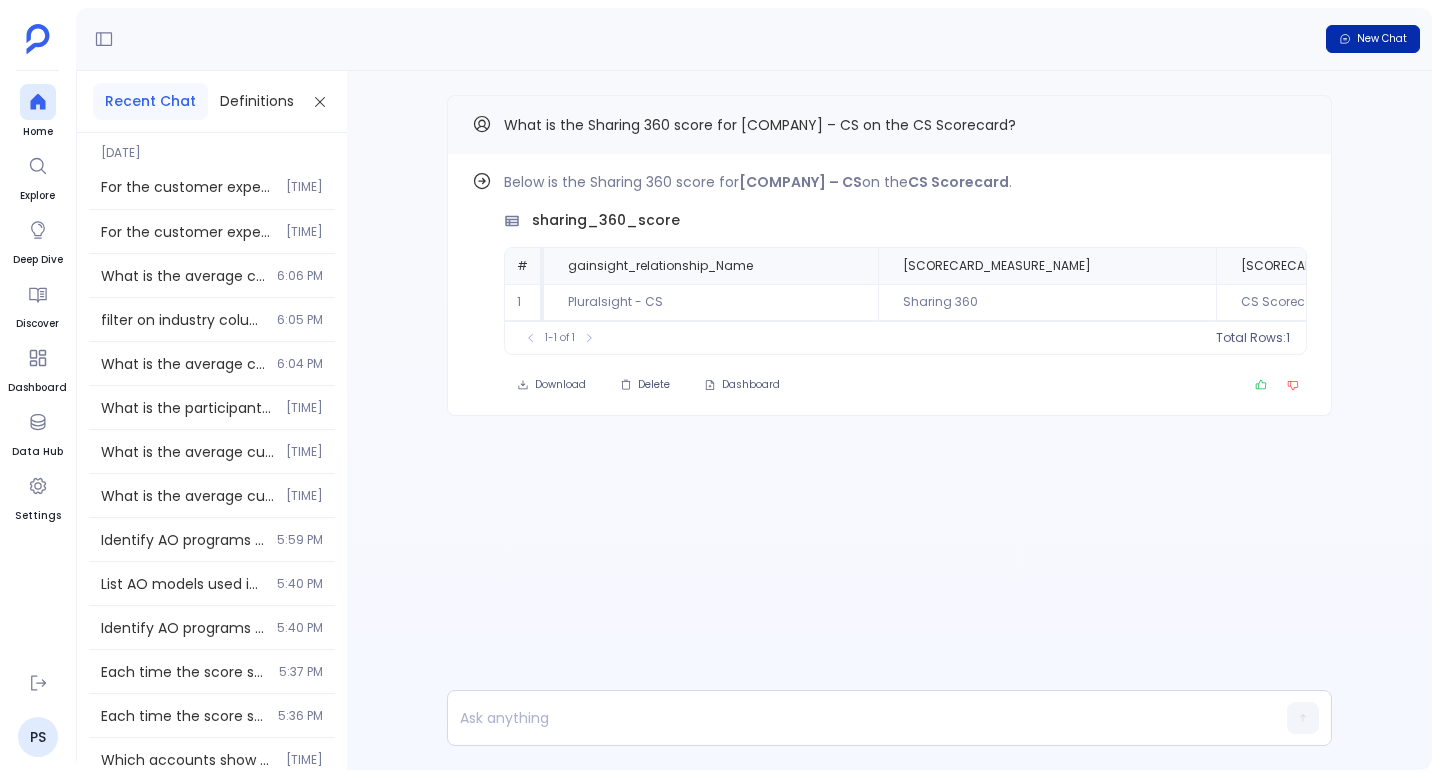 click on "New Chat" at bounding box center [1382, 39] 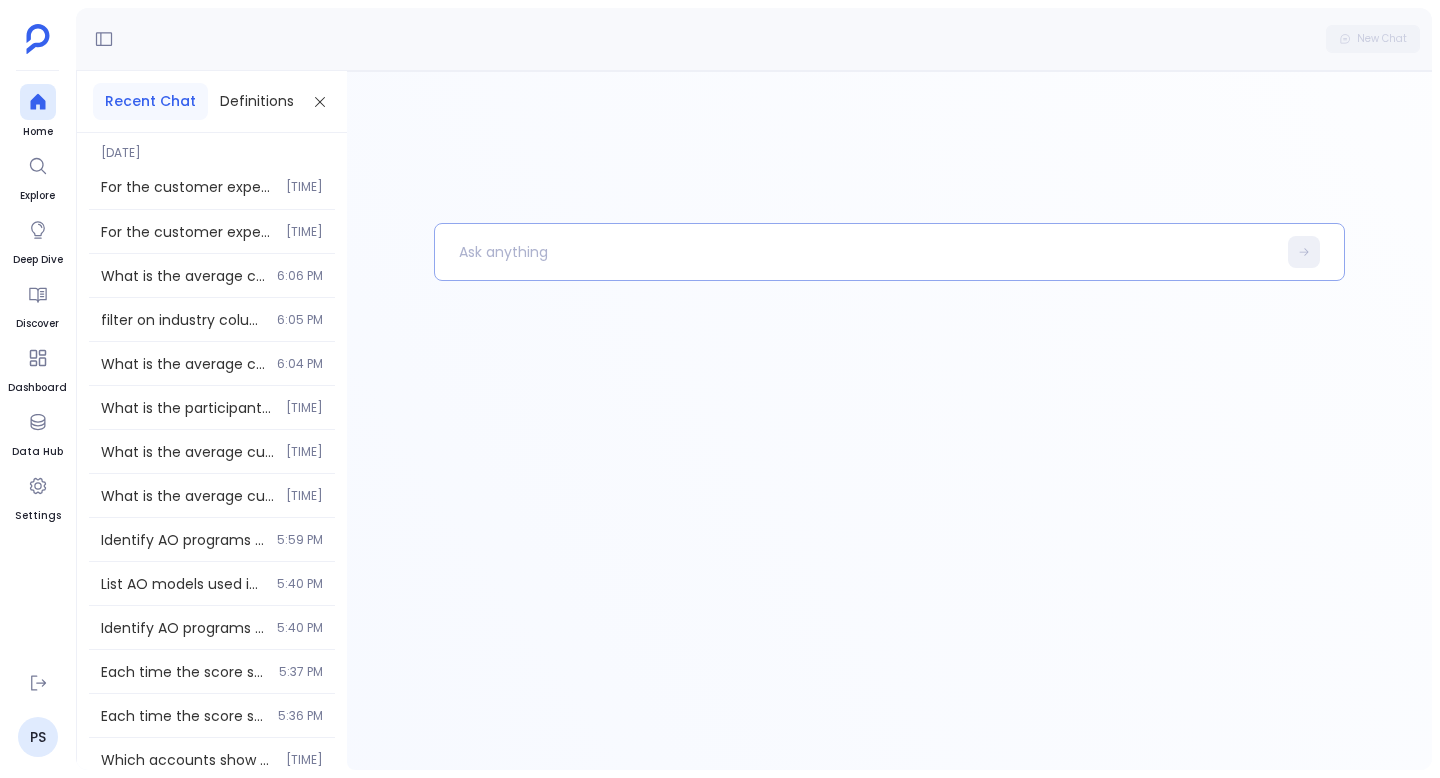 click at bounding box center (855, 252) 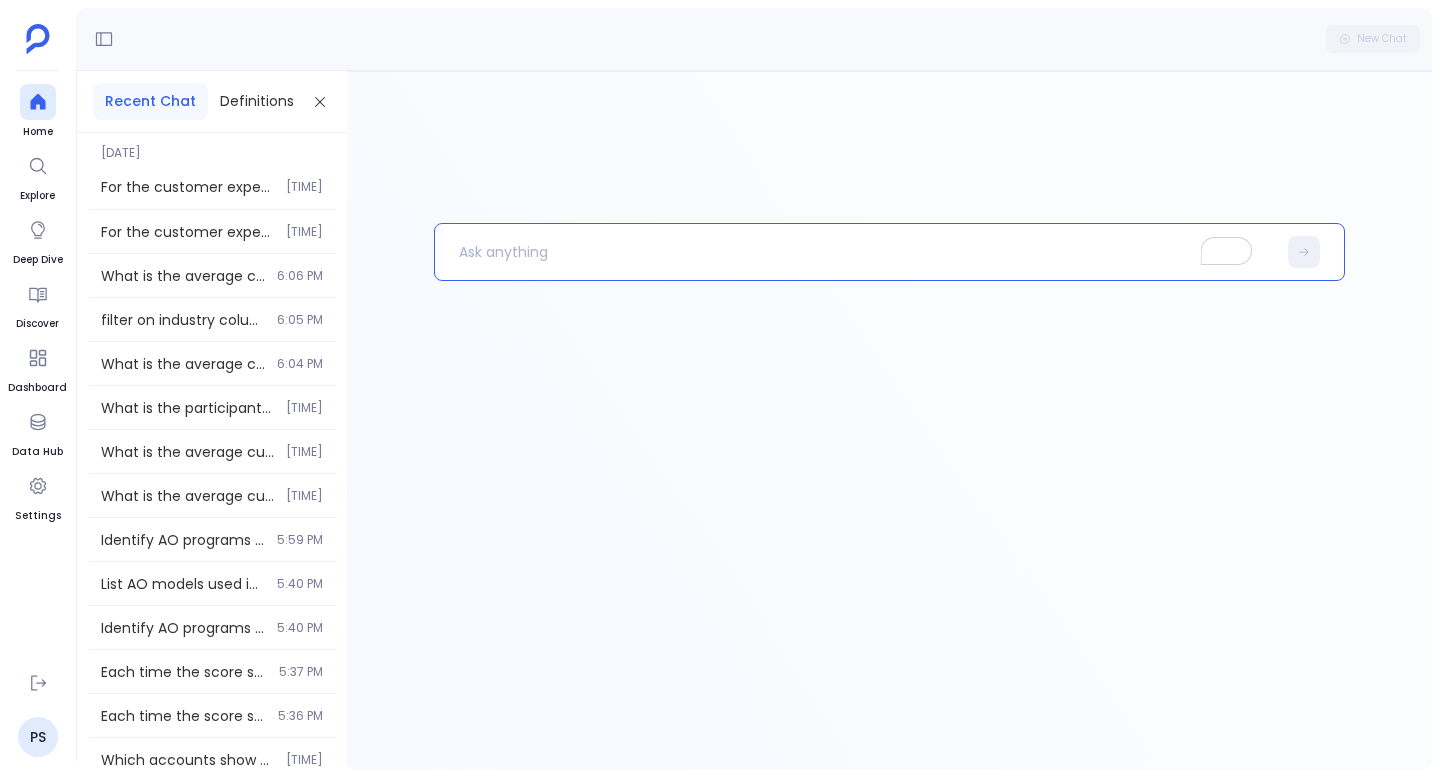 click at bounding box center (855, 252) 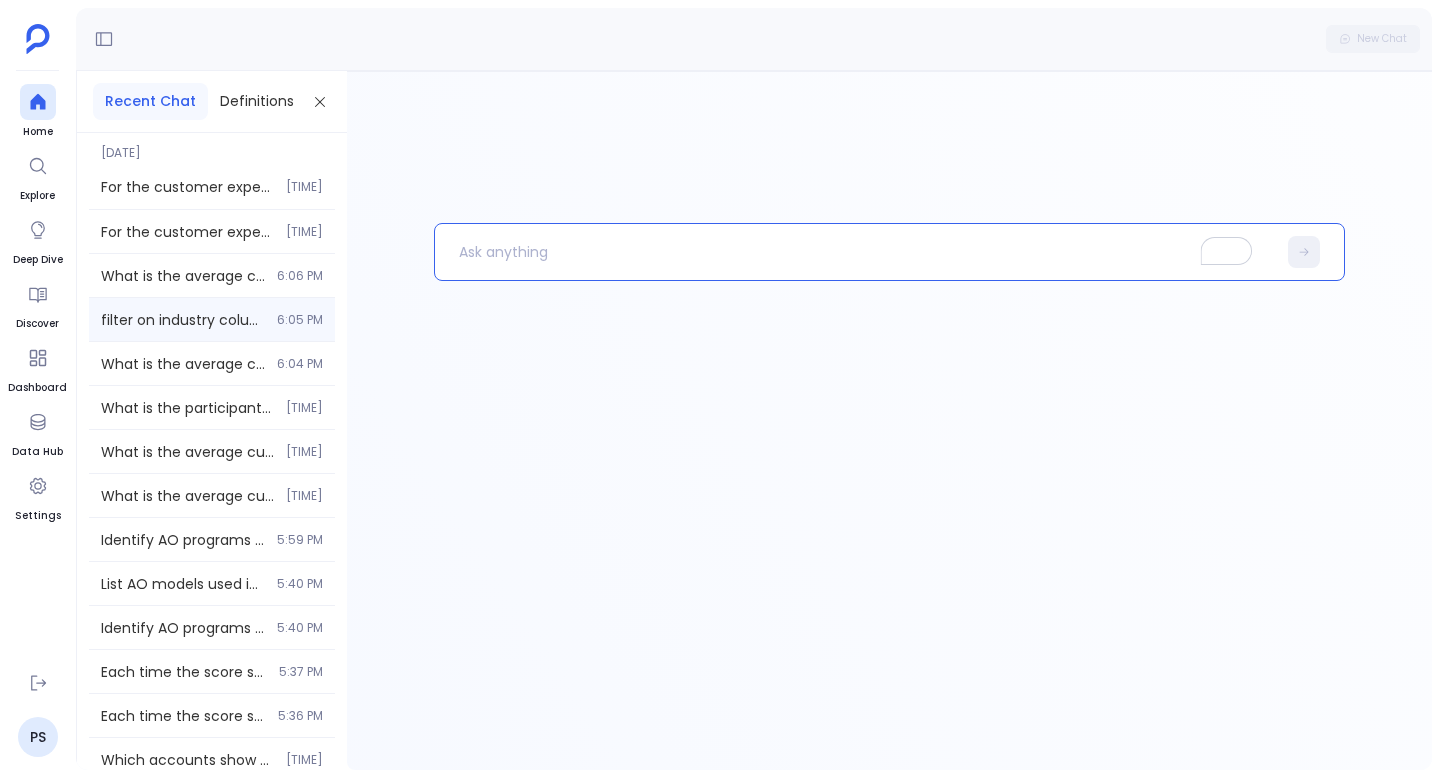 click on "filter on industry column 6:05 PM" at bounding box center [212, 319] 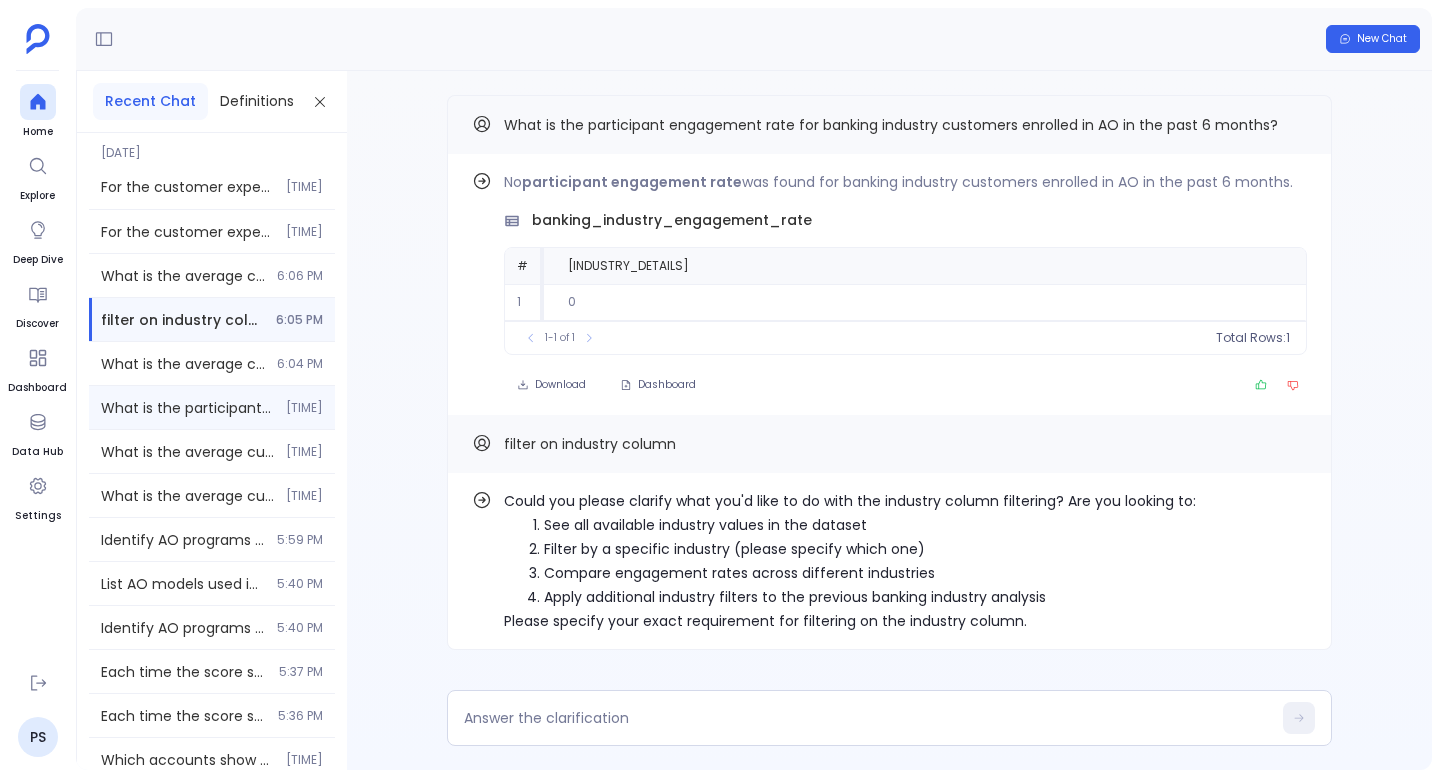 click on "What is the participant engagement rate for new AO programs from publishing industry? 6:03 PM" at bounding box center (212, 407) 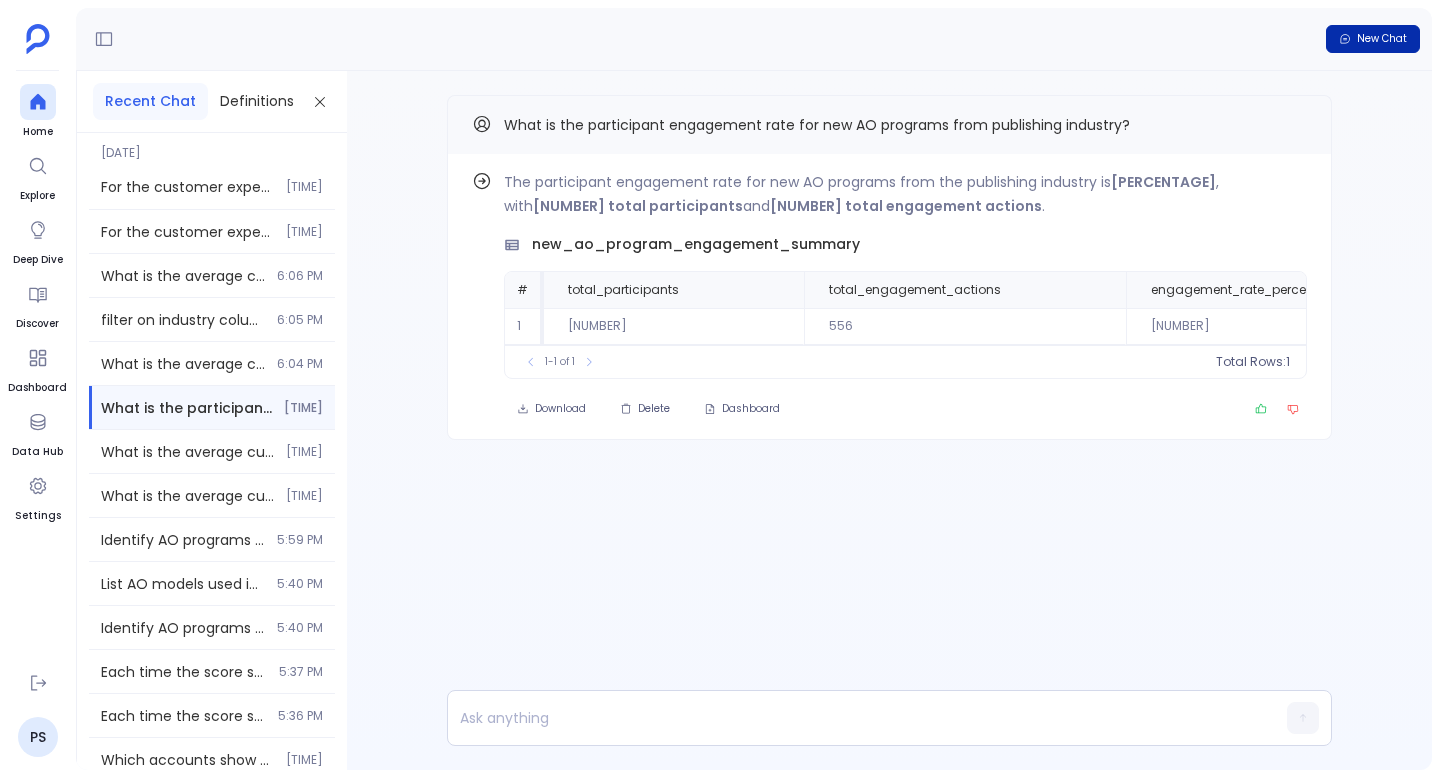 click on "New Chat" at bounding box center (1382, 39) 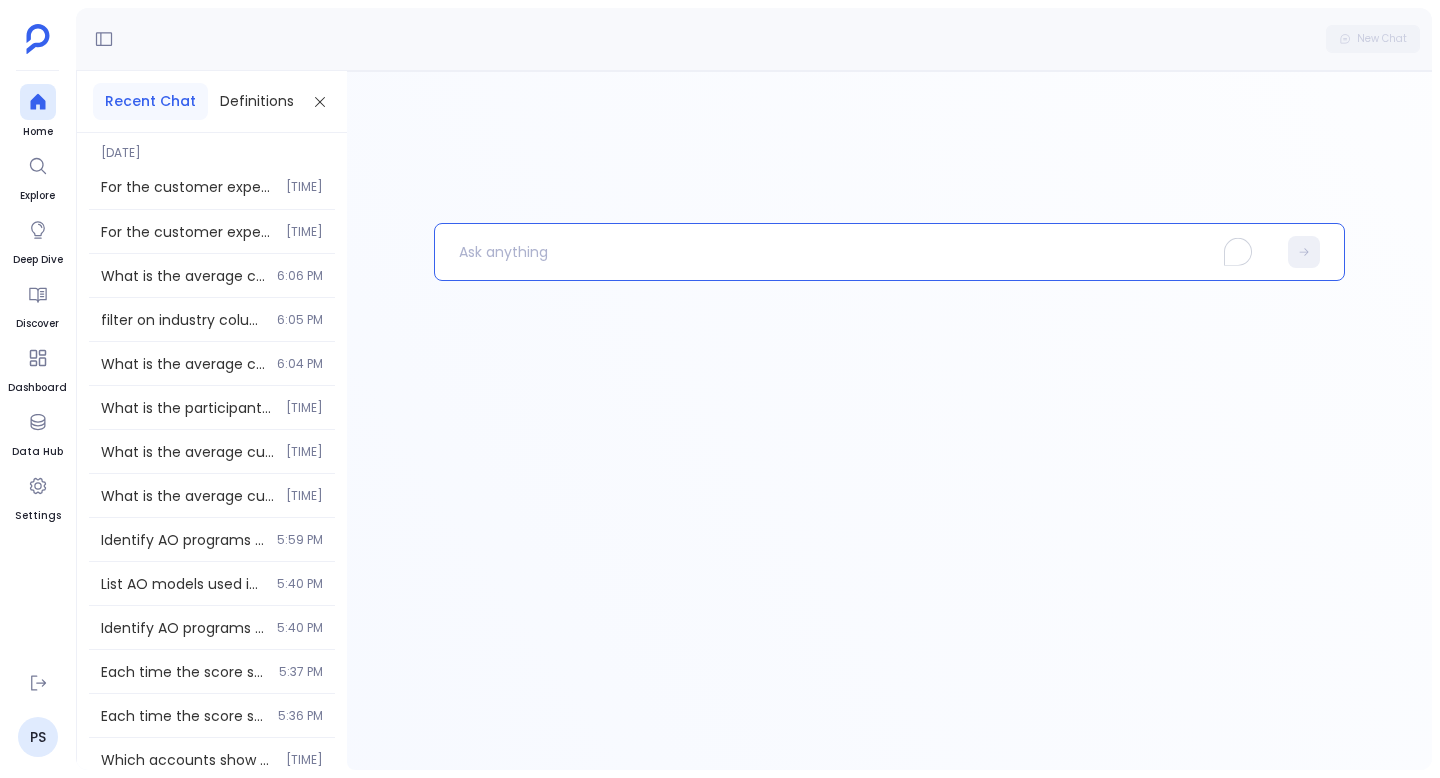 click at bounding box center (855, 252) 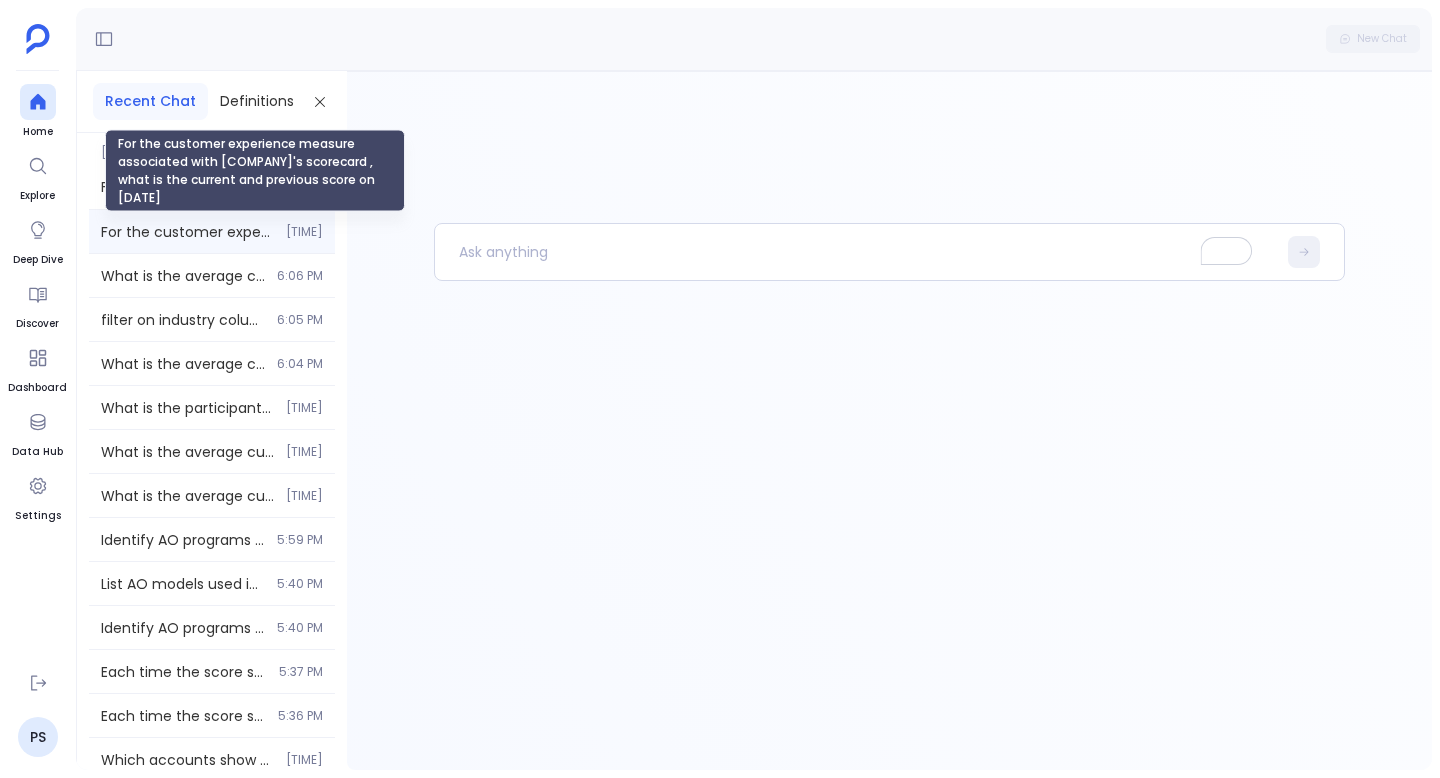 click on "For the customer experience measure associated with Demandbase's scorecard , what is the current and previous score on 27 may 2025" at bounding box center (187, 232) 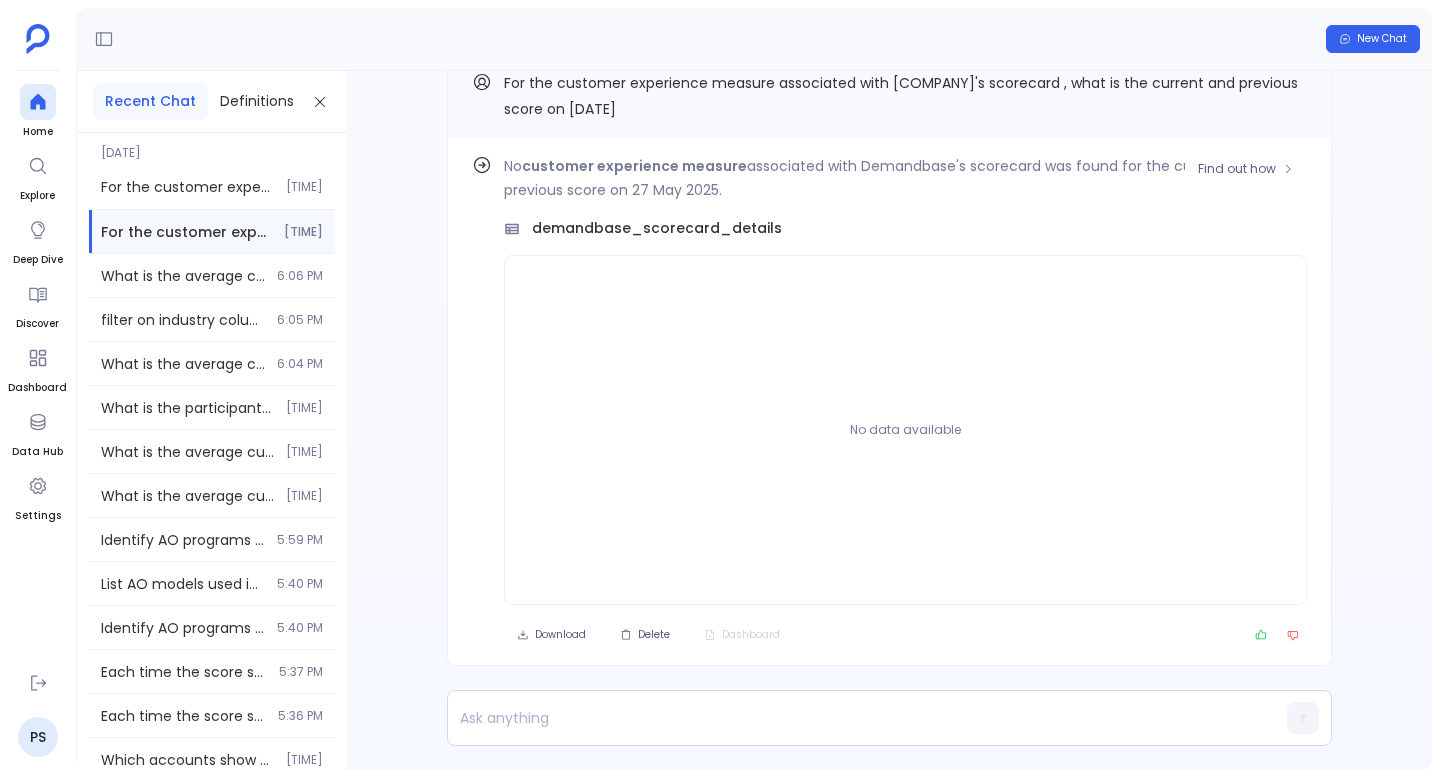scroll, scrollTop: -42, scrollLeft: 0, axis: vertical 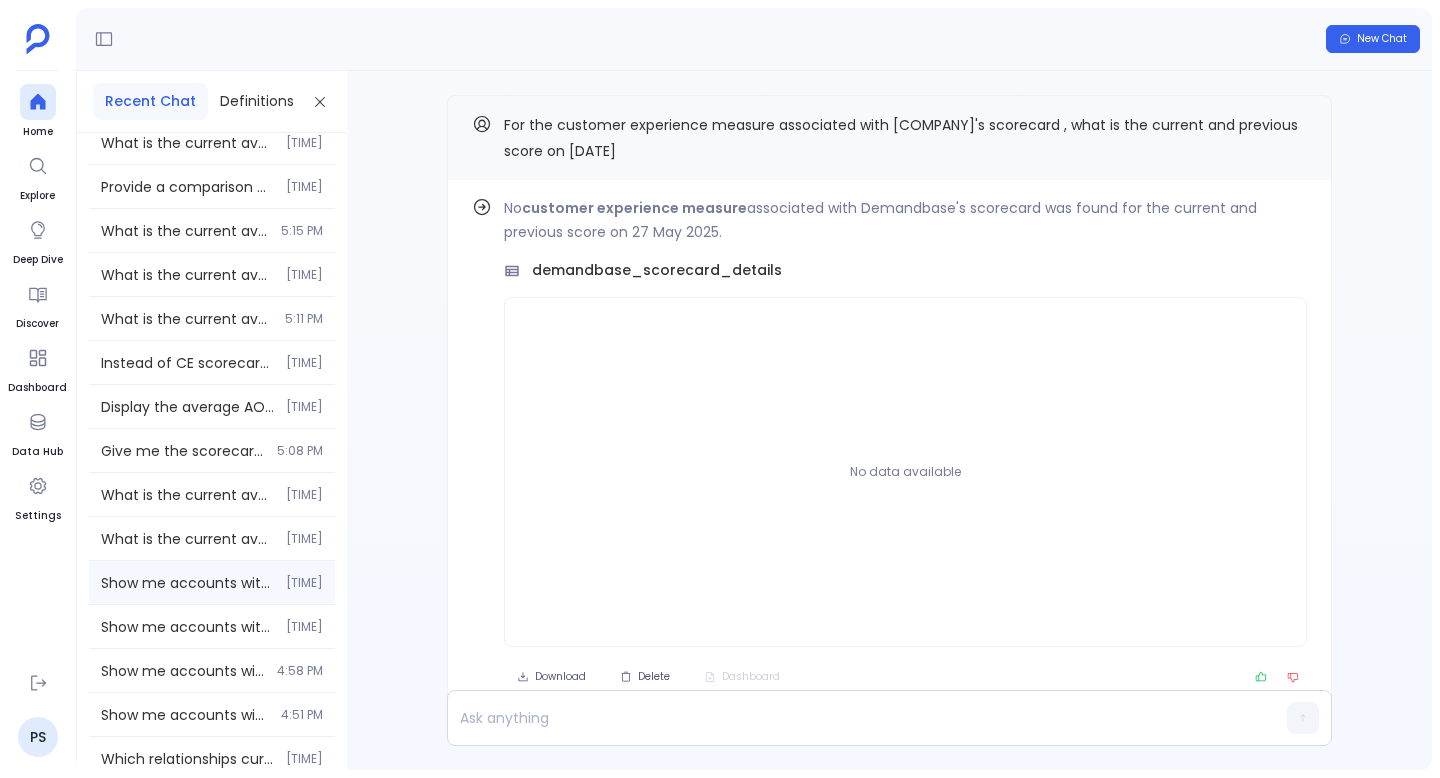 click on "Show me accounts with the largest drop in score in the last 30 days. 5:02 PM" at bounding box center (212, 582) 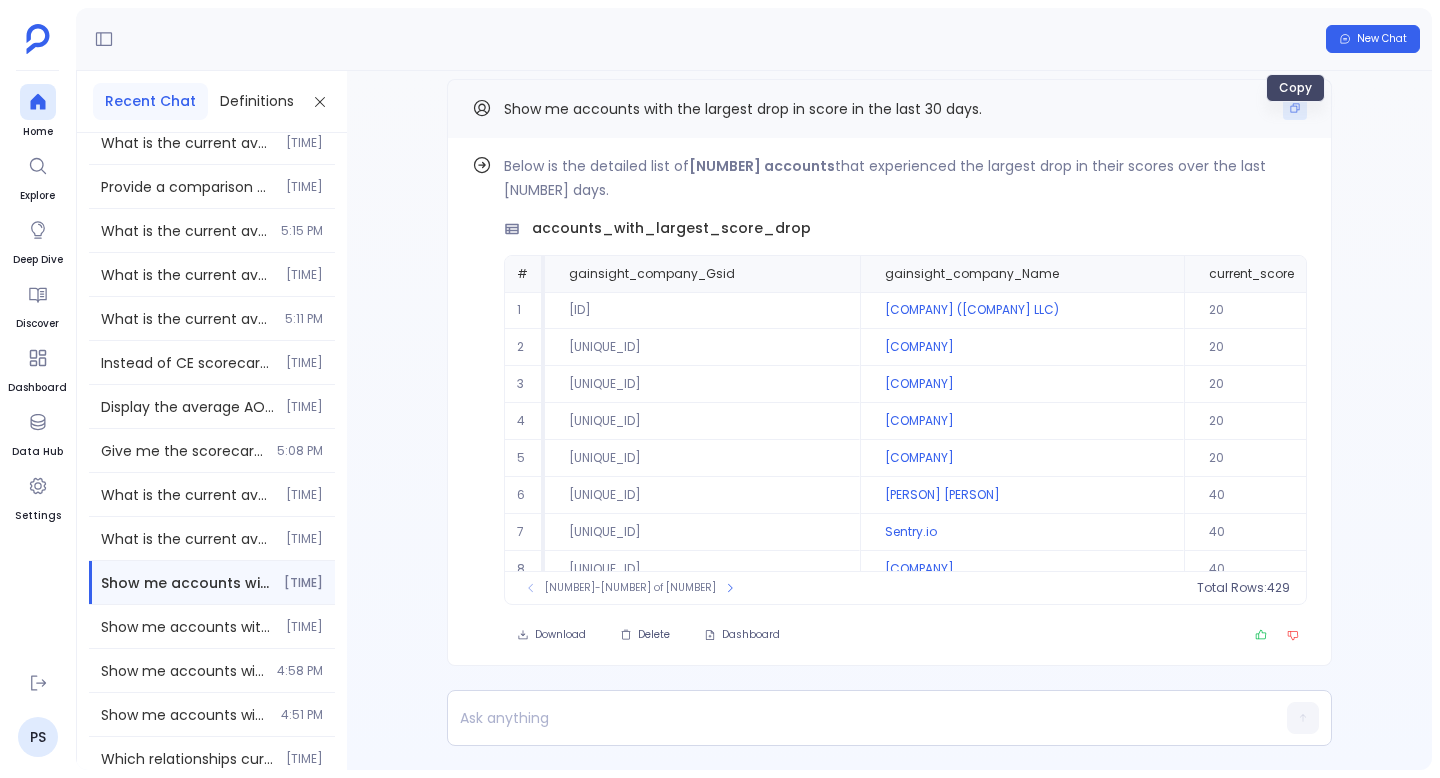 click 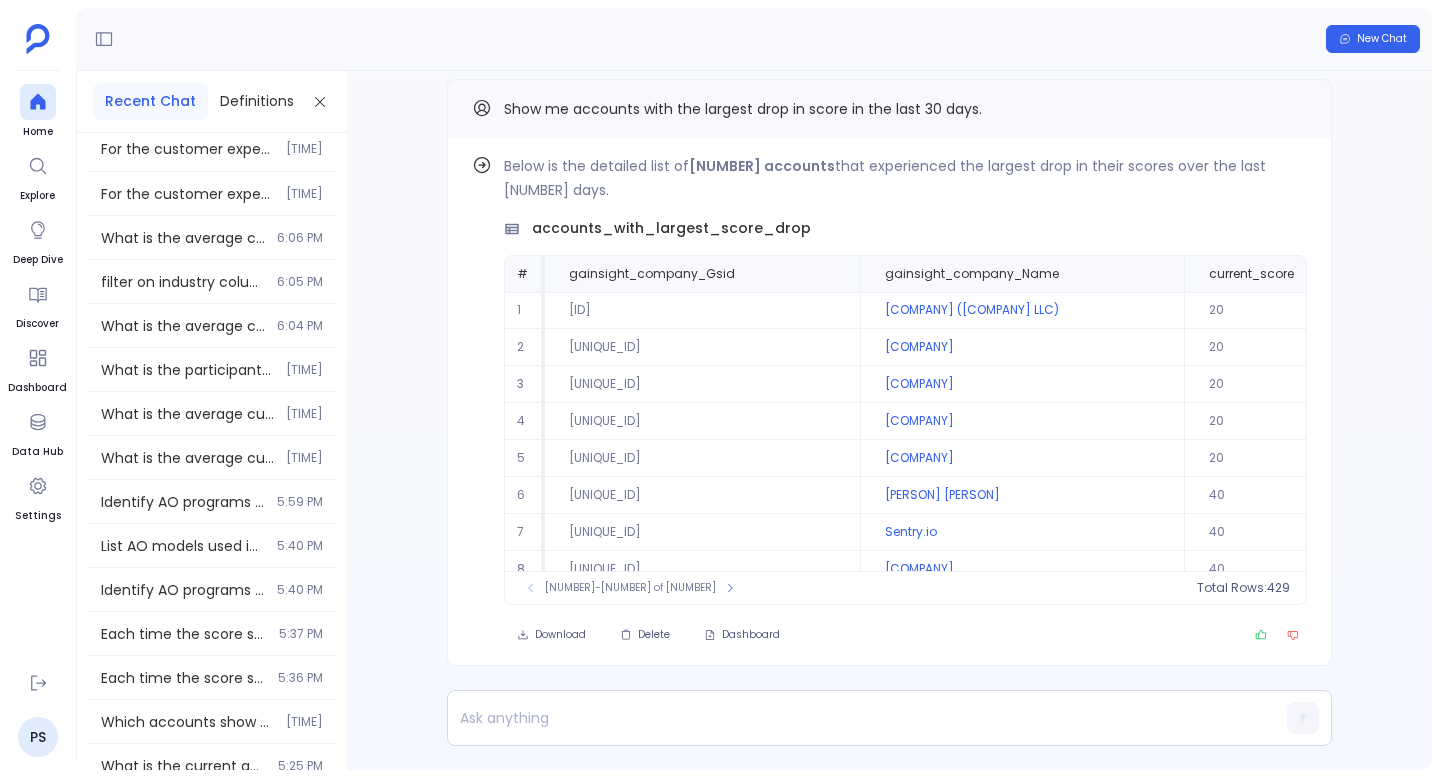 scroll, scrollTop: 0, scrollLeft: 0, axis: both 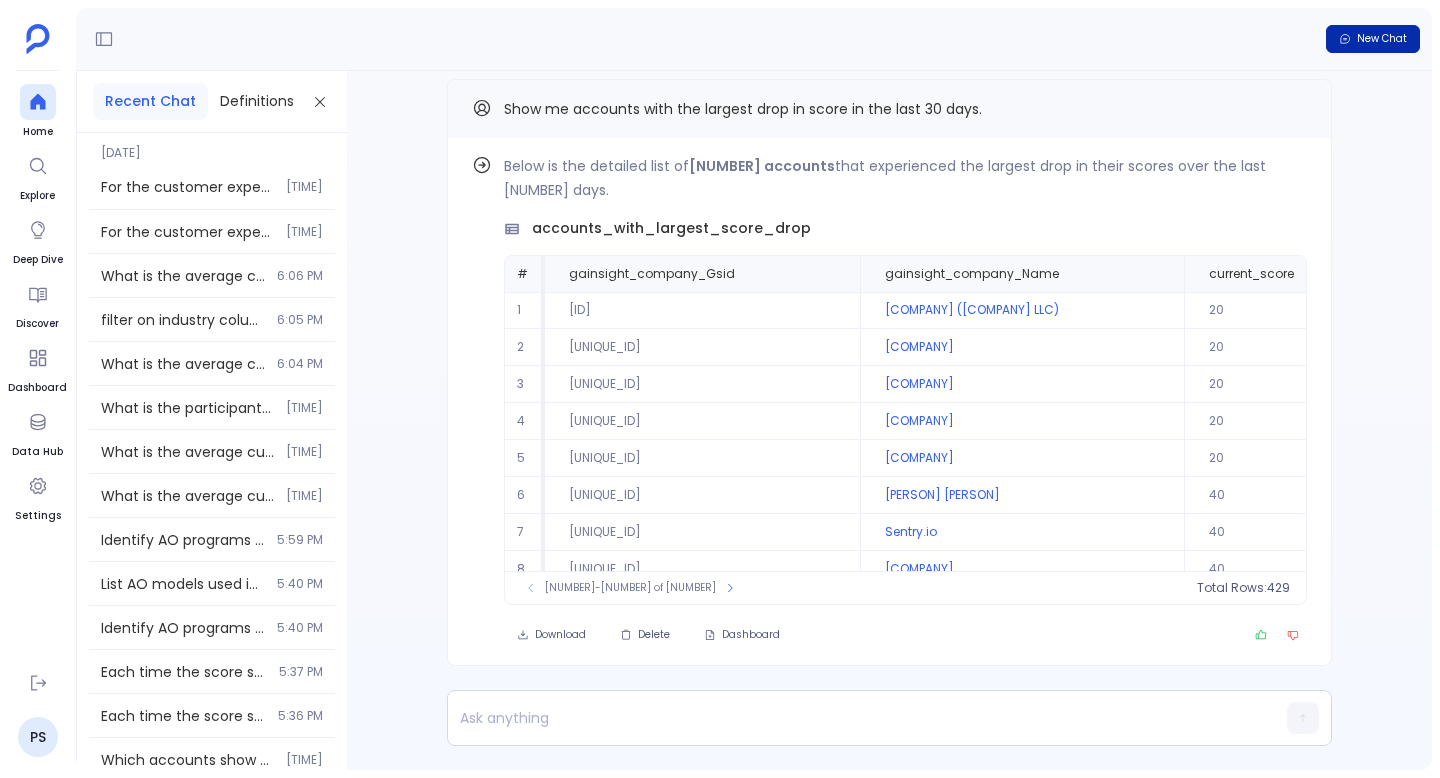 click on "New Chat" at bounding box center [1382, 39] 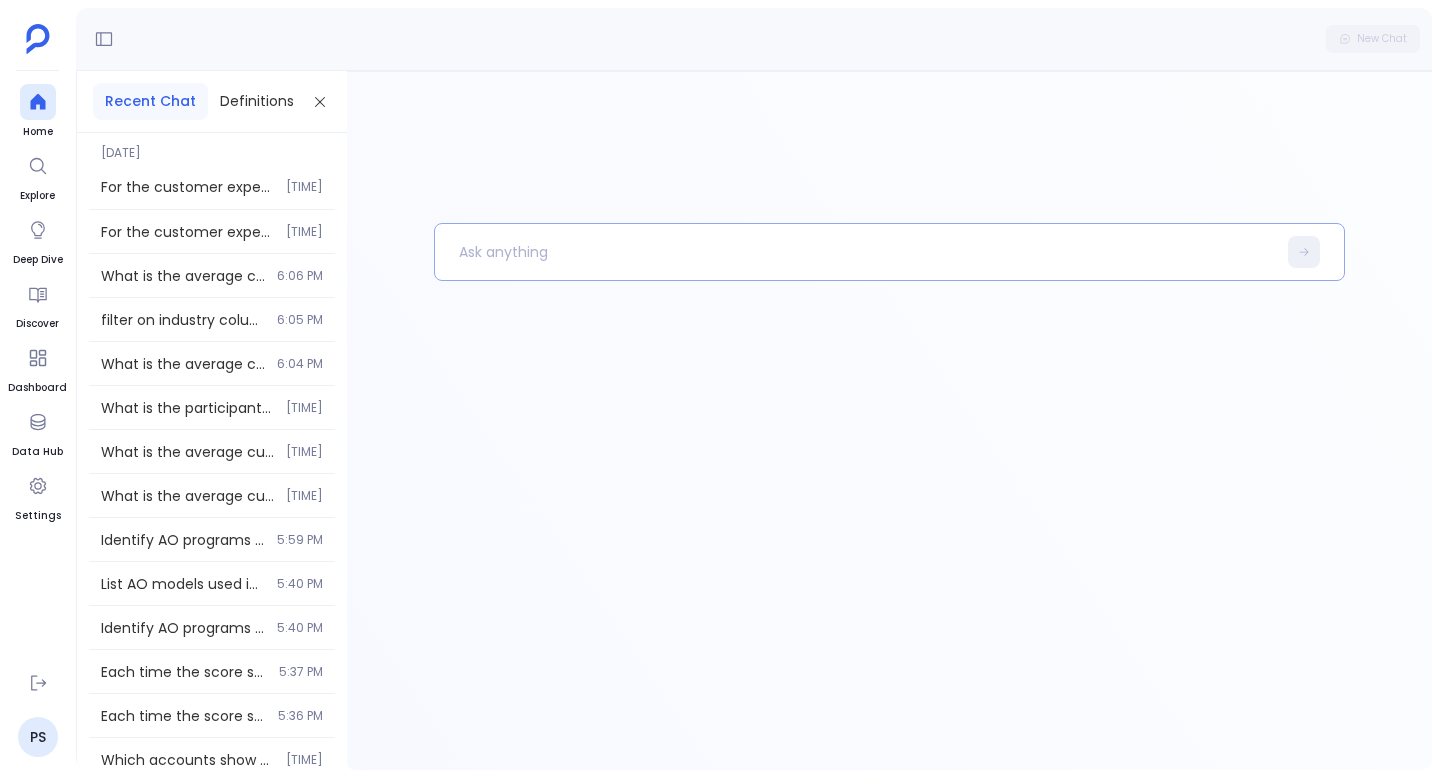 click at bounding box center (855, 252) 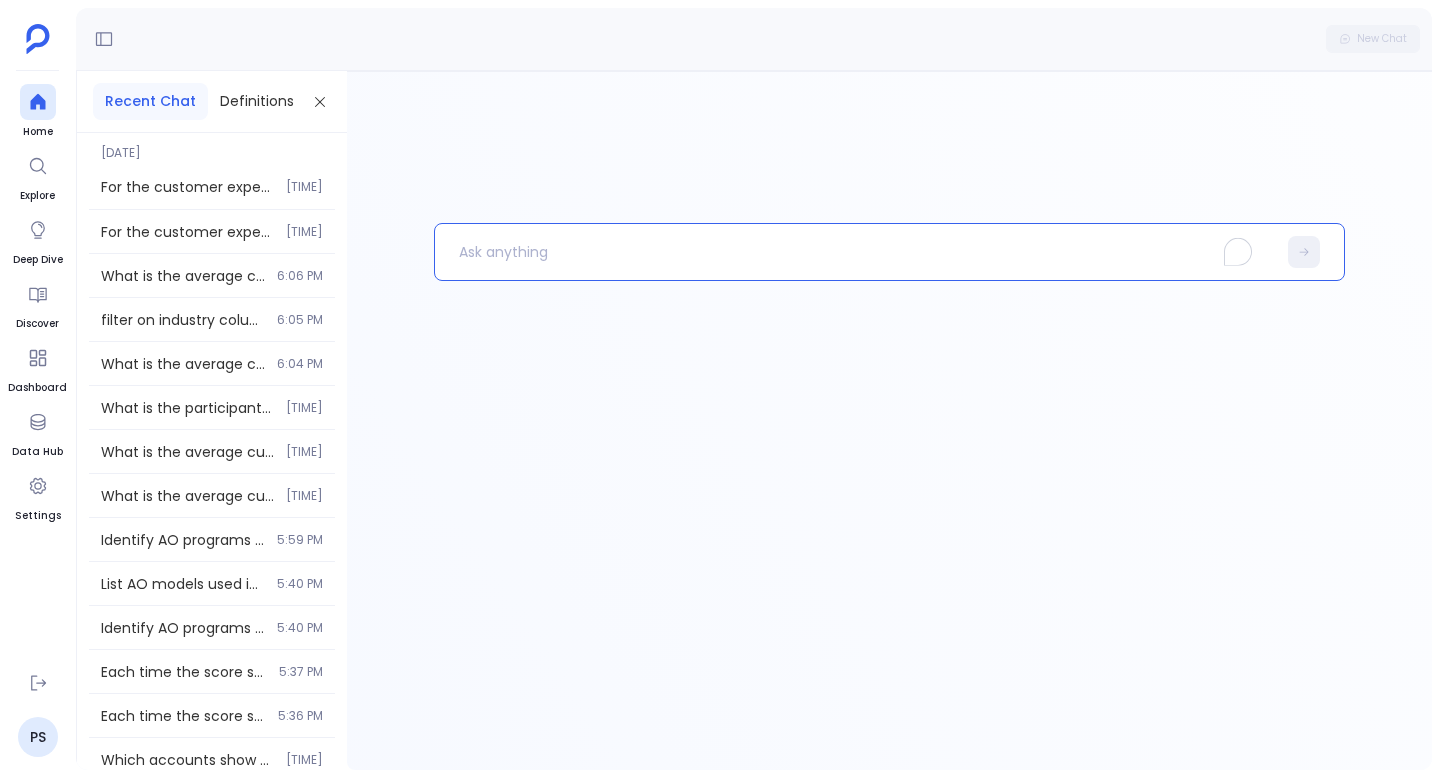 type 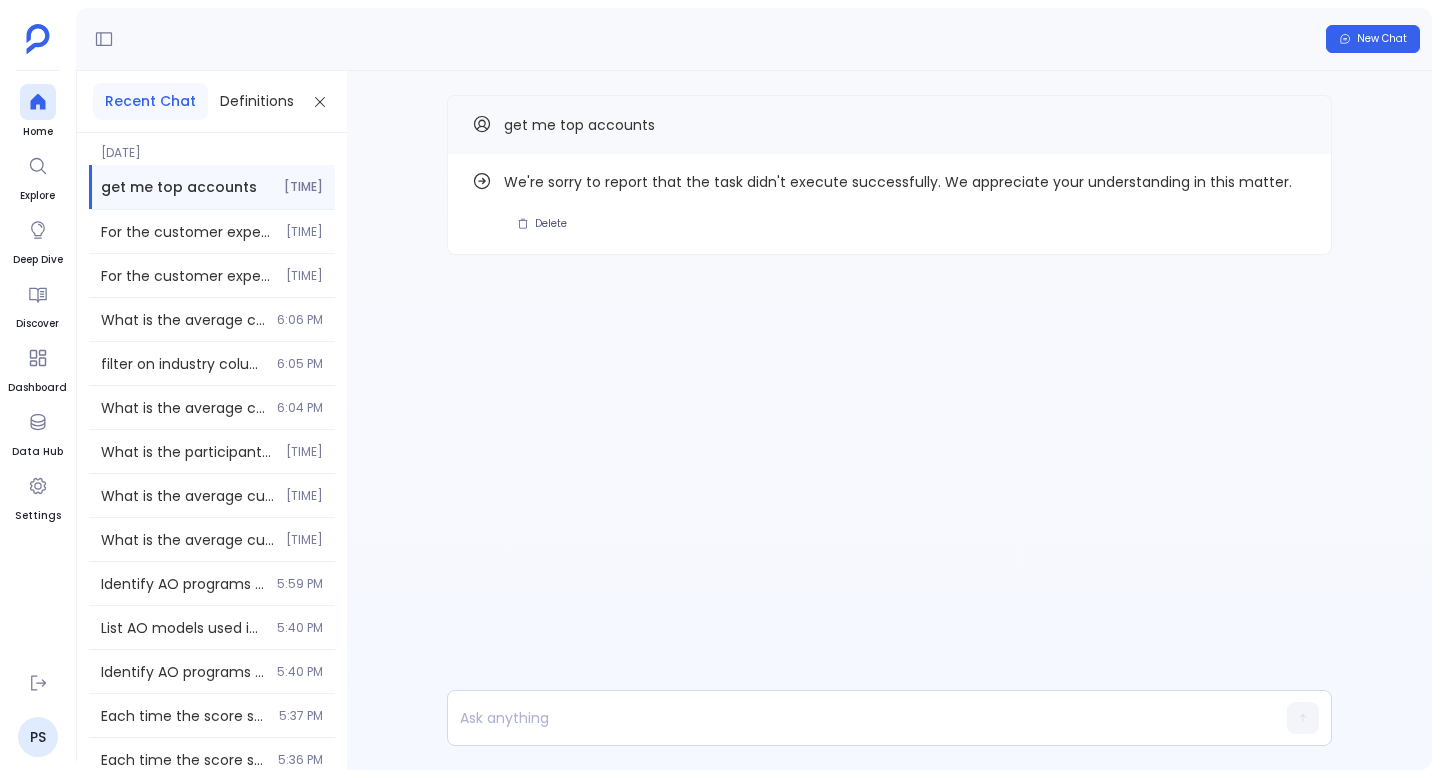 click on "Find out how We're sorry to report that the task didn't execute successfully. We appreciate your understanding in this matter. Delete get me top accounts" at bounding box center (889, 215) 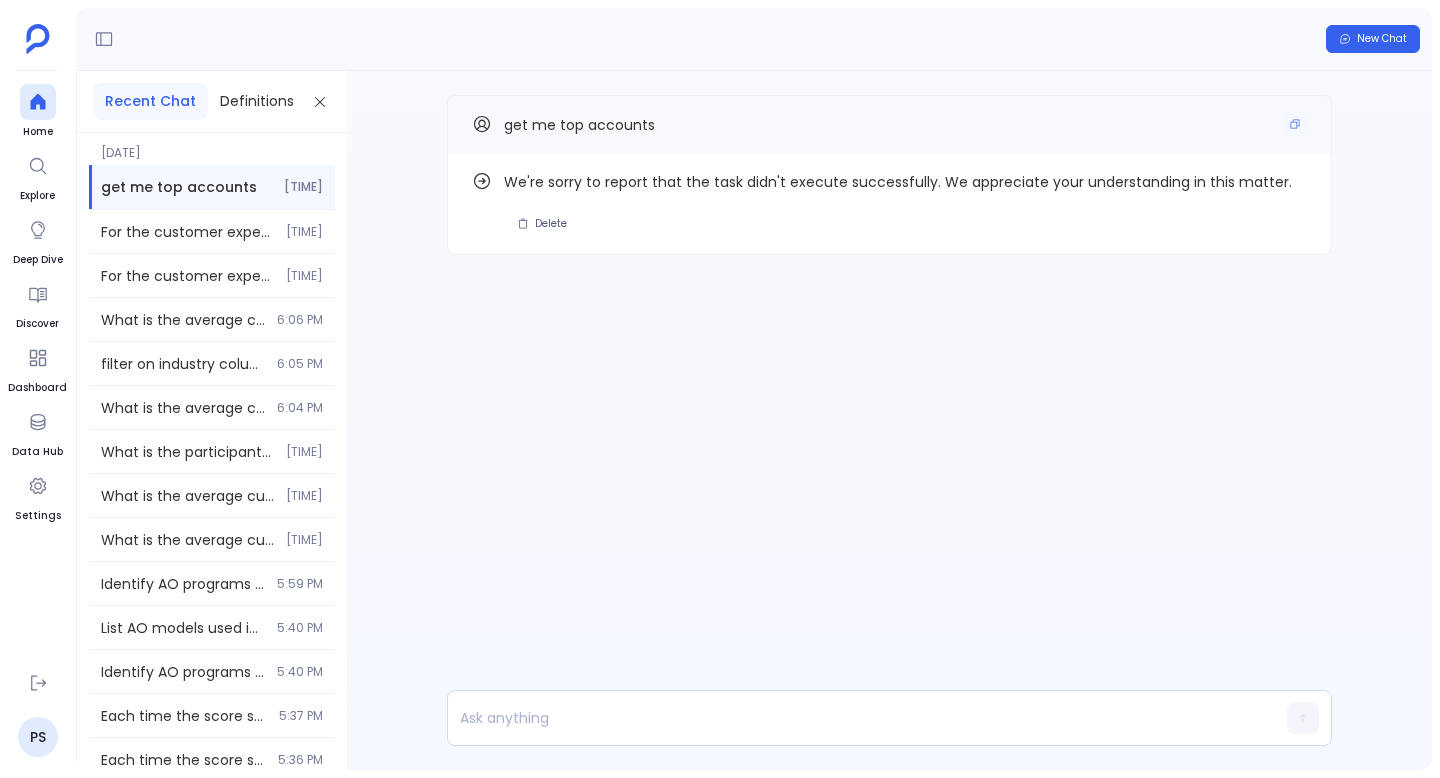 click on "get me top accounts" at bounding box center (579, 125) 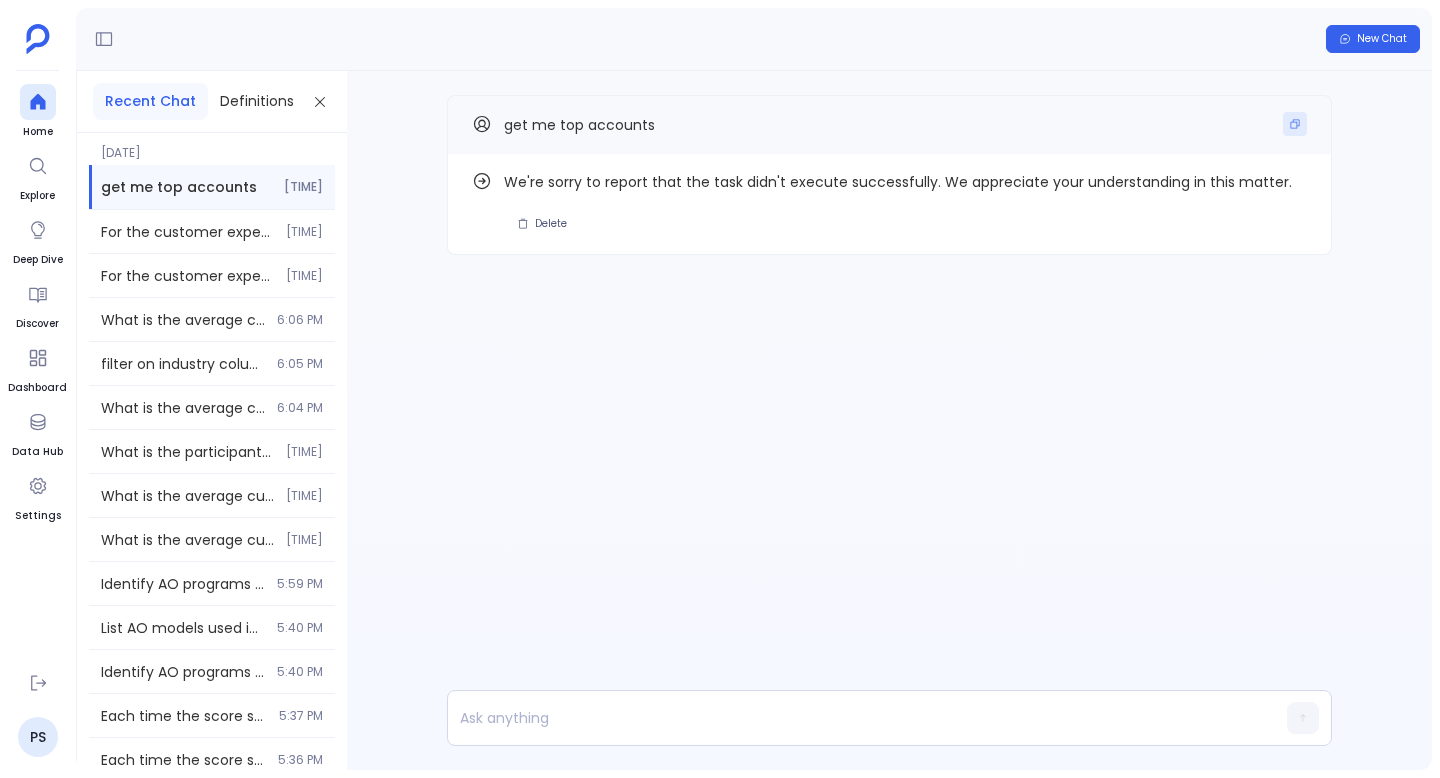 click at bounding box center [1295, 124] 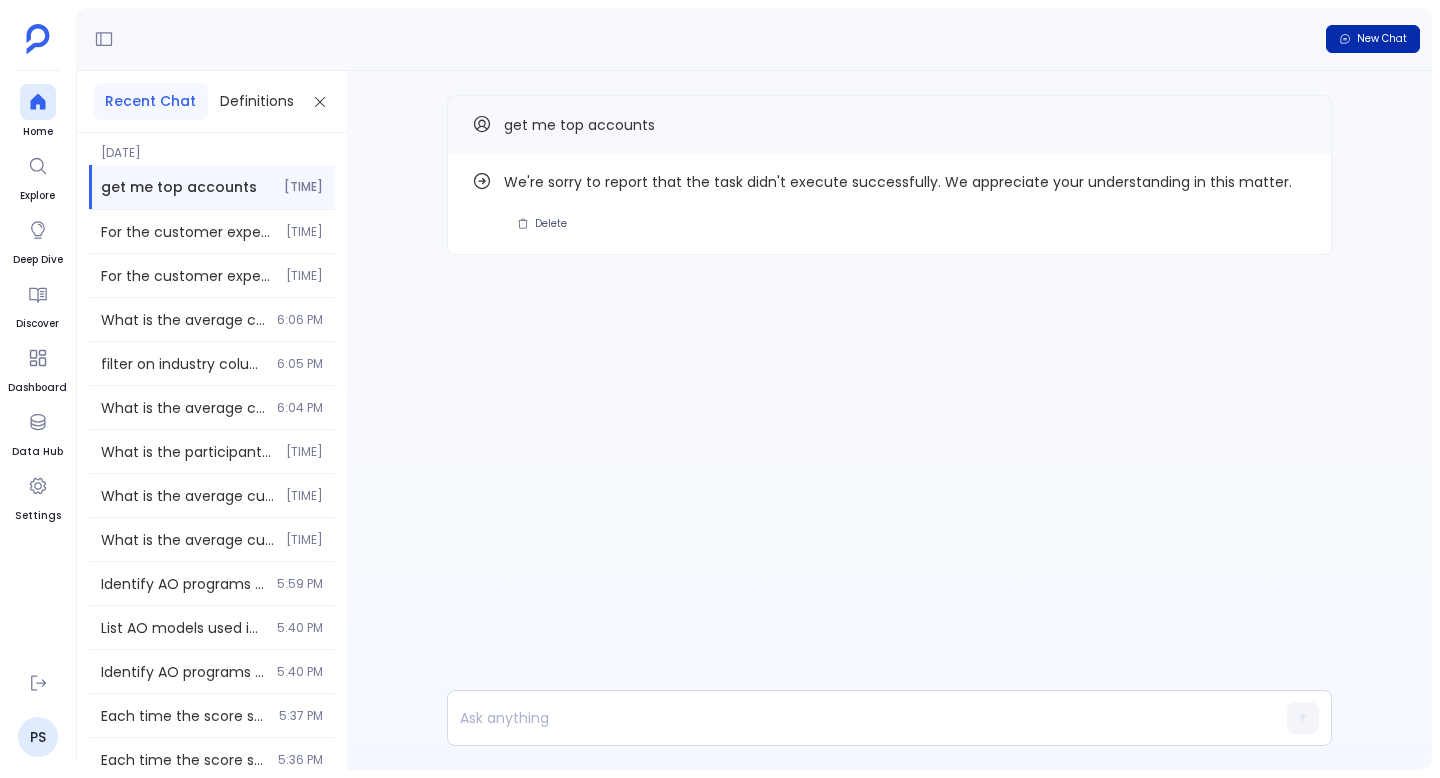 click on "New Chat" at bounding box center [1373, 39] 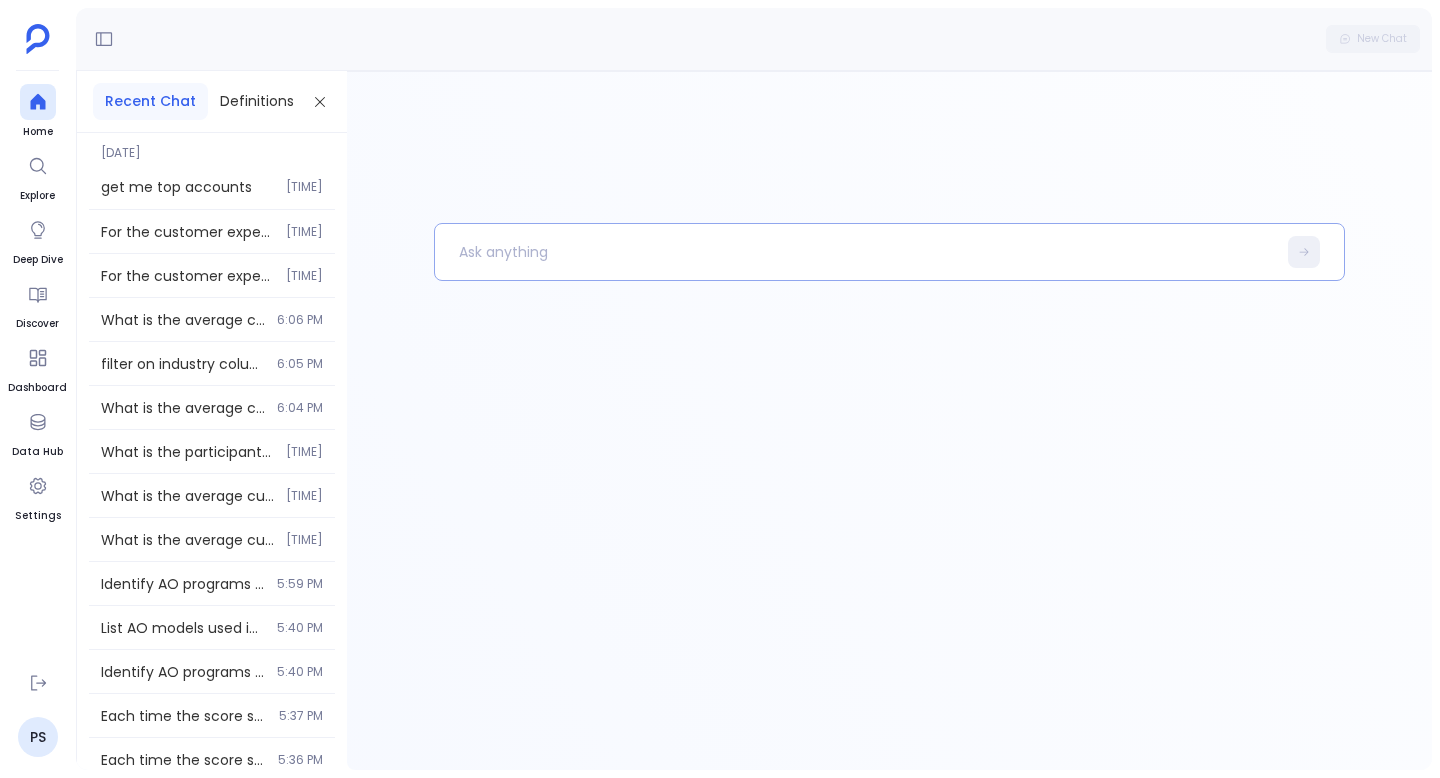 click at bounding box center [855, 252] 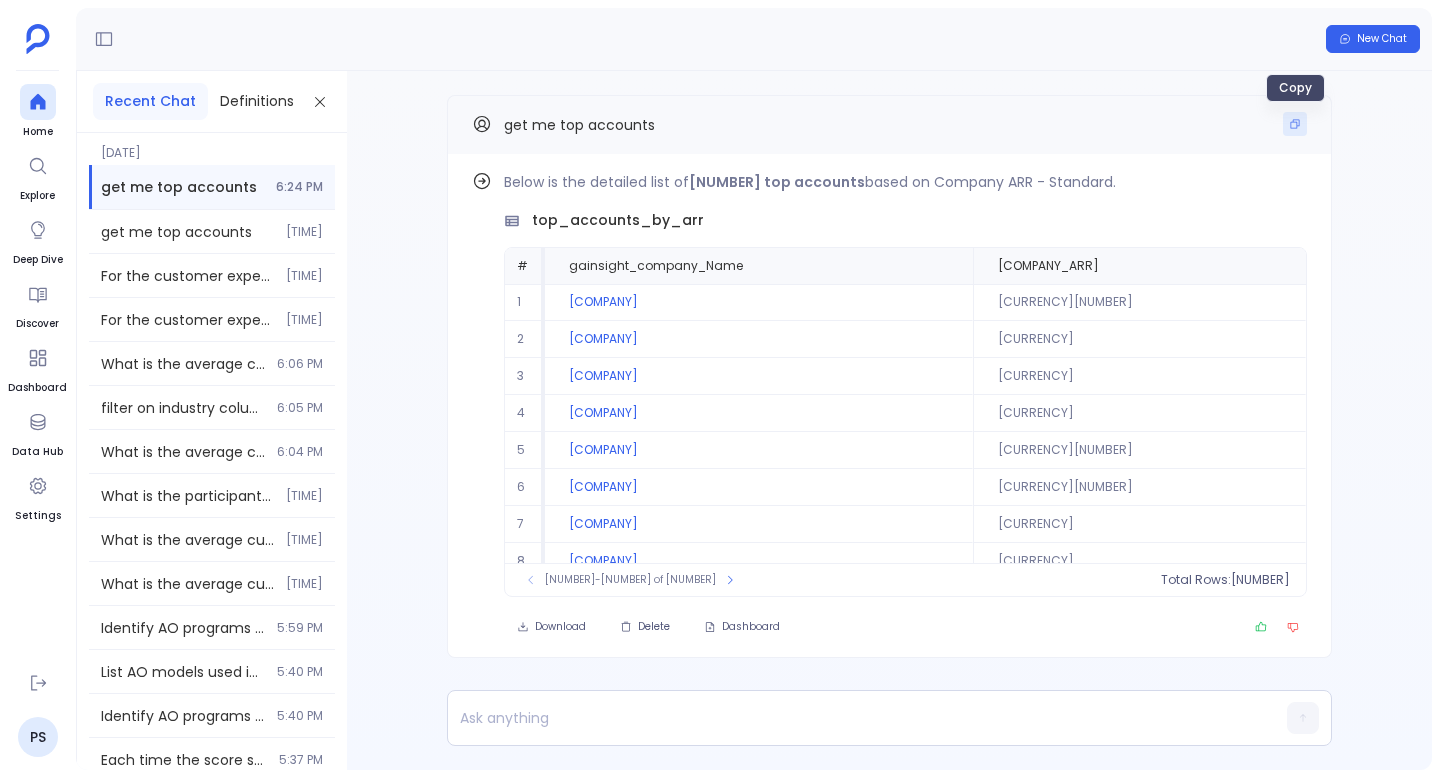 click 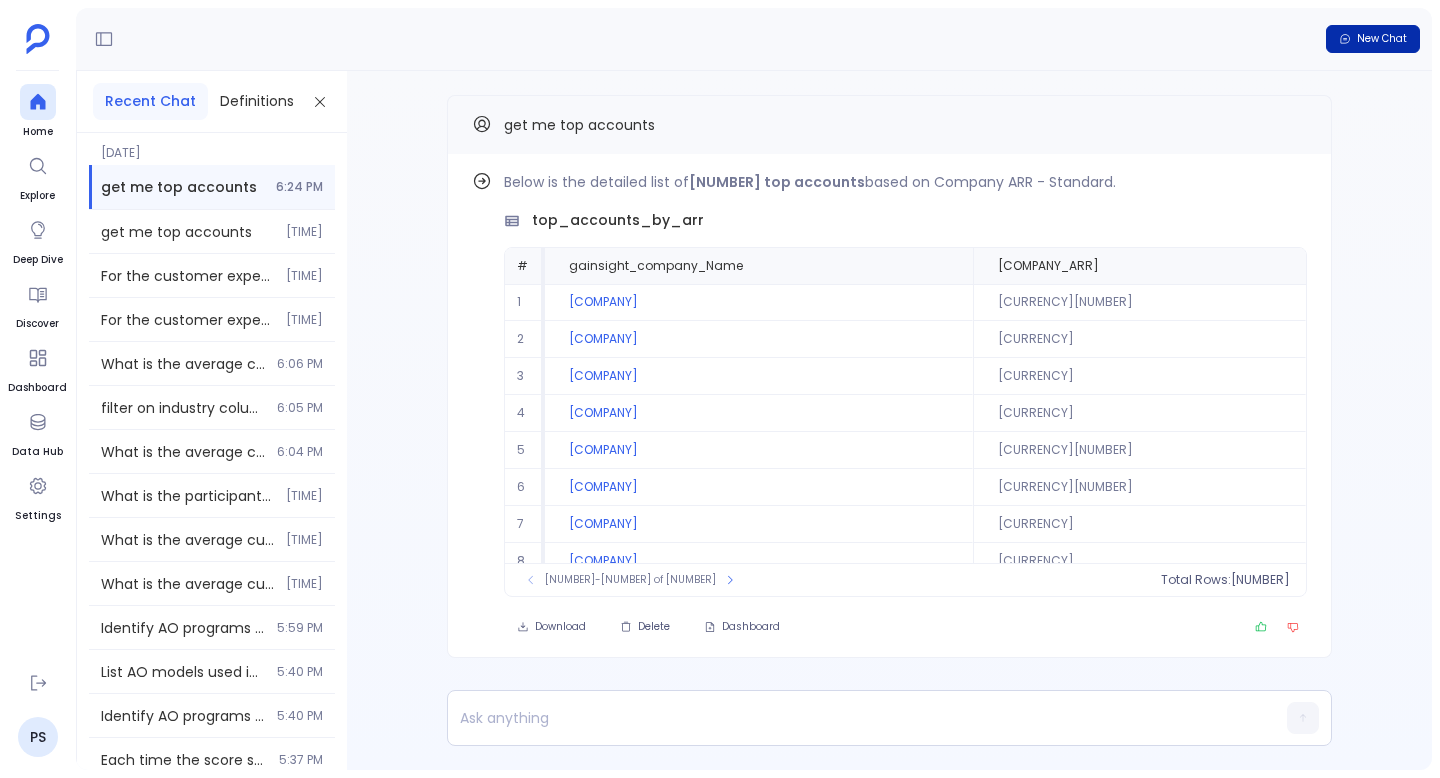 click on "New Chat" at bounding box center [1382, 39] 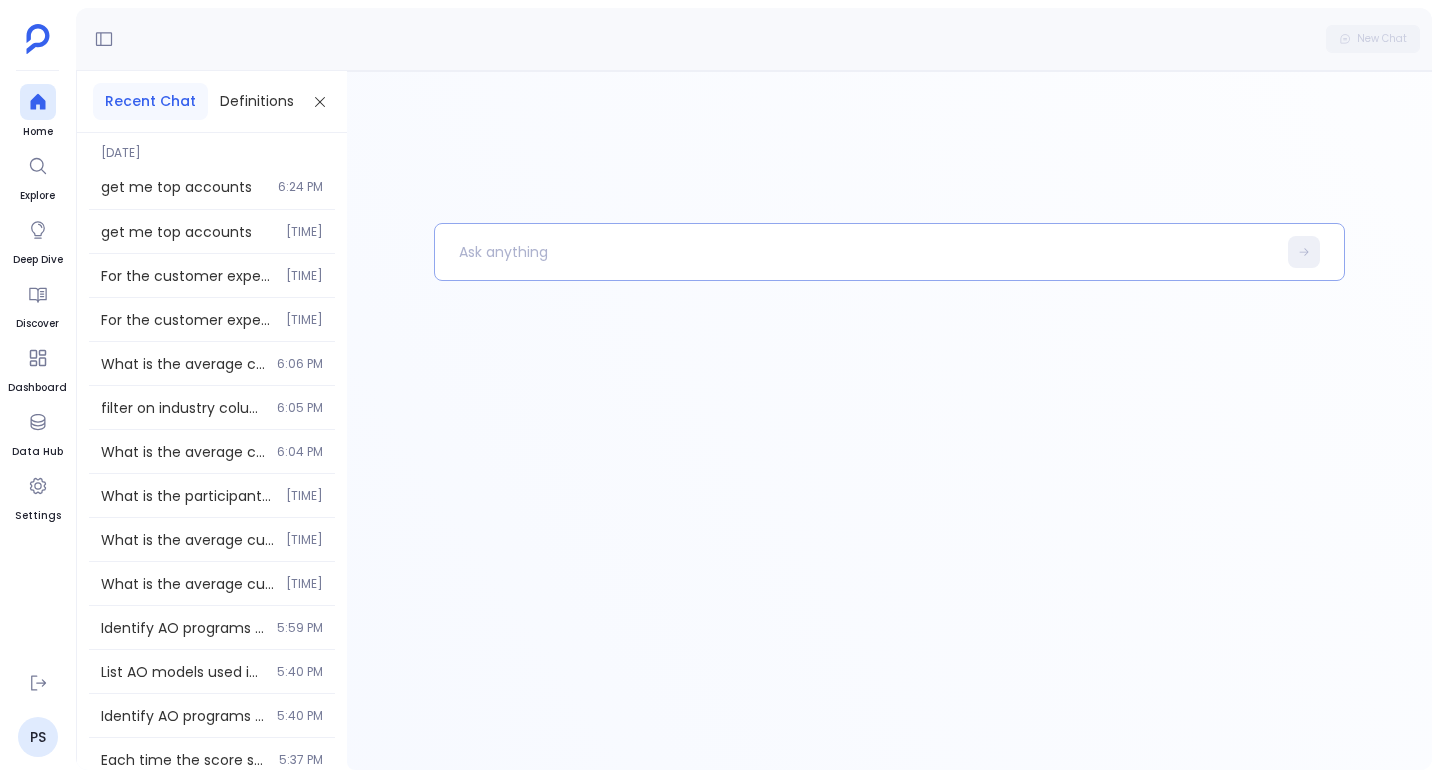 click at bounding box center [855, 252] 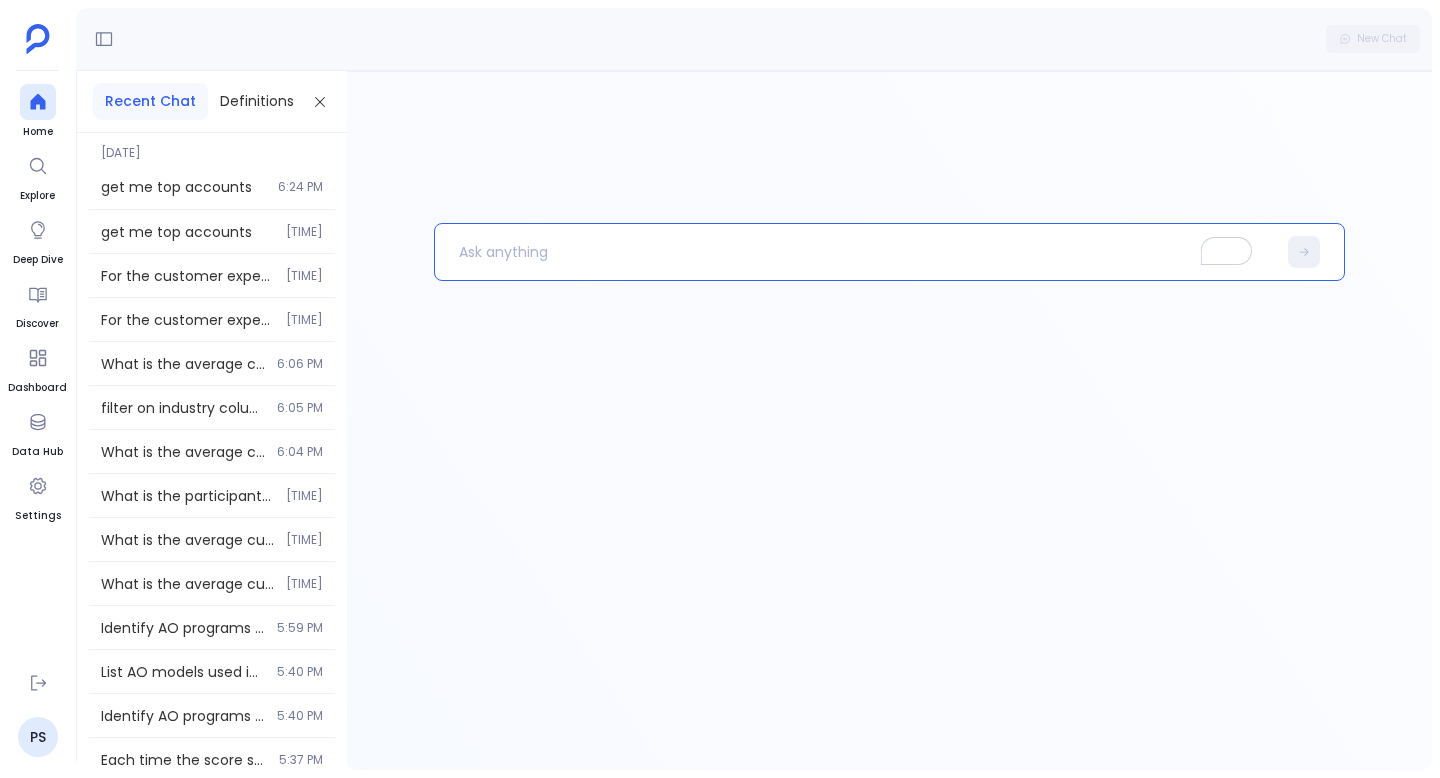 click at bounding box center [855, 252] 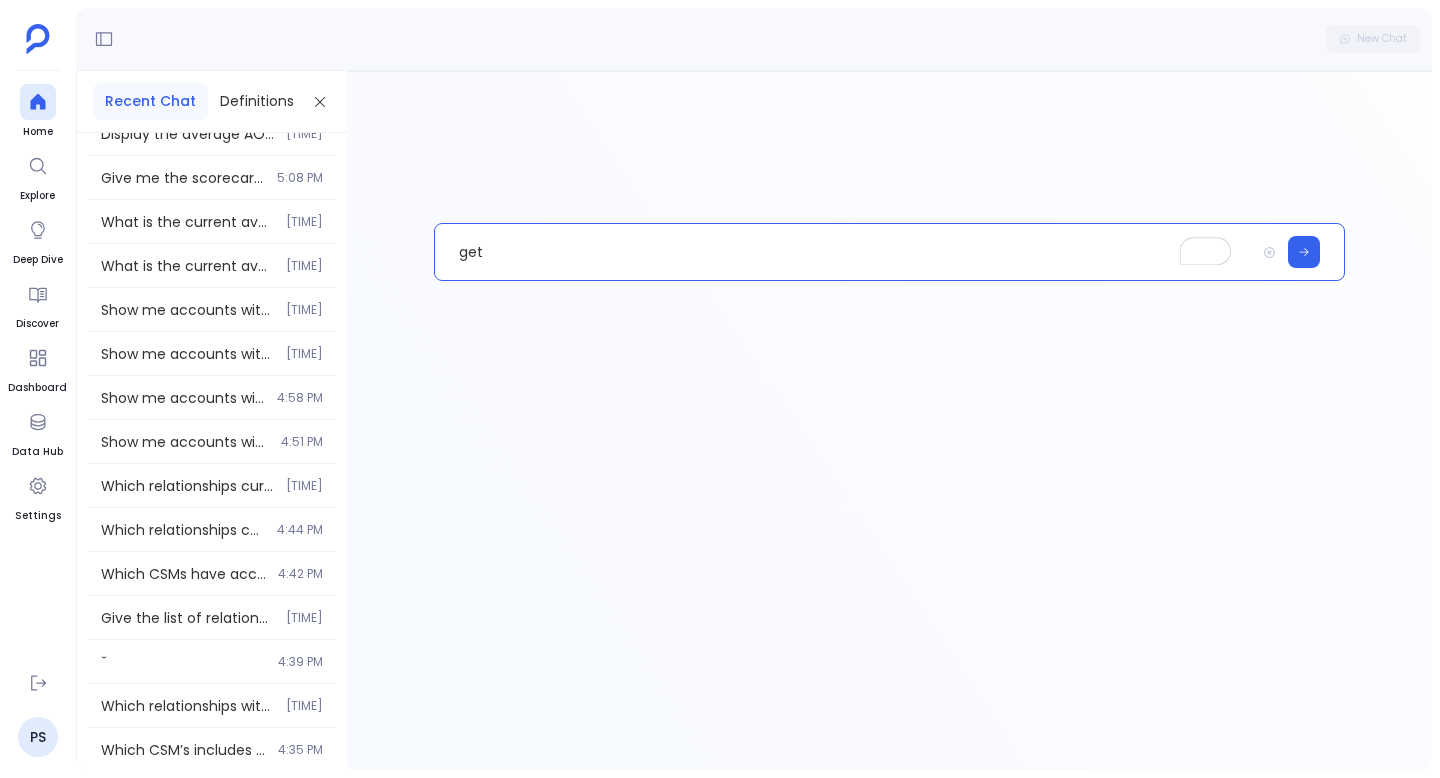 scroll, scrollTop: 1177, scrollLeft: 0, axis: vertical 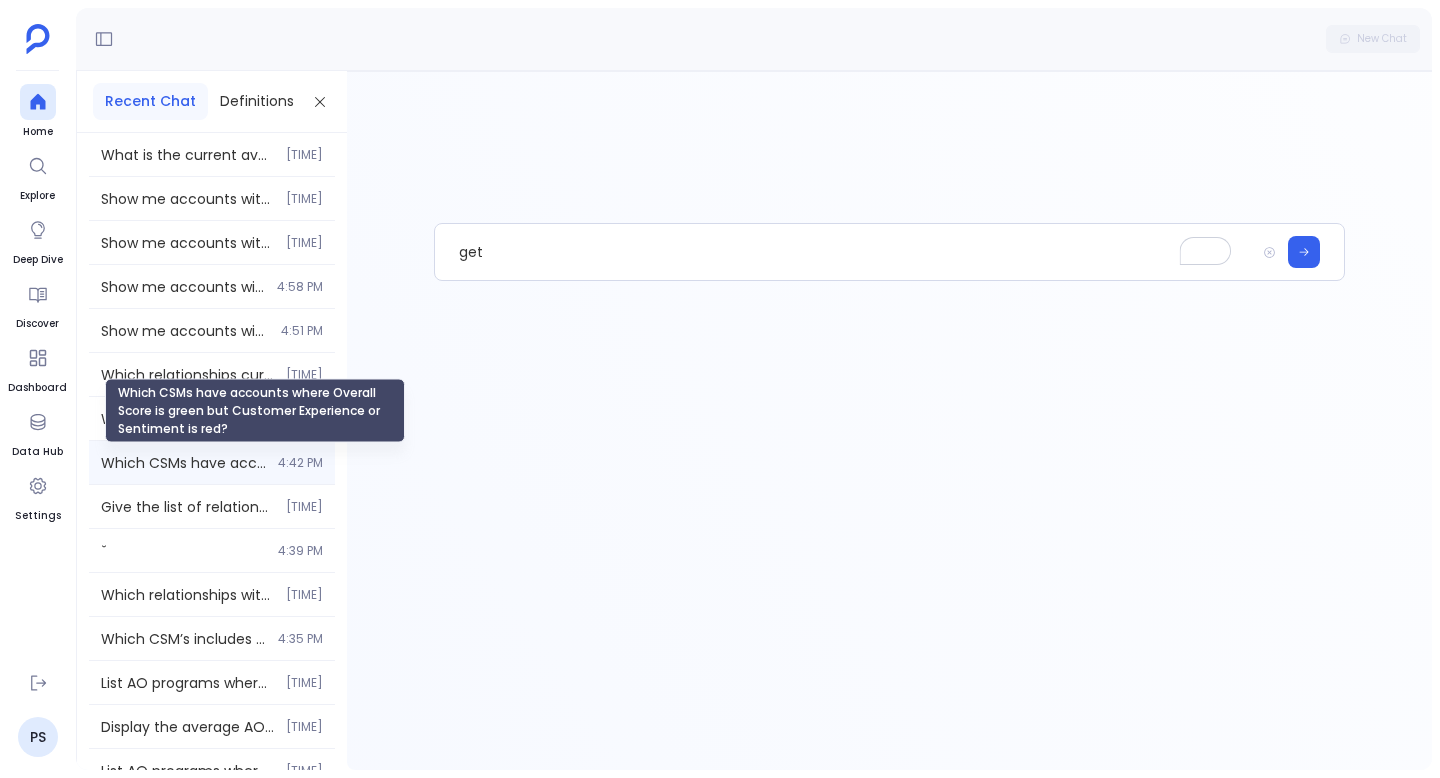 click on "Which CSMs have accounts where Overall Score is green but Customer Experience or Sentiment is red?" at bounding box center [183, 463] 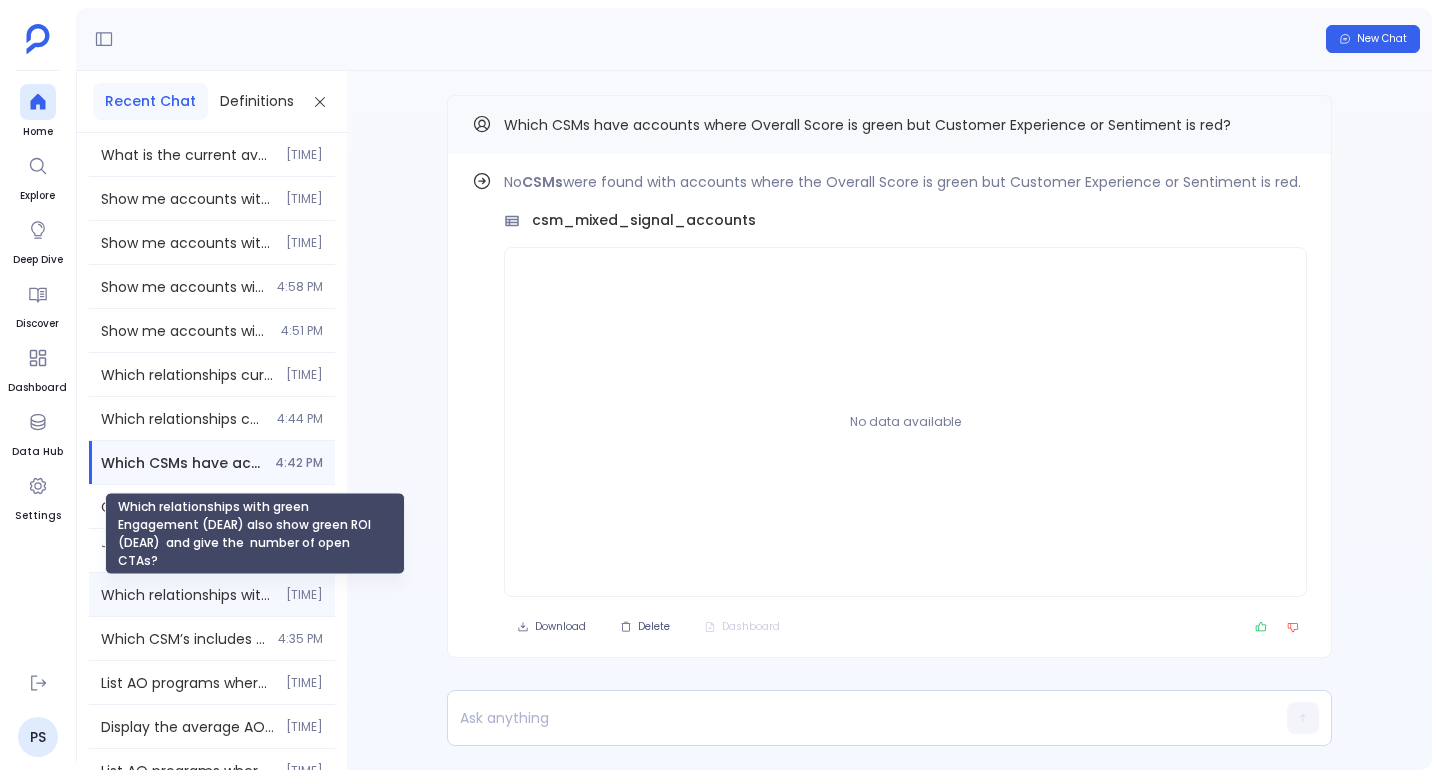 click on "Which relationships with green Engagement (DEAR) also show green ROI (DEAR)  and give the  number of open CTAs?" at bounding box center (187, 595) 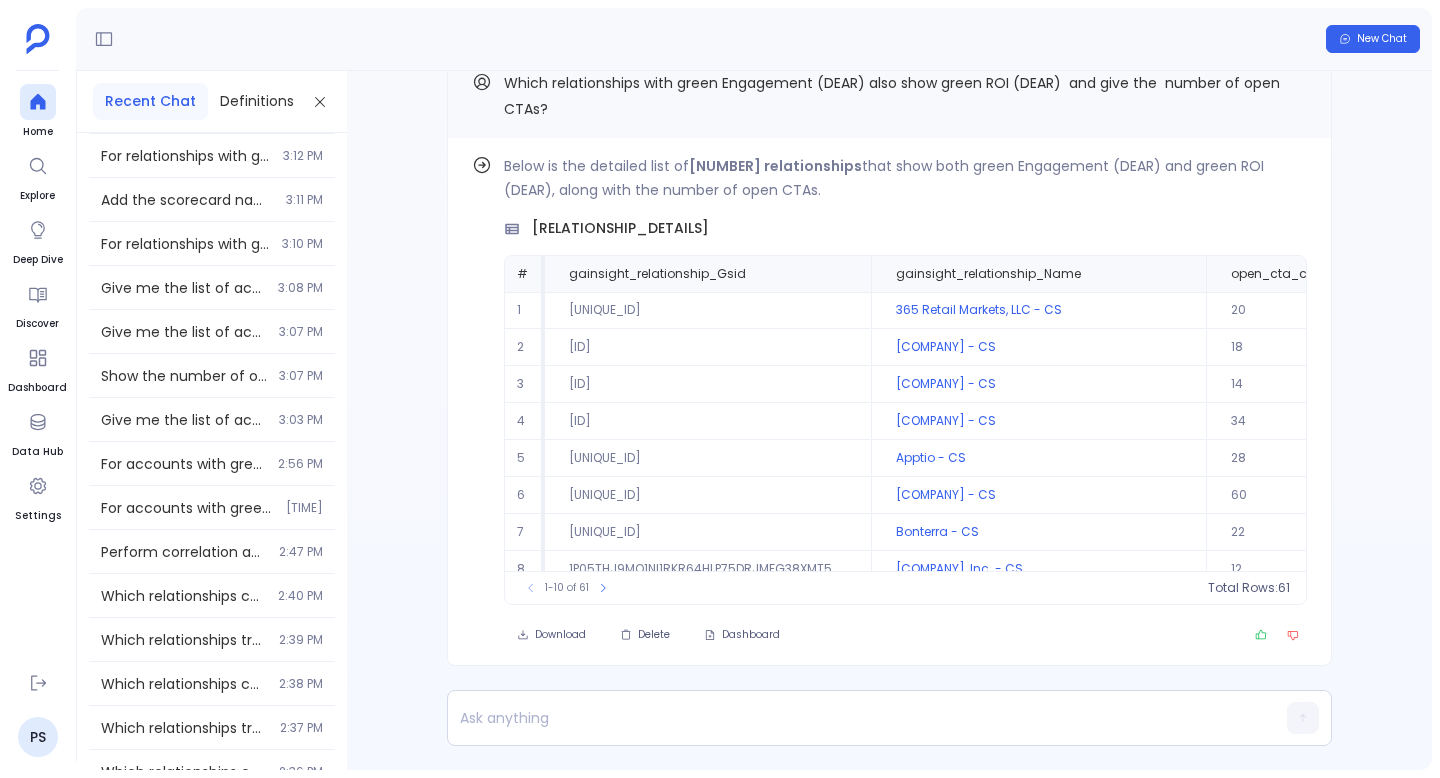 scroll, scrollTop: 2851, scrollLeft: 0, axis: vertical 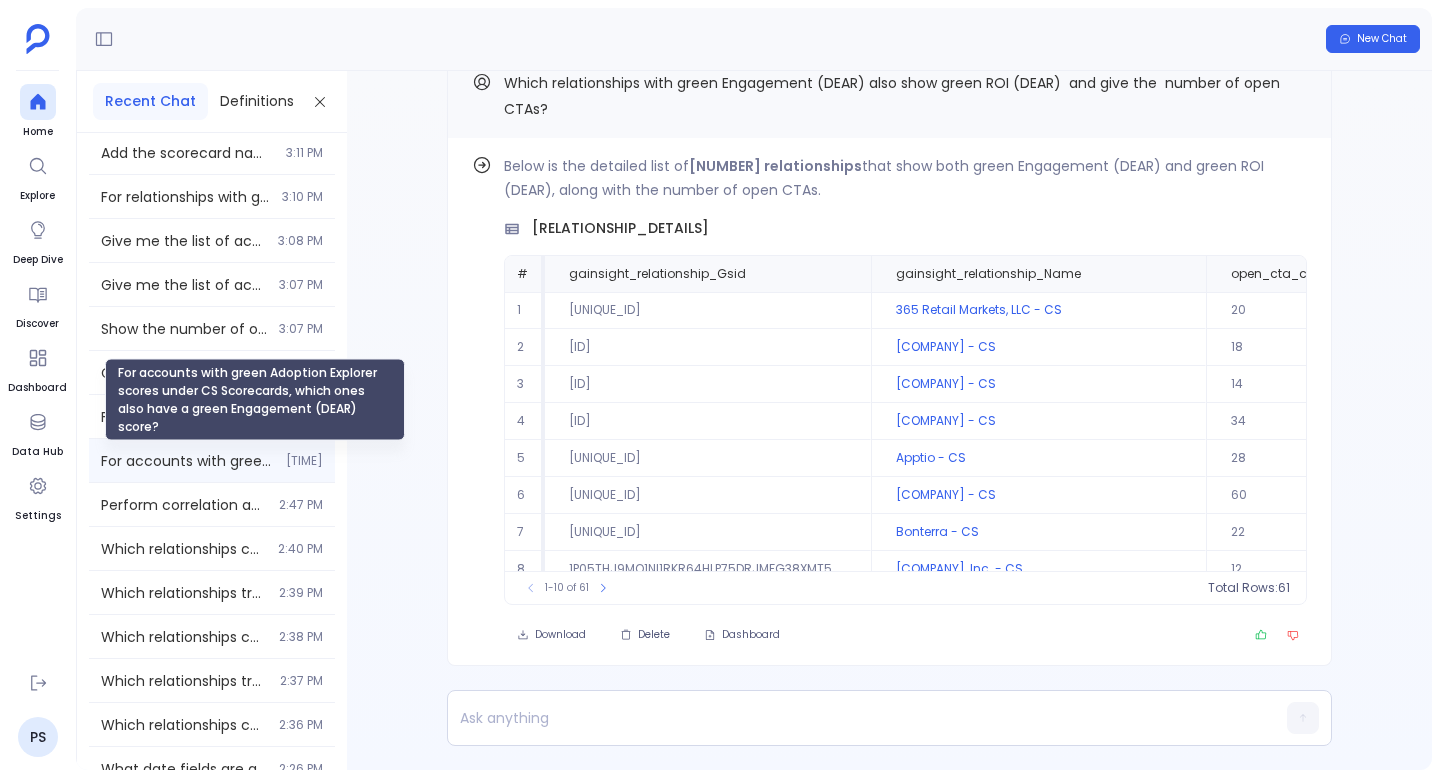 click on "For accounts with green Adoption Explorer scores under CS Scorecards, which ones also have a green Engagement (DEAR) score?" at bounding box center [187, 461] 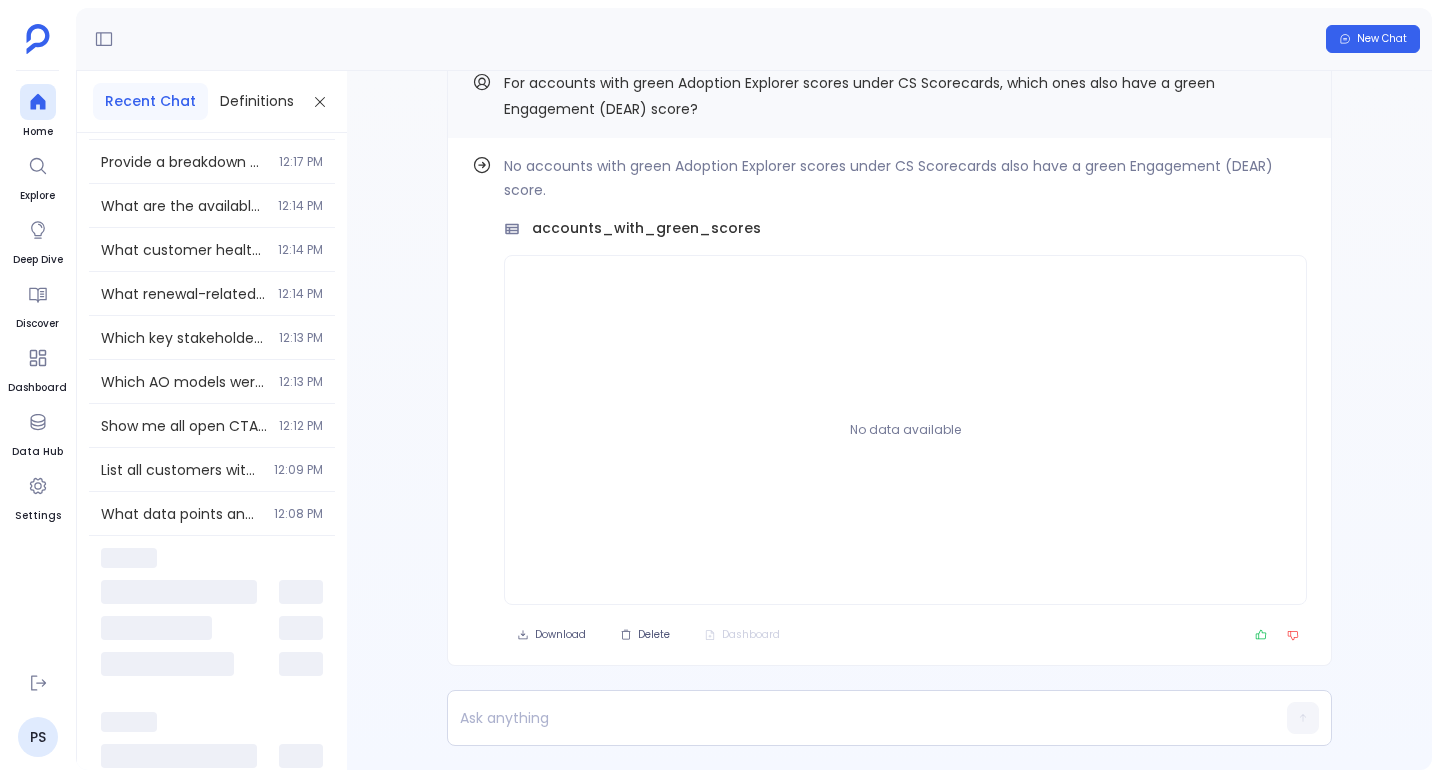 scroll, scrollTop: 4364, scrollLeft: 0, axis: vertical 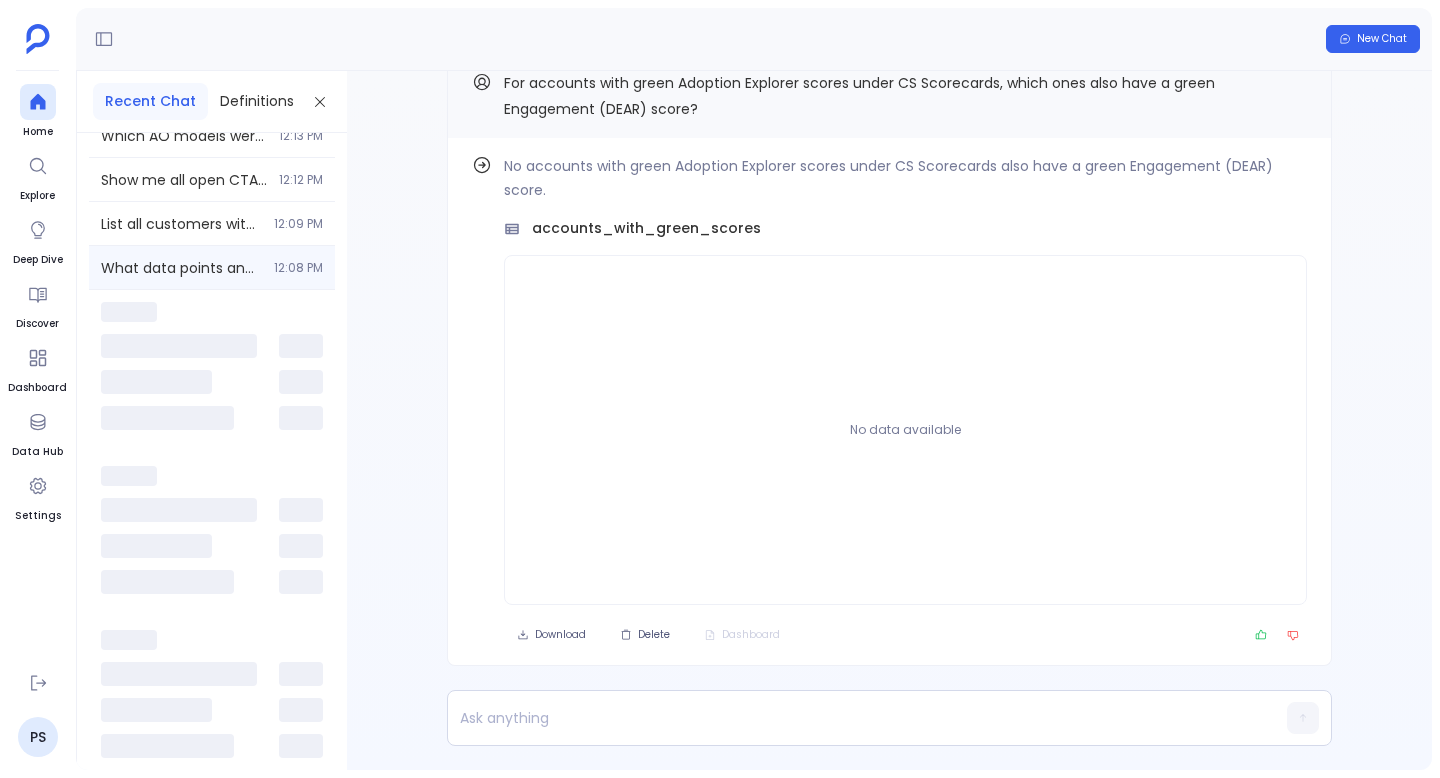 click on "What data points and metrics are available for customer risk analysis, churn prediction, and identifying at-risk customers? Include health scores, engagement metrics, usage patterns, and any risk indicators. 12:08 PM" at bounding box center (212, 267) 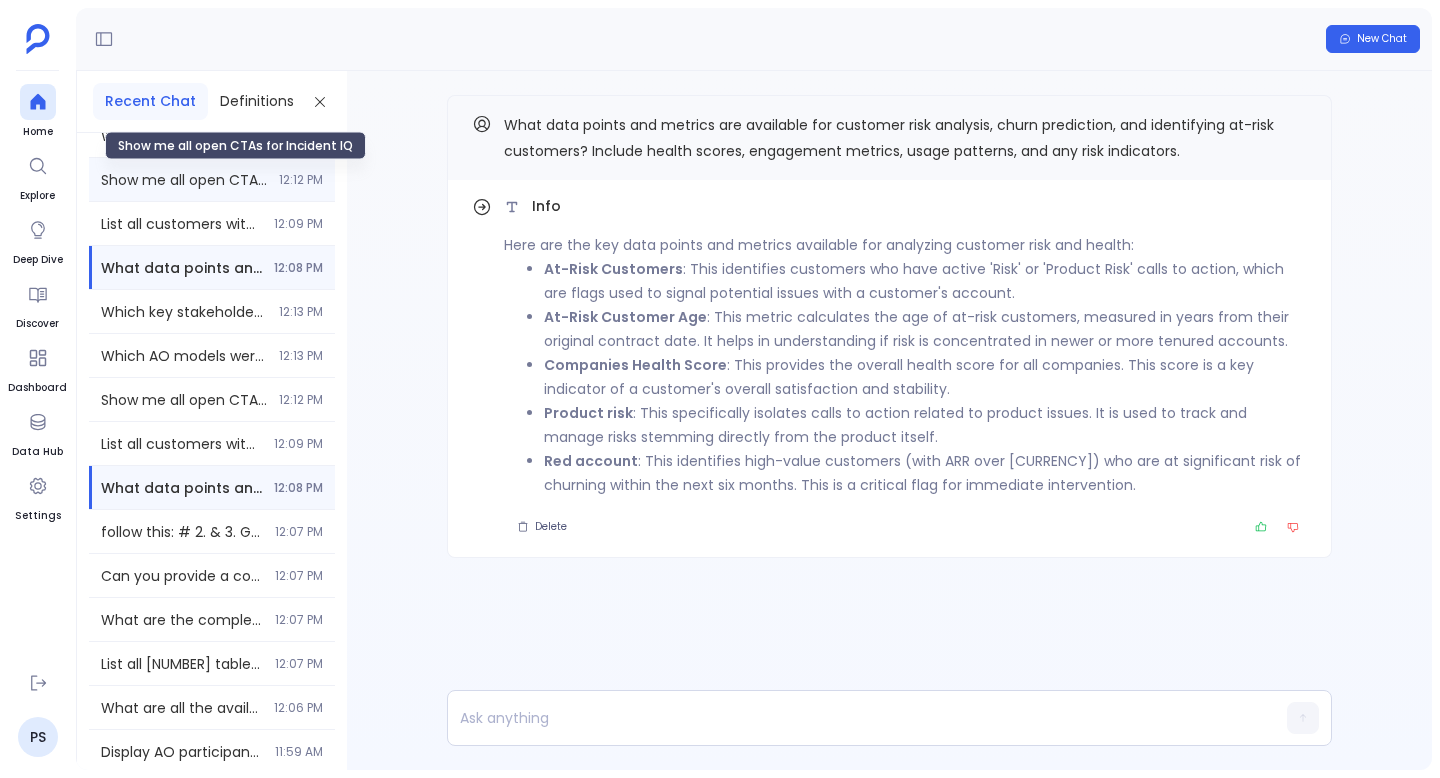 click on "Show me all open CTAs for Incident IQ" at bounding box center [184, 180] 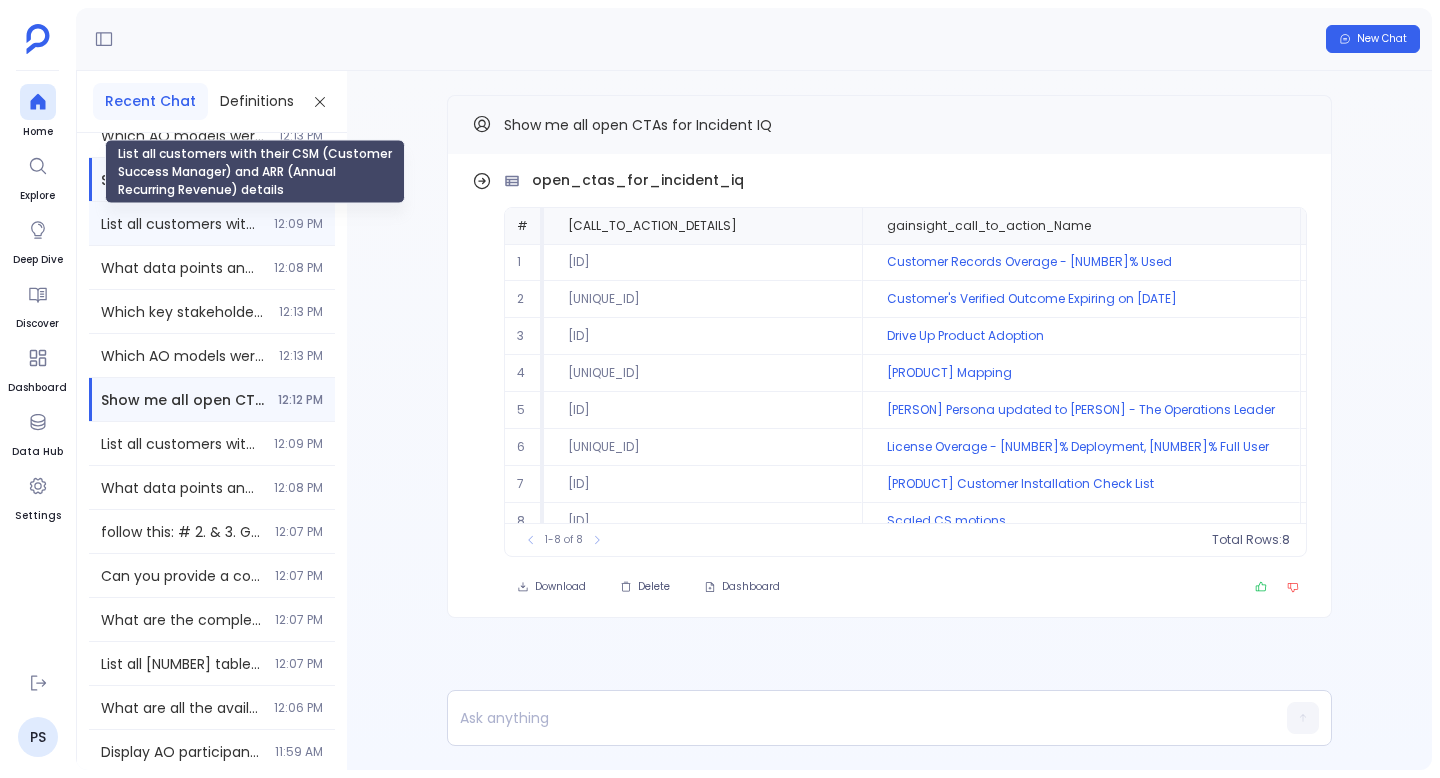 click on "List all customers with their CSM (Customer Success Manager) and ARR (Annual Recurring Revenue) details" at bounding box center (181, 224) 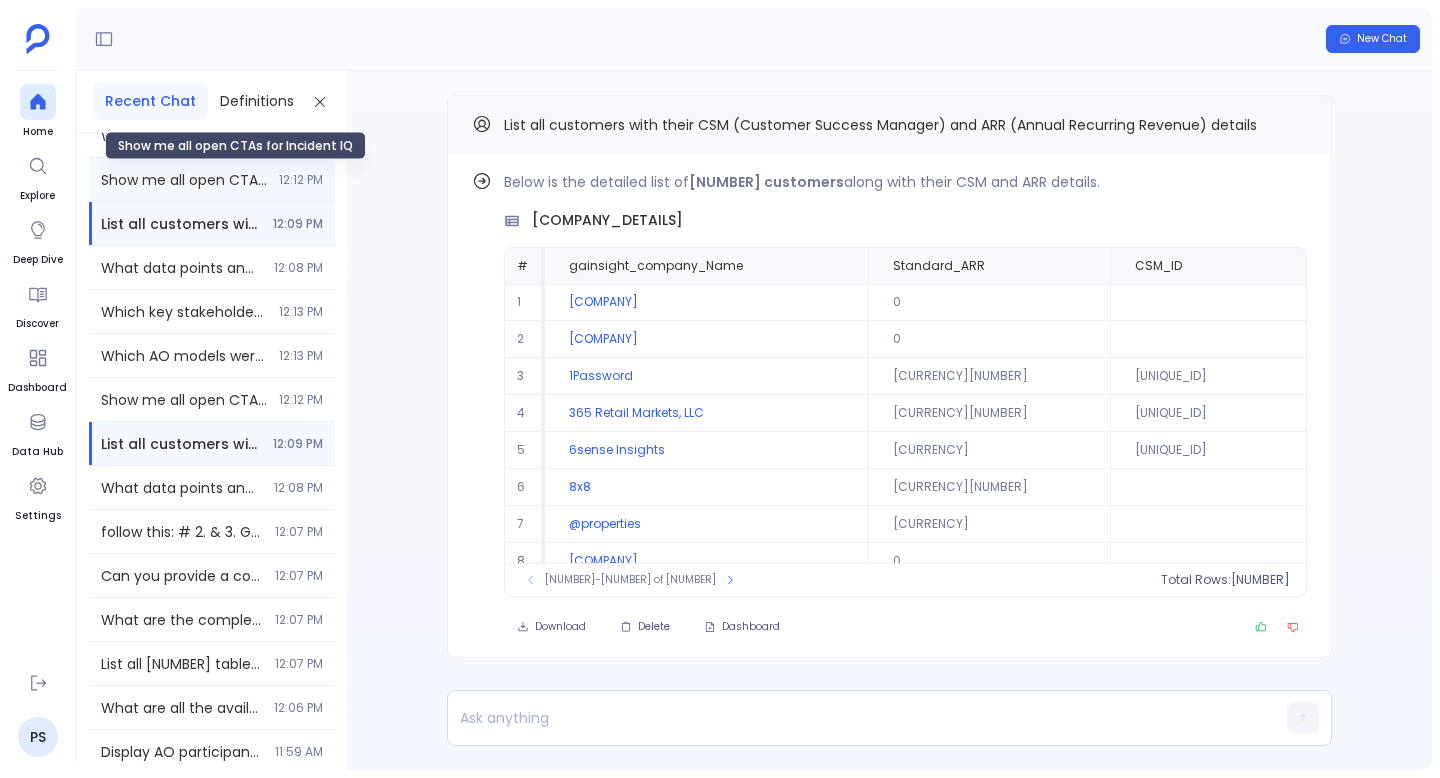 click on "Show me all open CTAs for Incident IQ" at bounding box center (184, 180) 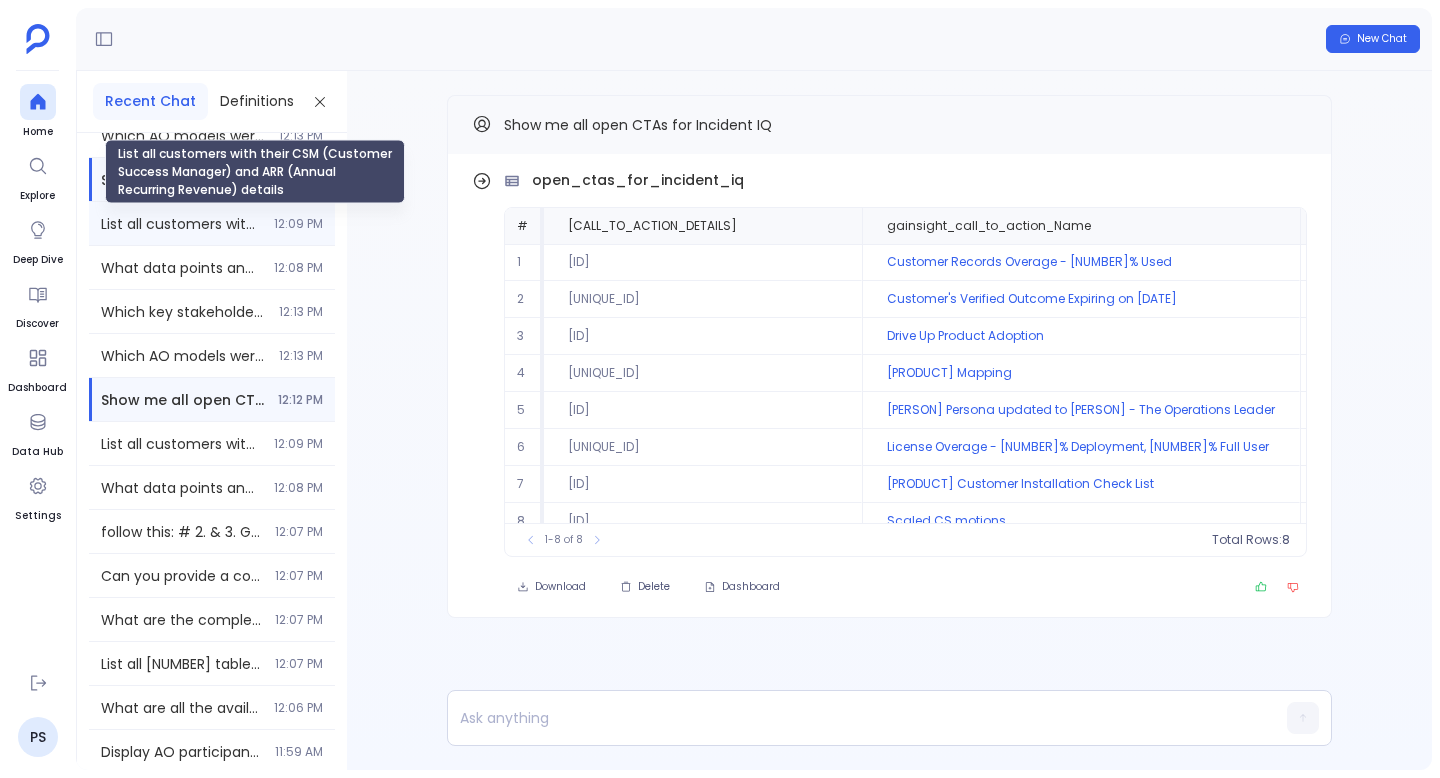 click on "List all customers with their CSM (Customer Success Manager) and ARR (Annual Recurring Revenue) details" at bounding box center (181, 224) 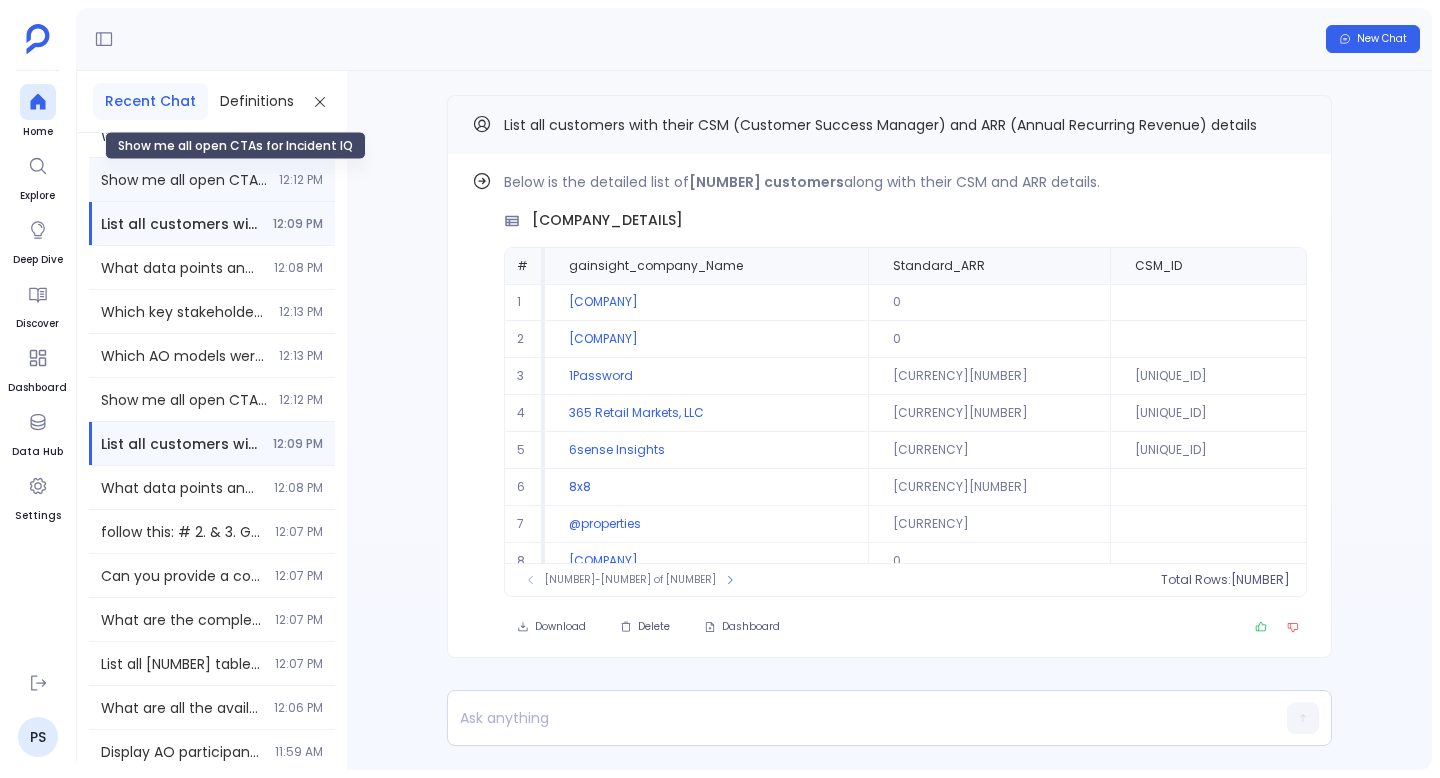 click on "Show me all open CTAs for Incident IQ" at bounding box center (184, 180) 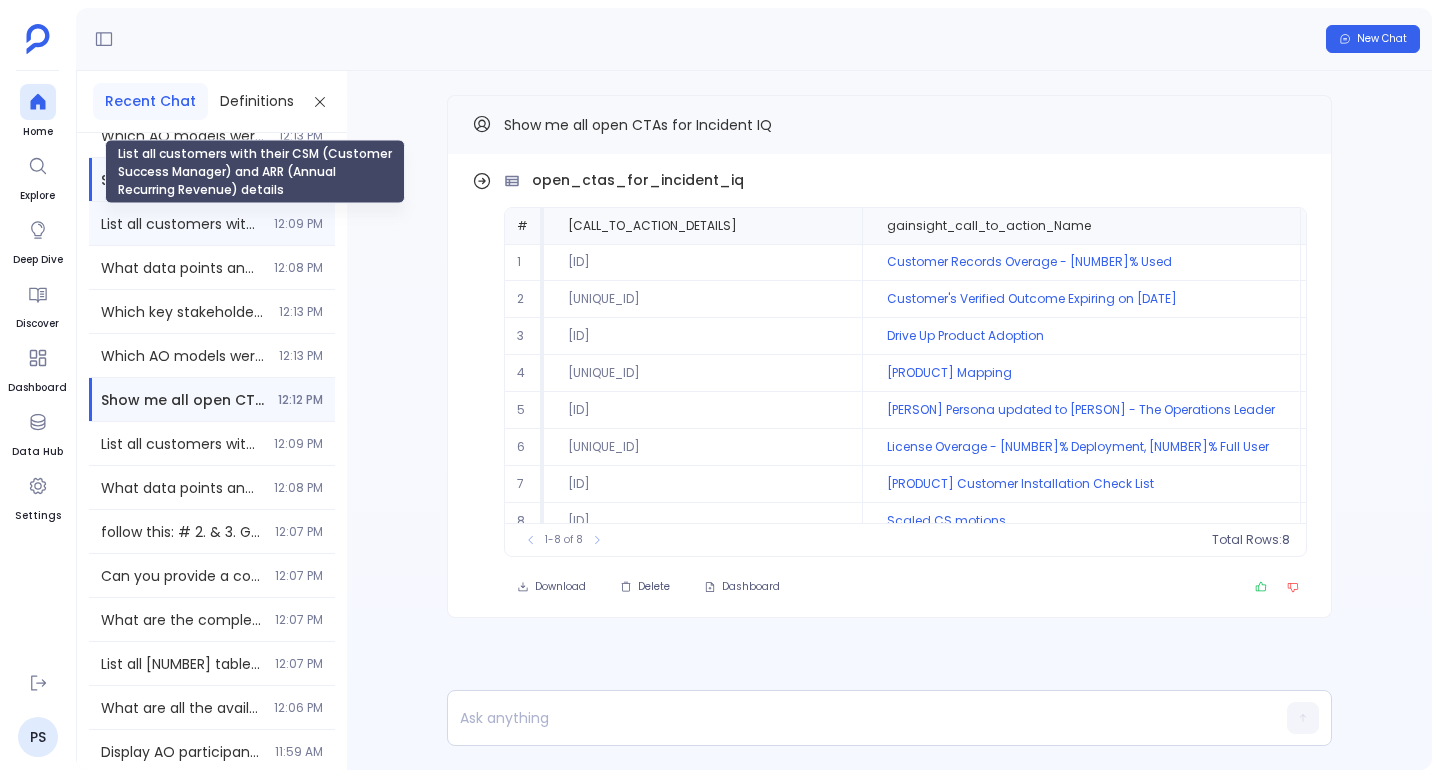 click on "List all customers with their CSM (Customer Success Manager) and ARR (Annual Recurring Revenue) details" at bounding box center (181, 224) 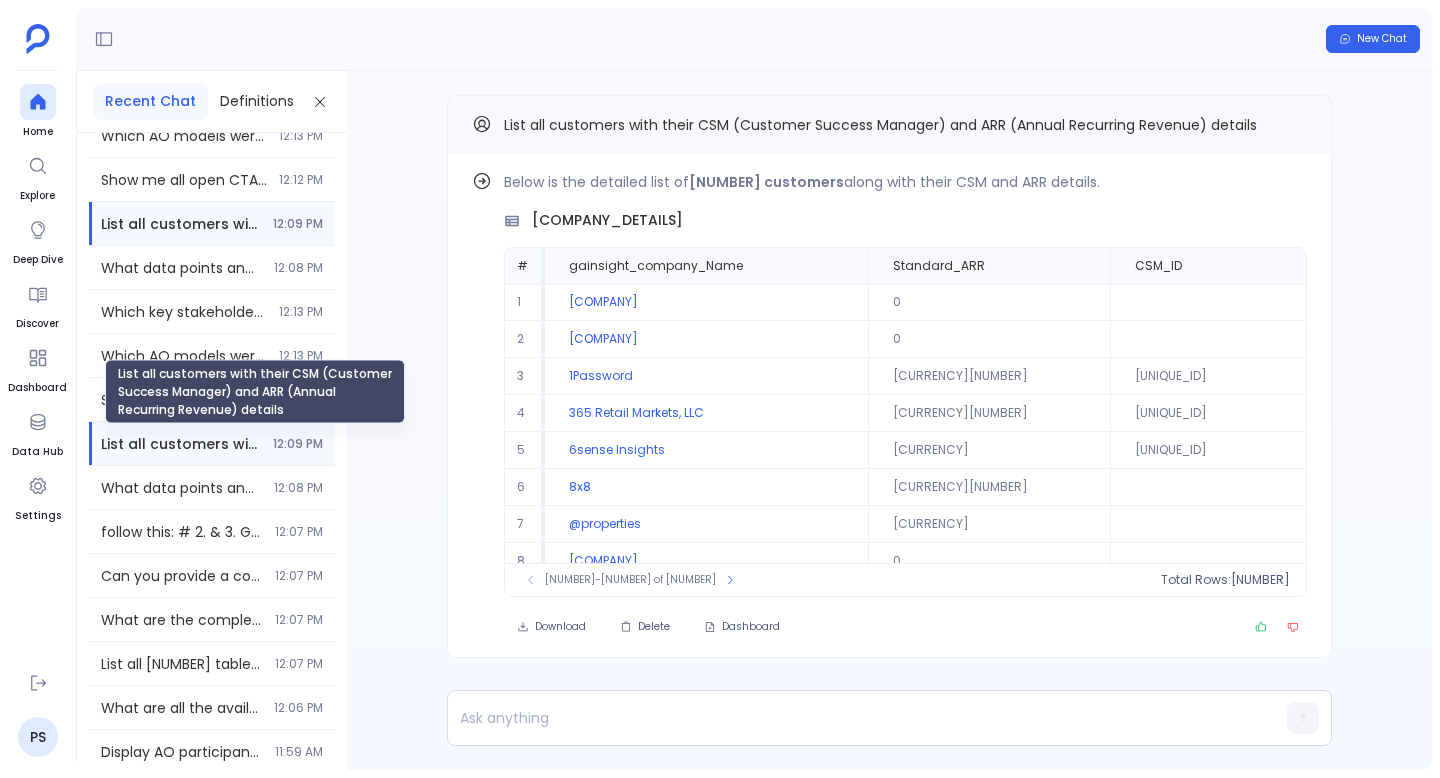click on "List all customers with their CSM (Customer Success Manager) and ARR (Annual Recurring Revenue) details" at bounding box center [181, 444] 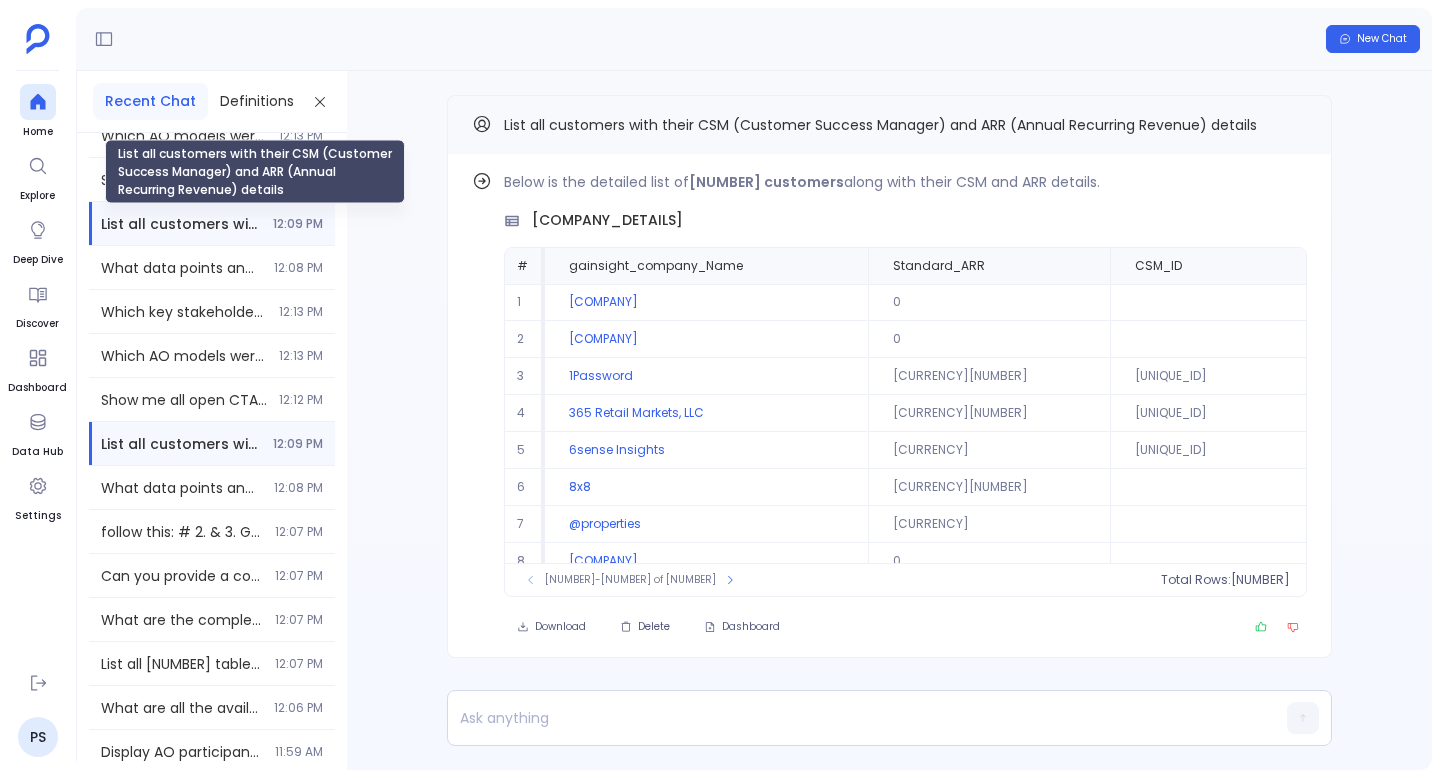 click on "List all customers with their CSM (Customer Success Manager) and ARR (Annual Recurring Revenue) details" at bounding box center [181, 224] 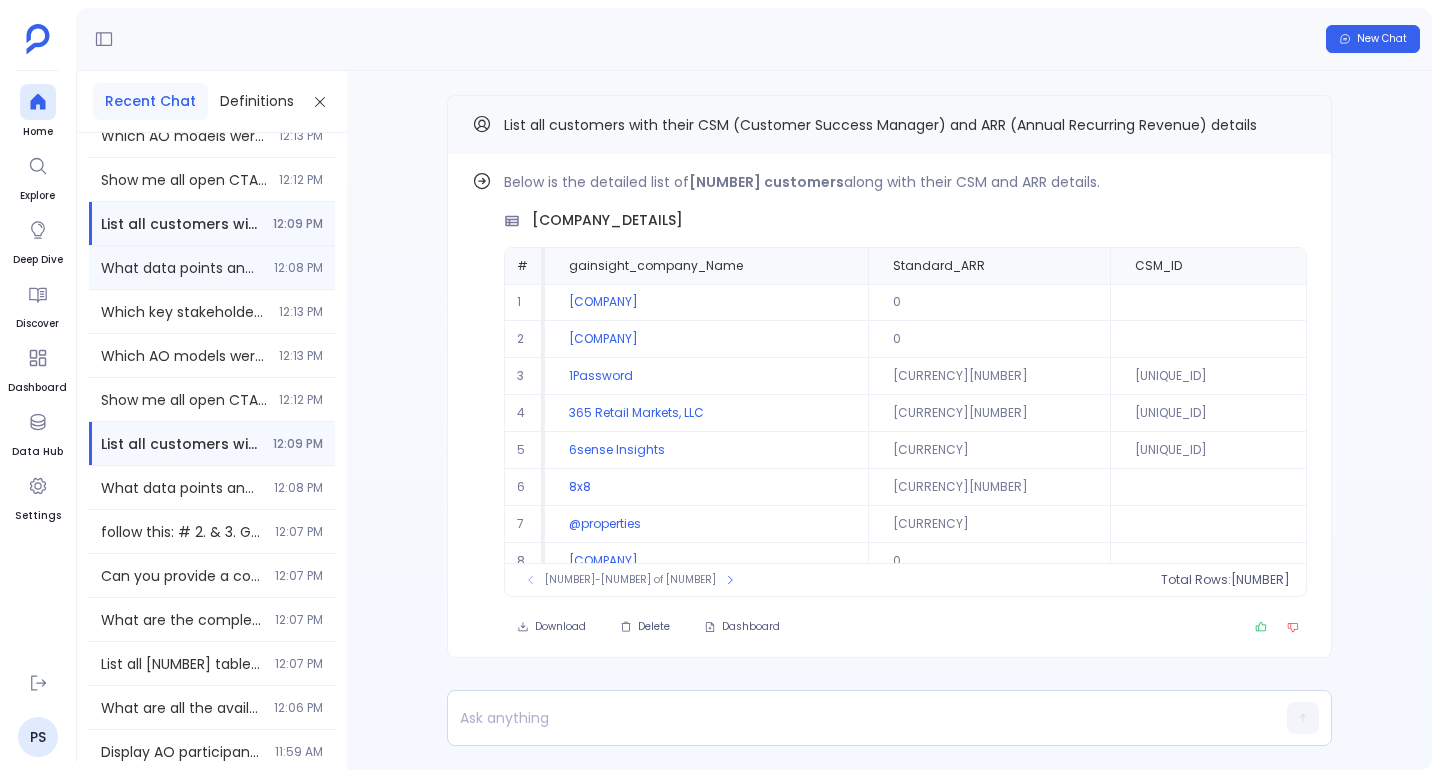 click on "What data points and metrics are available for customer risk analysis, churn prediction, and identifying at-risk customers? Include health scores, engagement metrics, usage patterns, and any risk indicators. 12:08 PM" at bounding box center (212, 267) 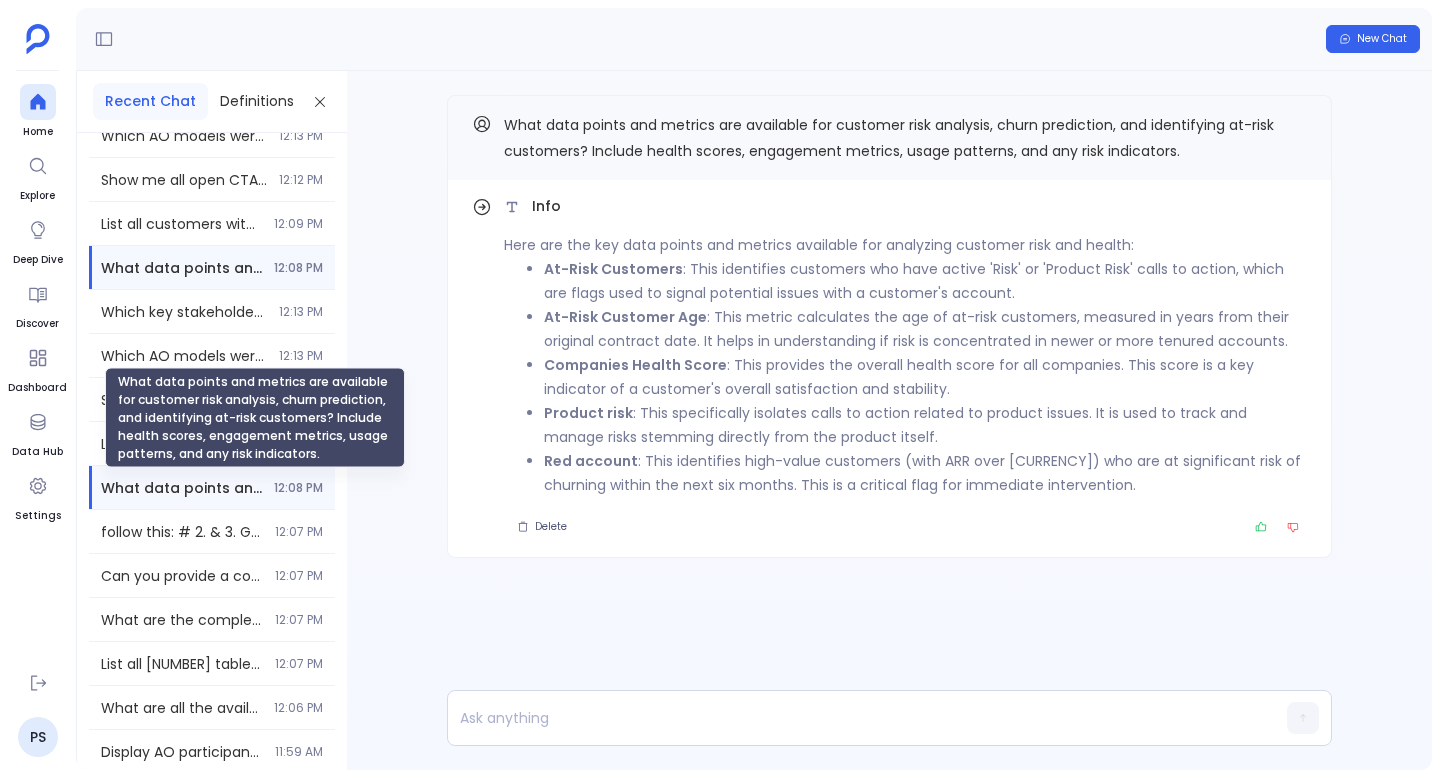 click on "What data points and metrics are available for customer risk analysis, churn prediction, and identifying at-risk customers? Include health scores, engagement metrics, usage patterns, and any risk indicators." at bounding box center [181, 488] 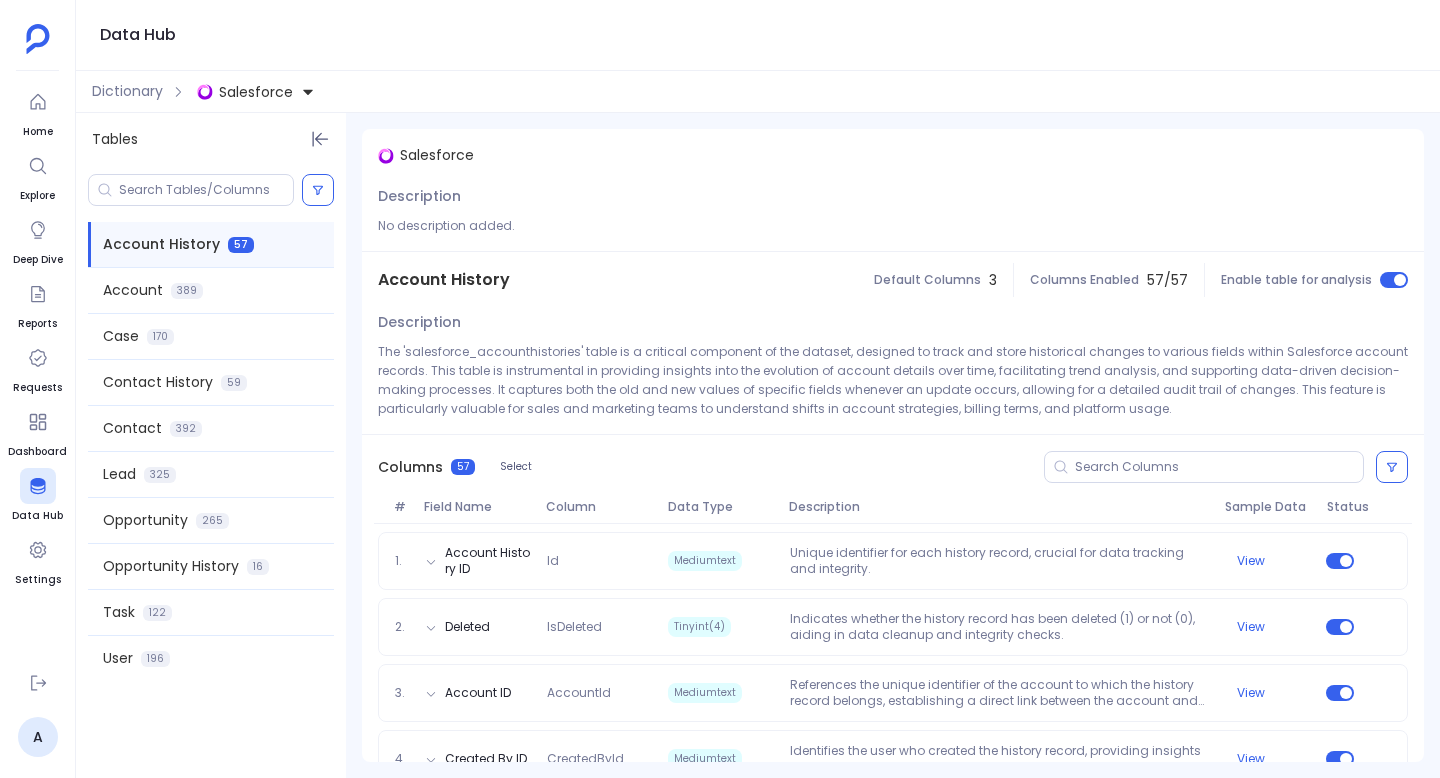 scroll, scrollTop: 0, scrollLeft: 0, axis: both 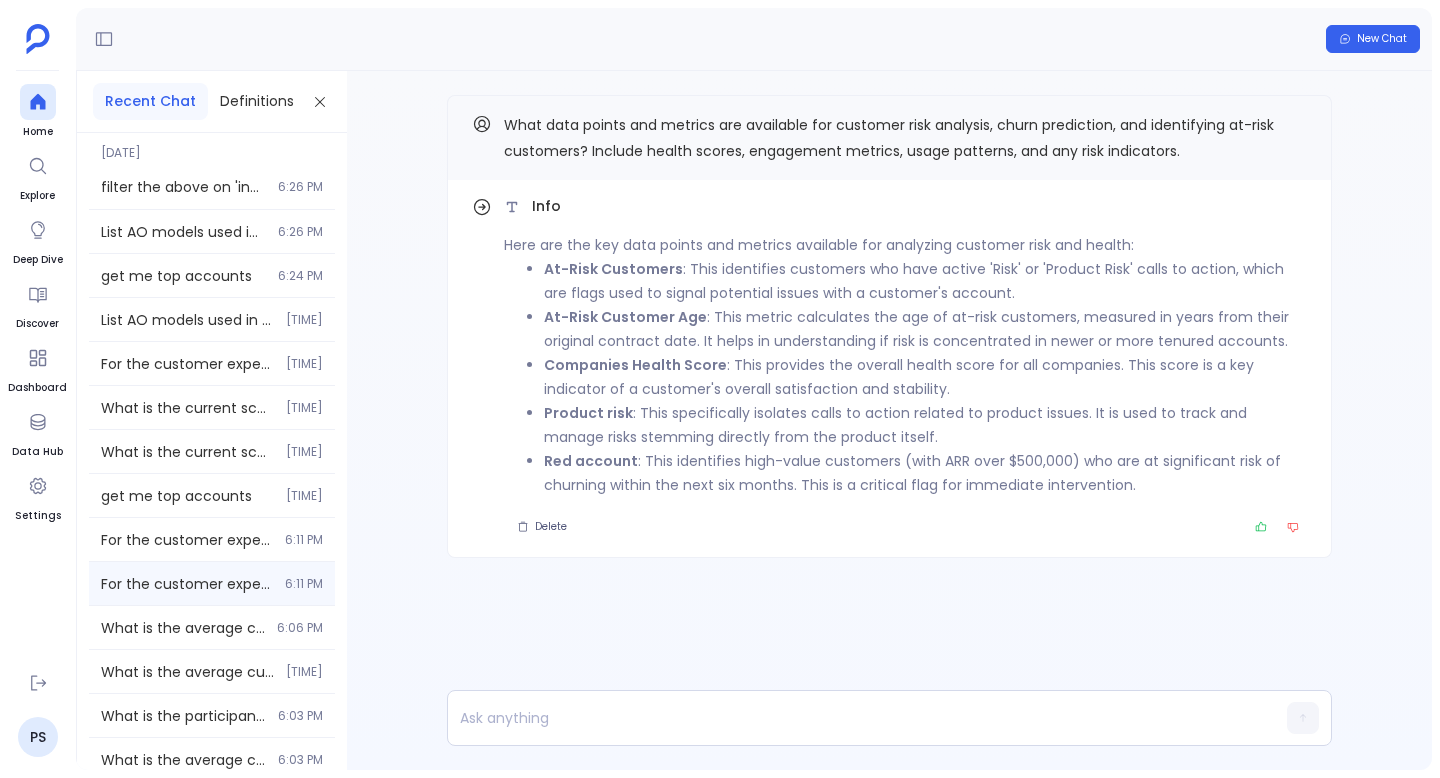 click on "For the customer experience measure associated with Demandbase's scorecard , what is the current and previous score on 27 may 2025 6:11 PM" at bounding box center [212, 583] 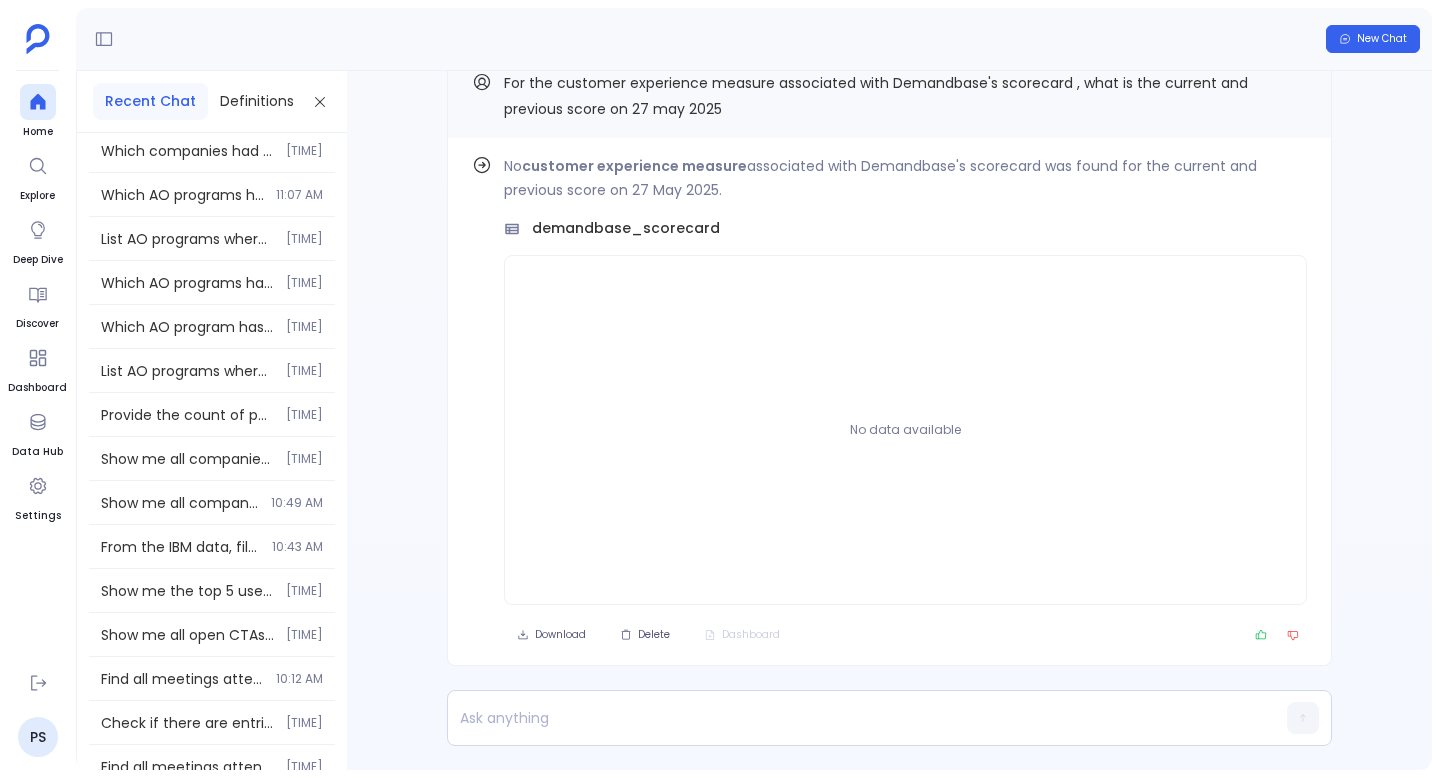 scroll, scrollTop: 5696, scrollLeft: 0, axis: vertical 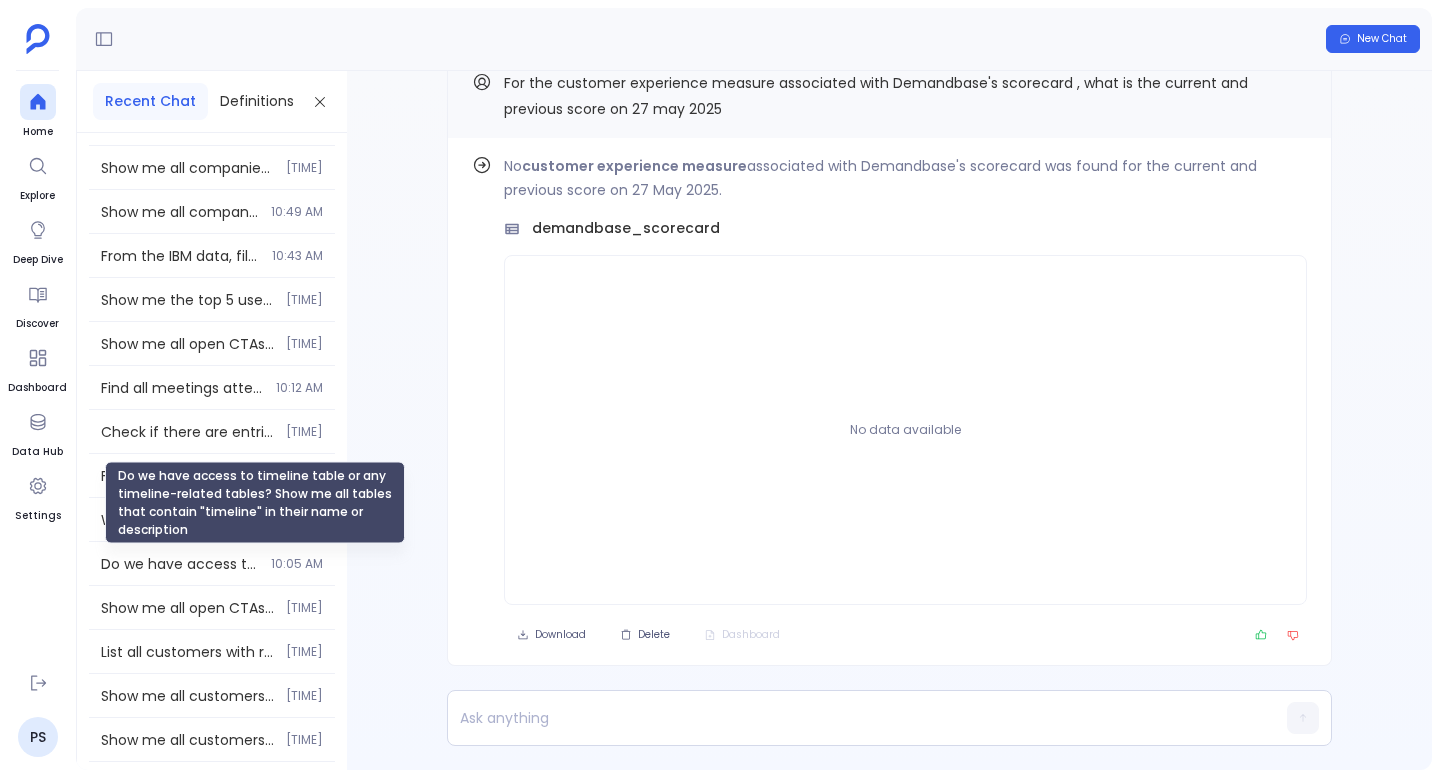 click on "Do we have access to timeline table or any timeline-related tables? Show me all tables that contain "timeline" in their name or description" at bounding box center [255, 503] 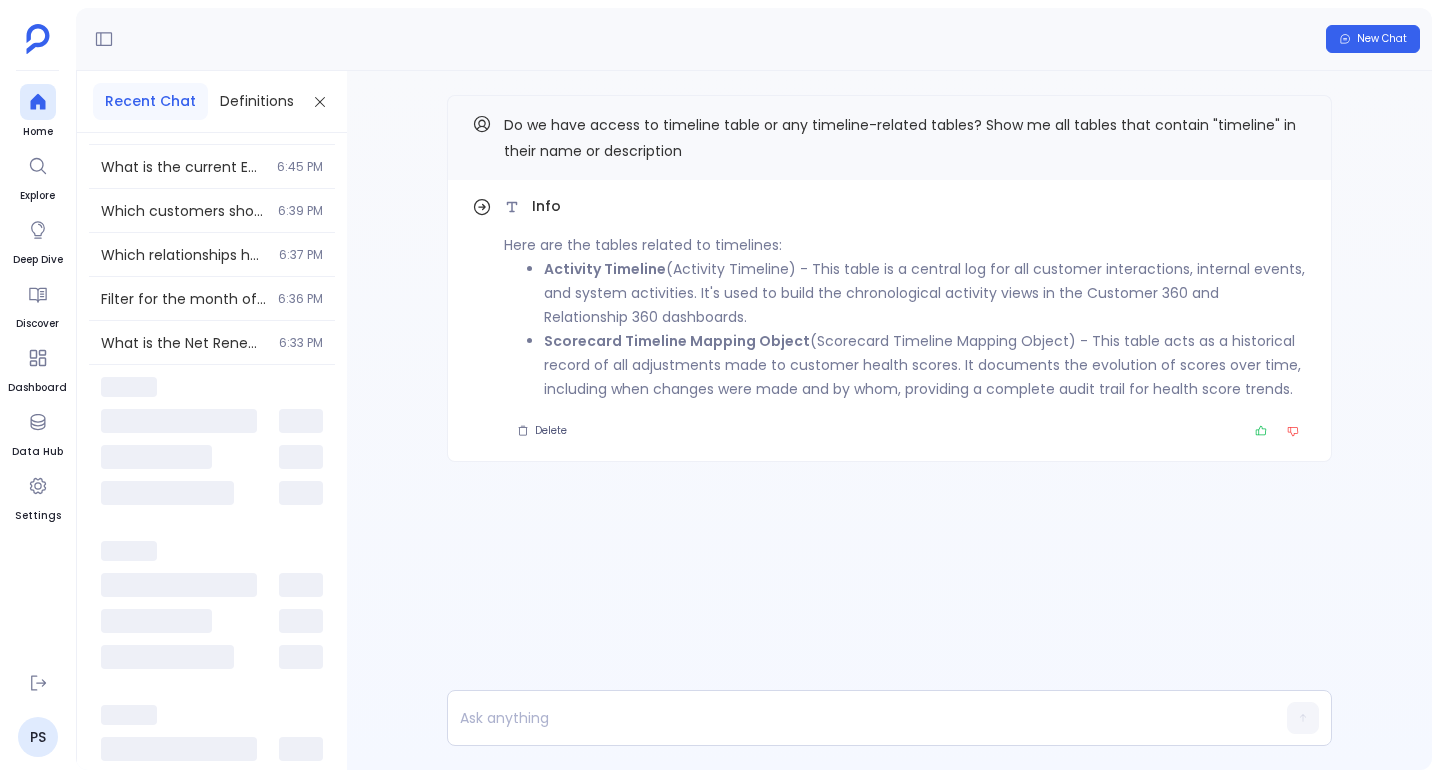 scroll, scrollTop: 8709, scrollLeft: 0, axis: vertical 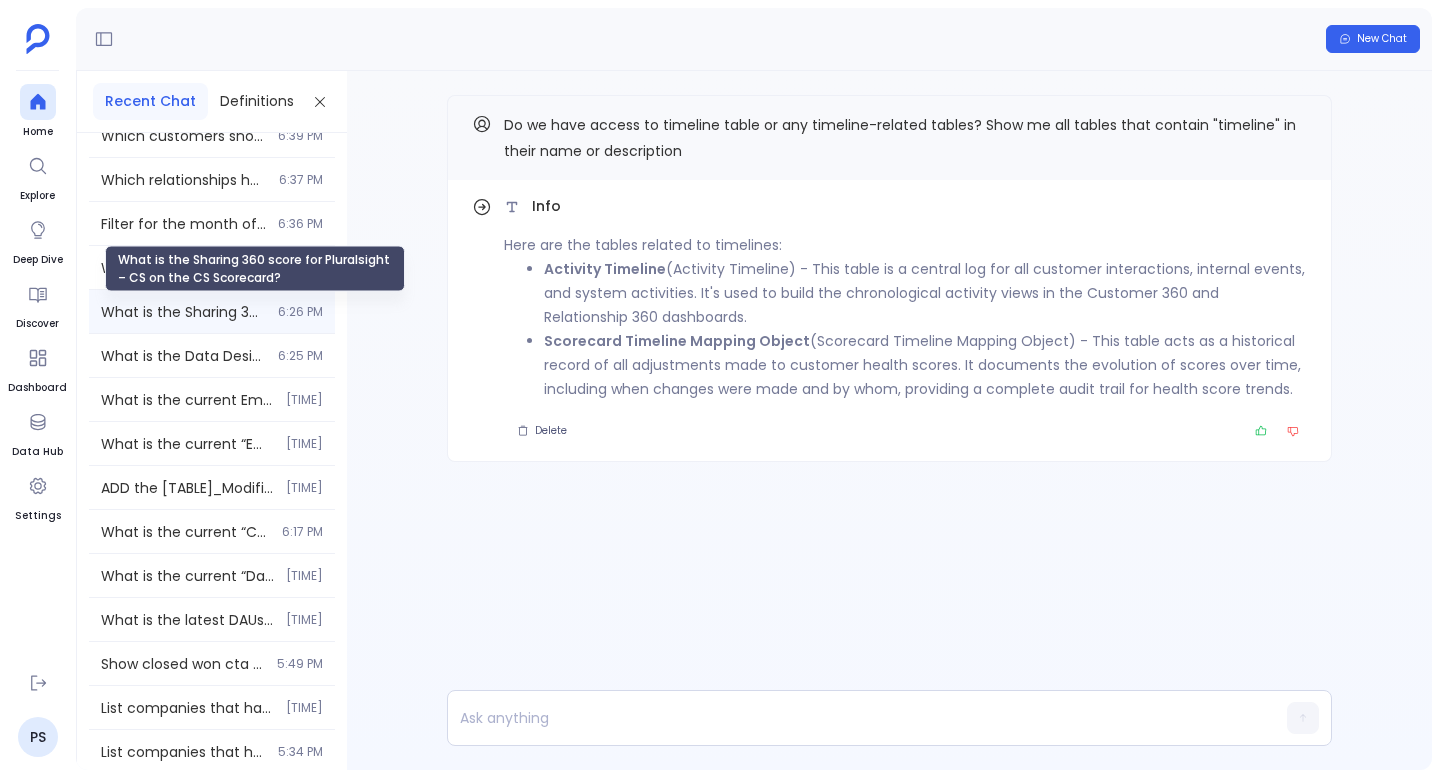 click on "What is the Sharing 360 score for Pluralsight – CS on the CS Scorecard?" at bounding box center (183, 312) 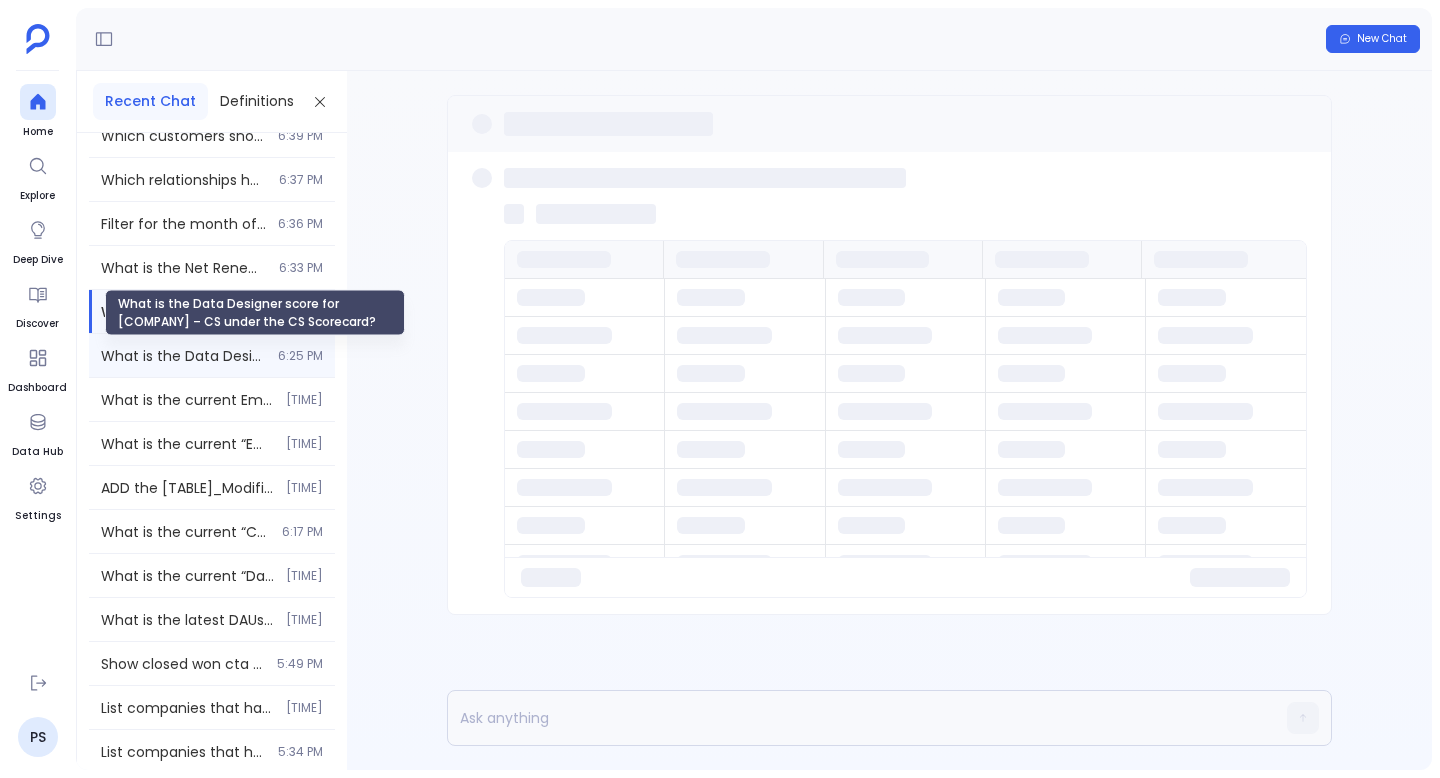 click on "What is the Data Designer score for Pluralsight – CS under the CS Scorecard?" at bounding box center (183, 356) 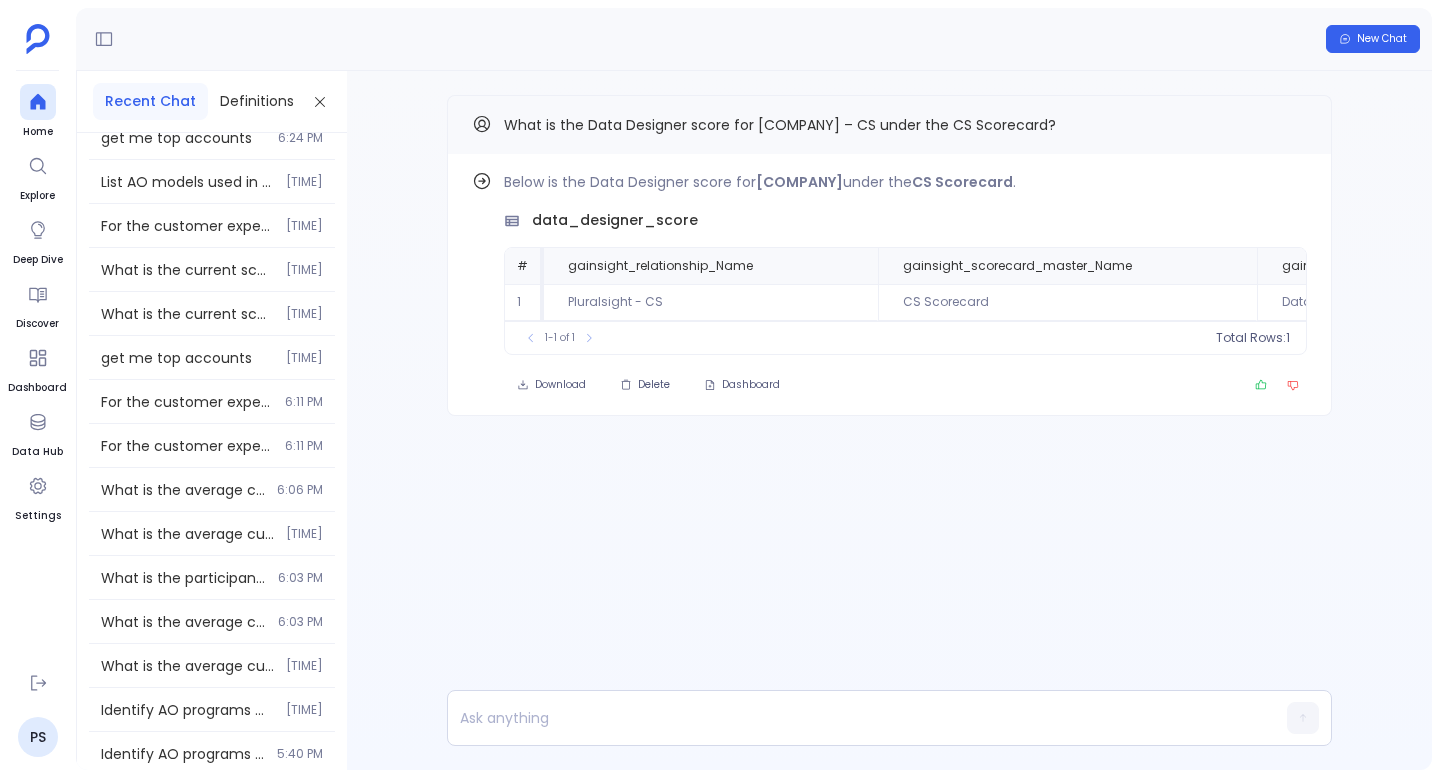 scroll, scrollTop: 0, scrollLeft: 0, axis: both 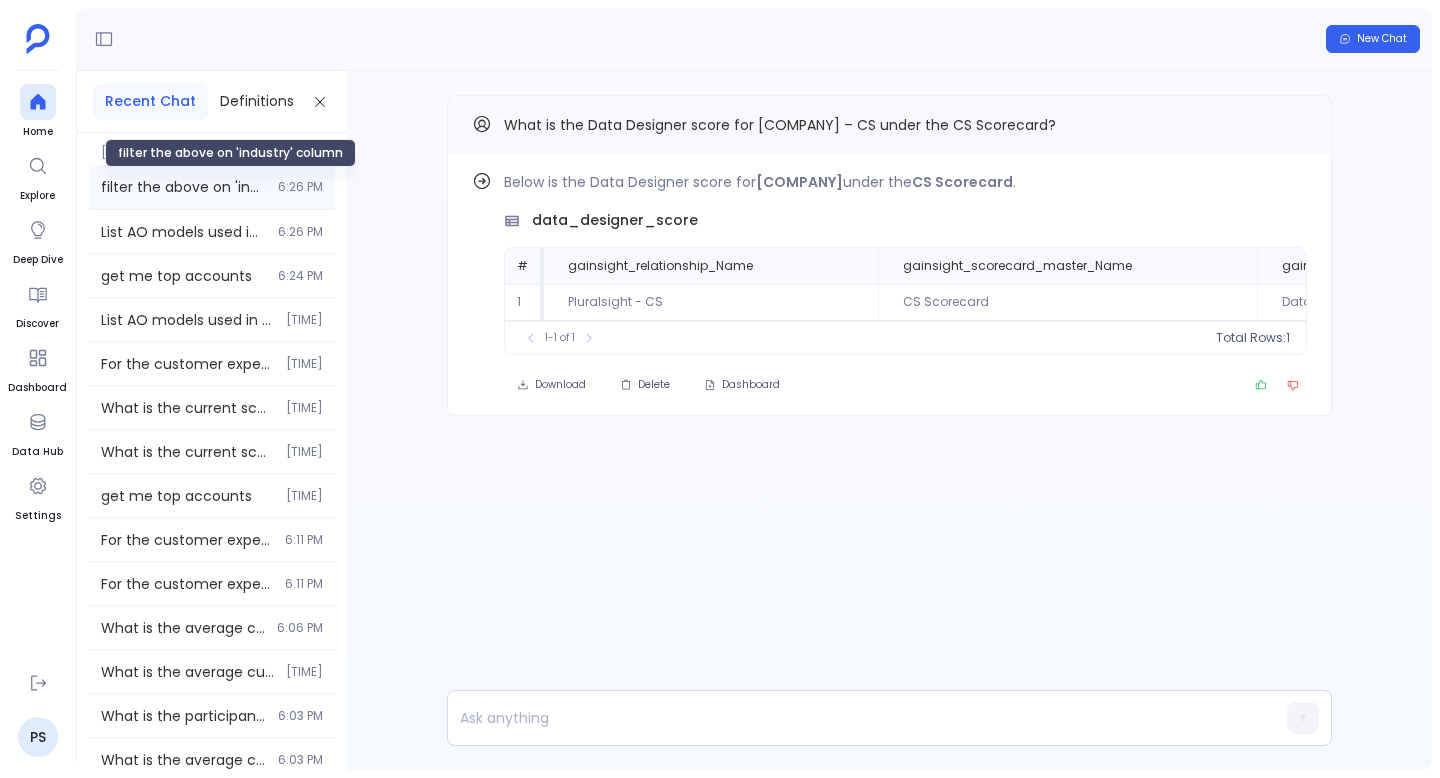click on "filter the above on 'industry' column" at bounding box center (183, 187) 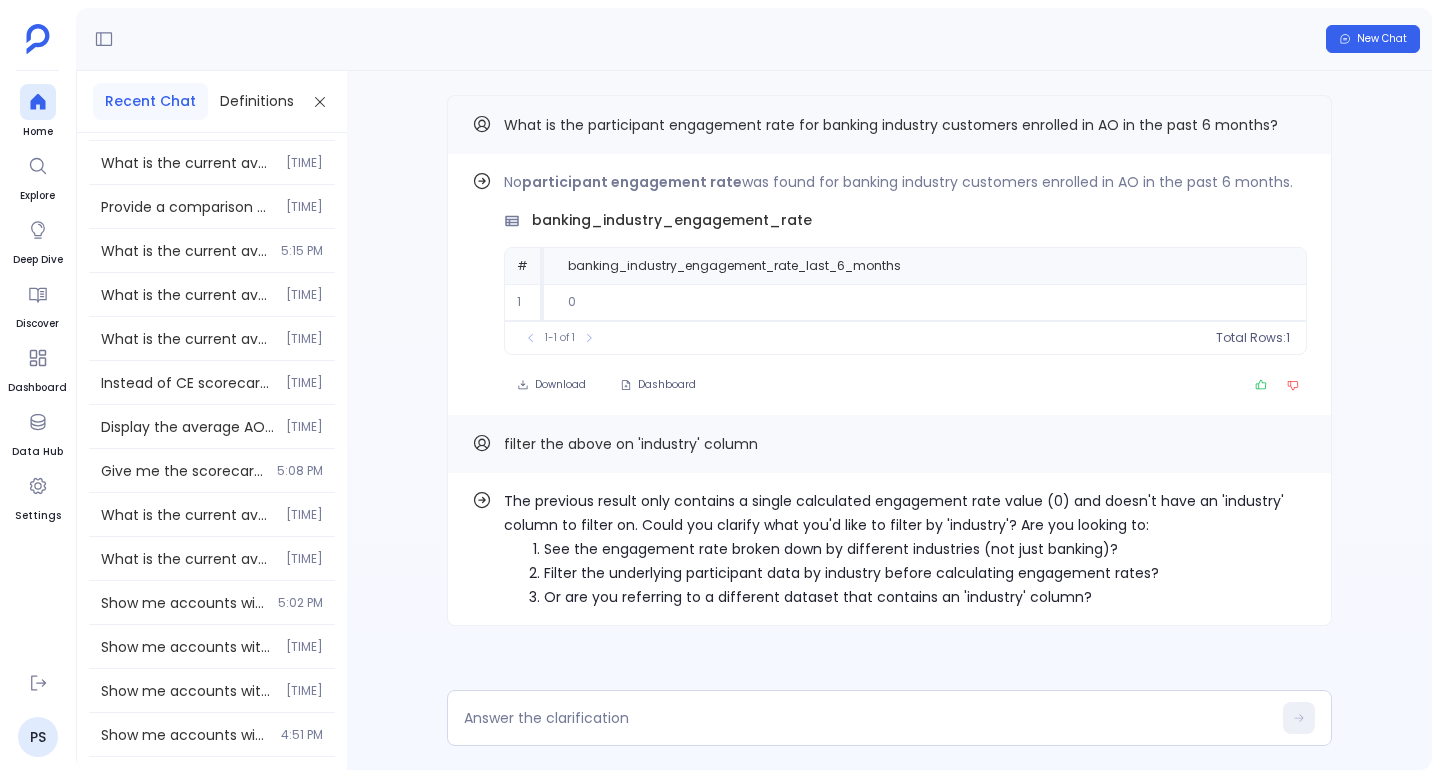 scroll, scrollTop: 0, scrollLeft: 0, axis: both 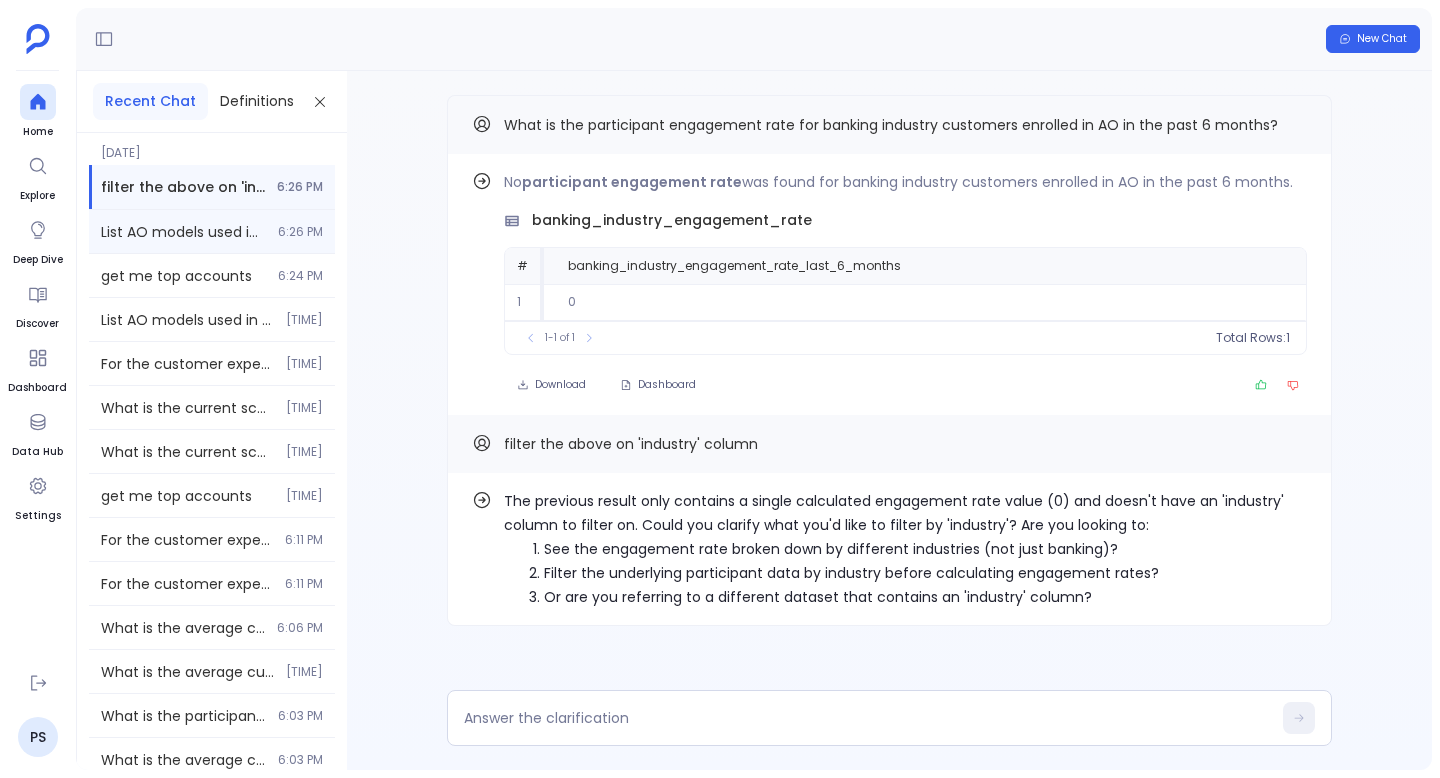 click on "List AO models used in programs where the participant engagement rate is above 50% and the survey sentiment is above 40%" at bounding box center (183, 232) 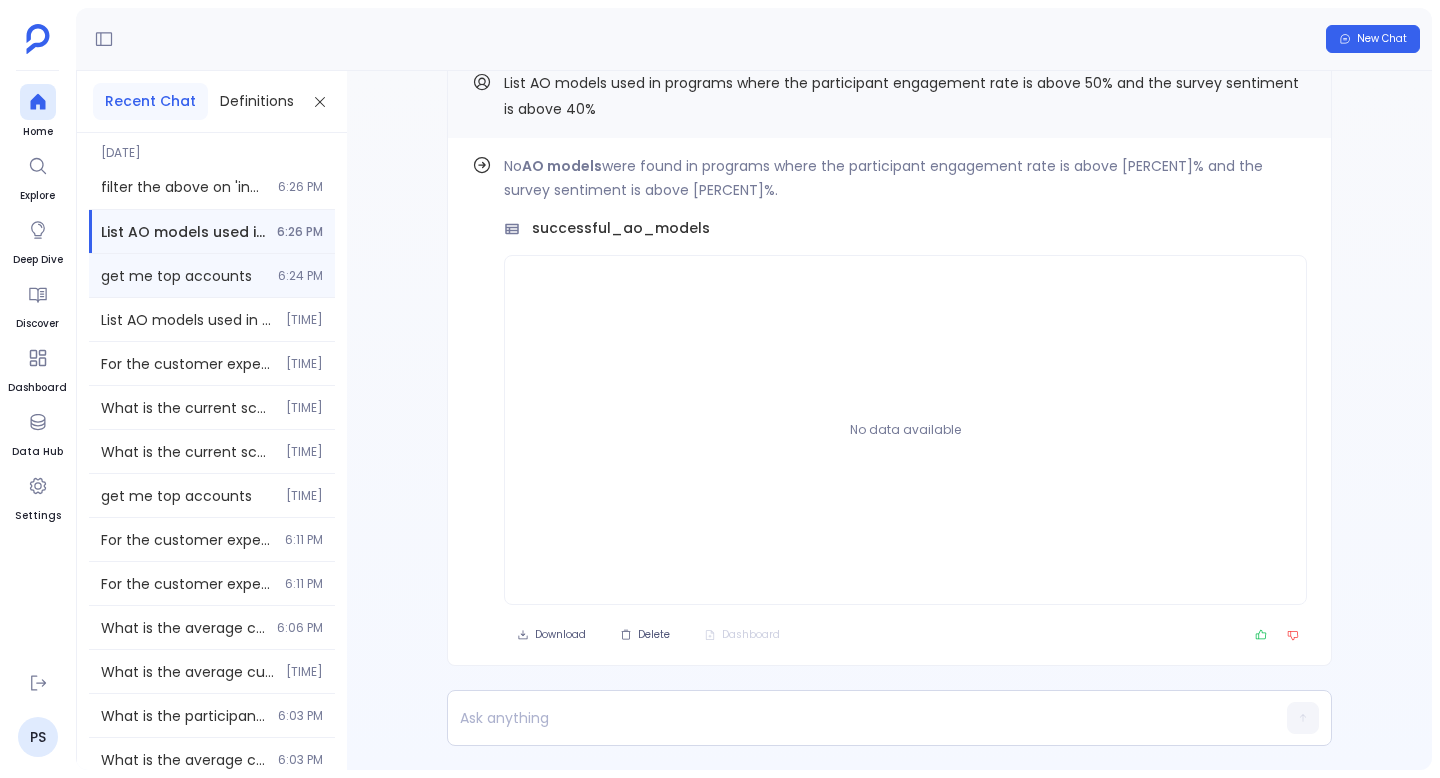 click on "get me top accounts" at bounding box center (183, 276) 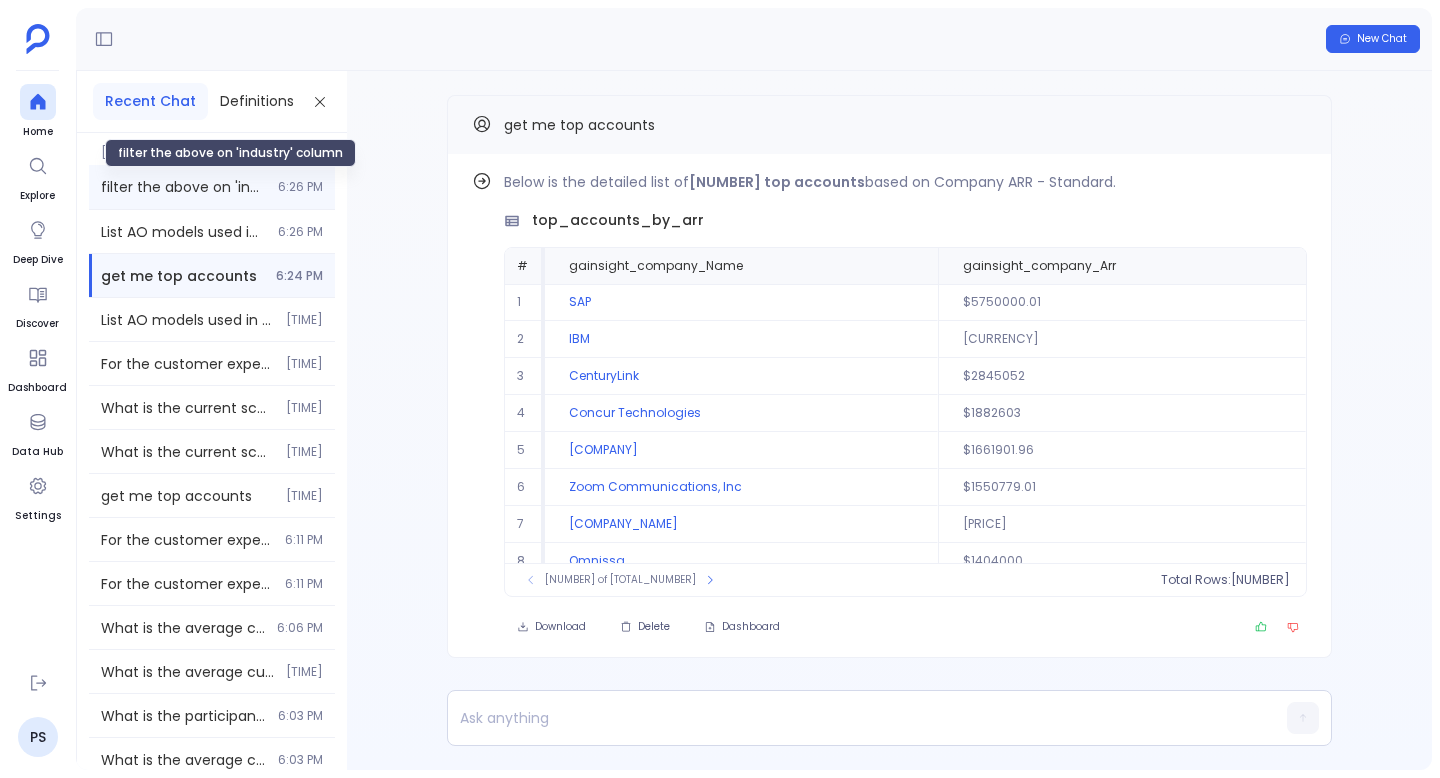 click on "filter the above on 'industry' column" at bounding box center [183, 187] 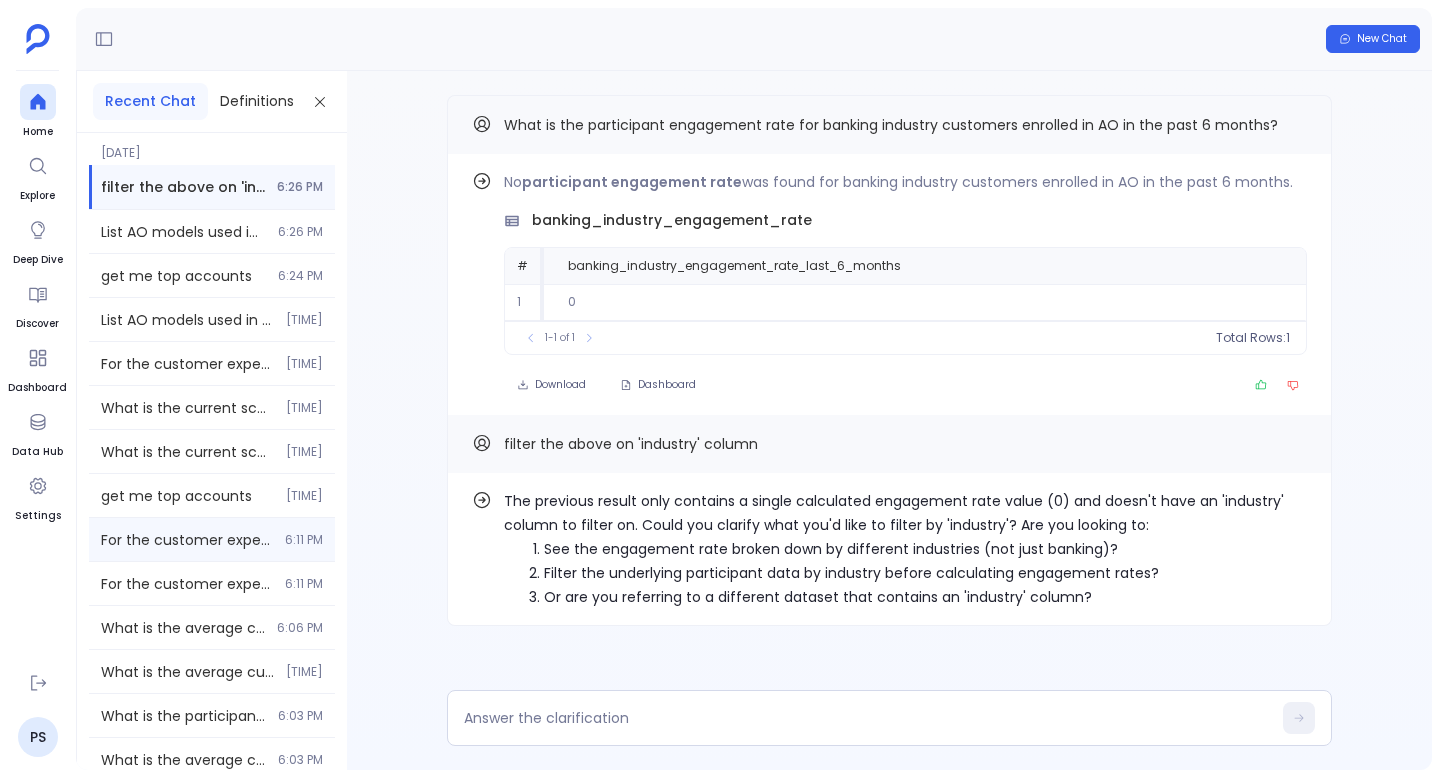 click on "For the customer experience measure associated with Demandbase's scorecard , what is the current and previous score on 27 may 2025 6:11 PM" at bounding box center [212, 539] 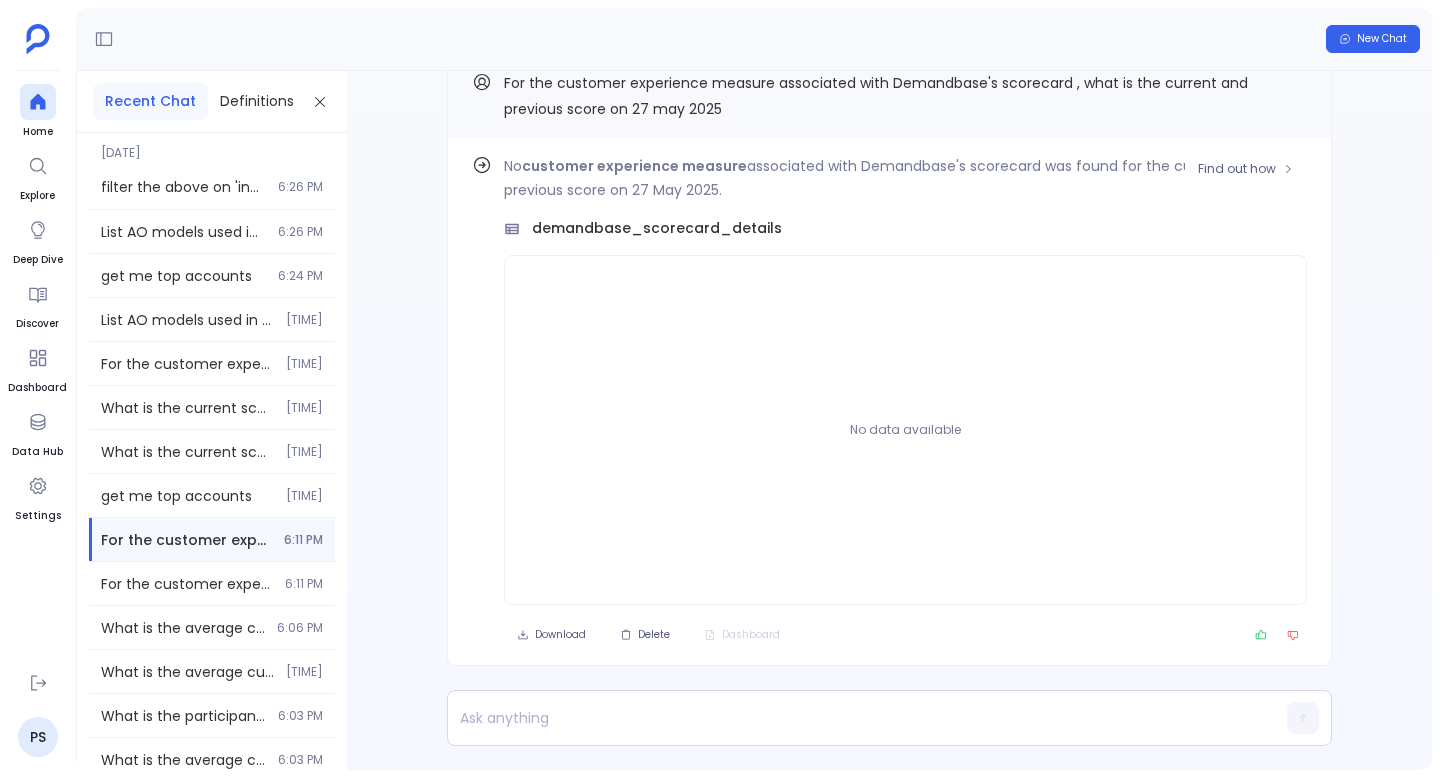 scroll, scrollTop: -42, scrollLeft: 0, axis: vertical 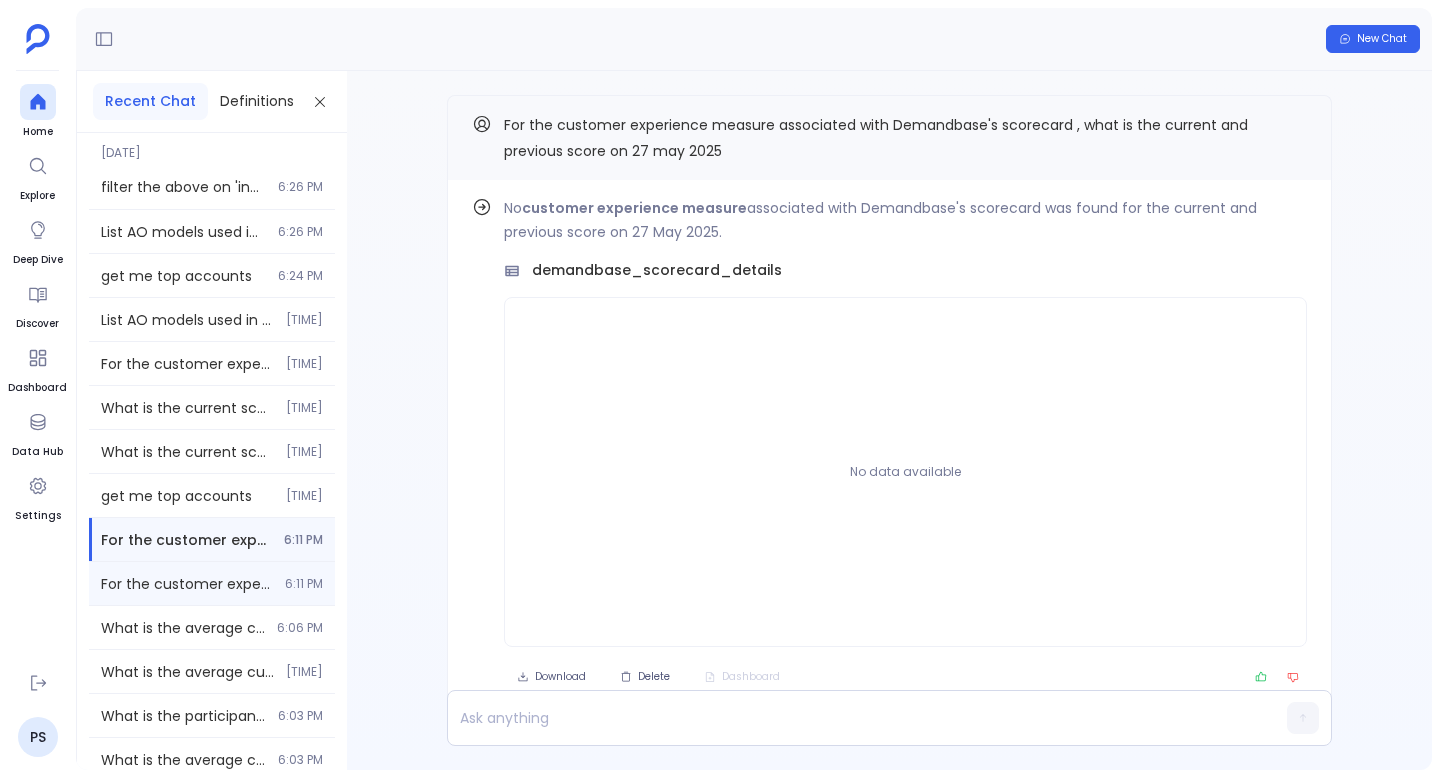 click on "For the customer experience measure associated with Demandbase's scorecard , what is the current and previous score on 27 may 2025 6:11 PM" at bounding box center (212, 583) 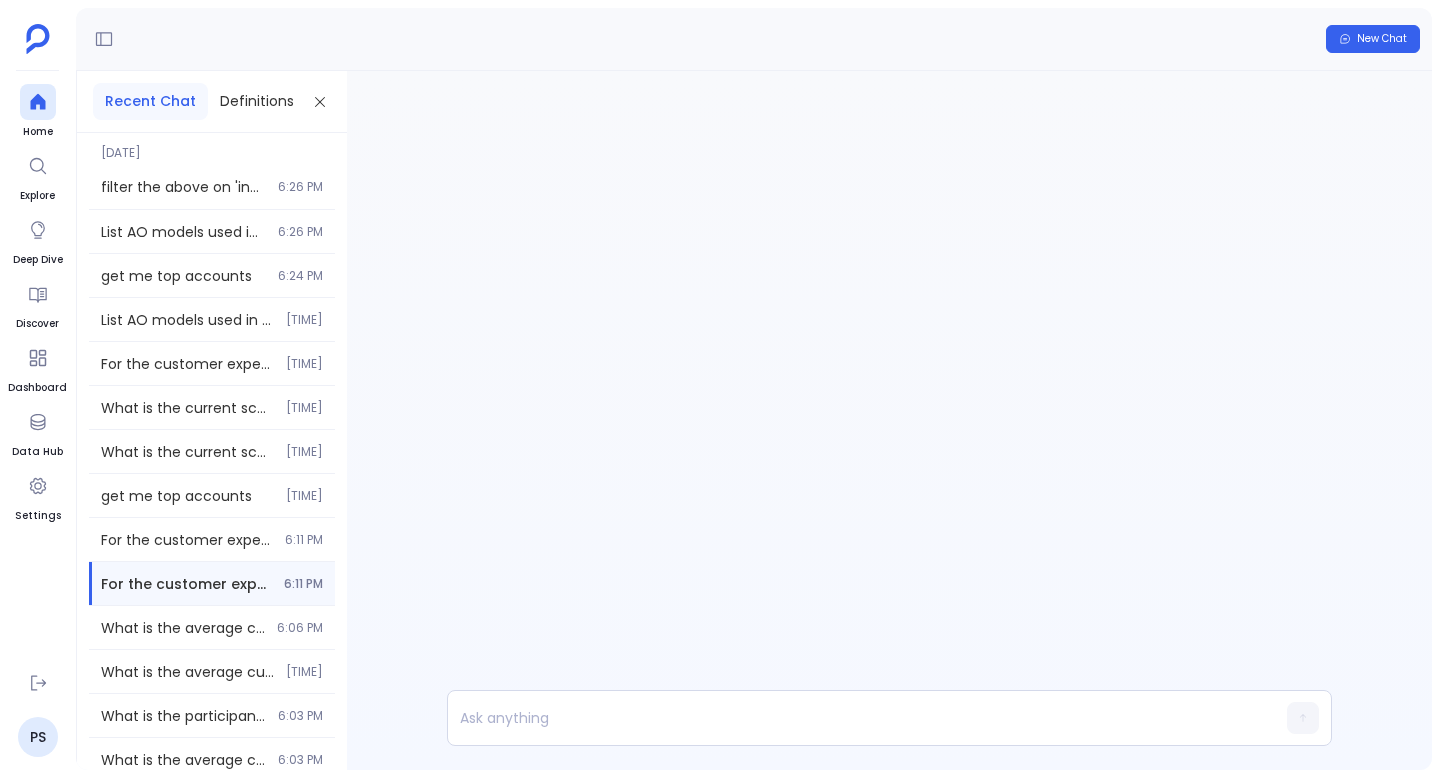 scroll, scrollTop: 0, scrollLeft: 0, axis: both 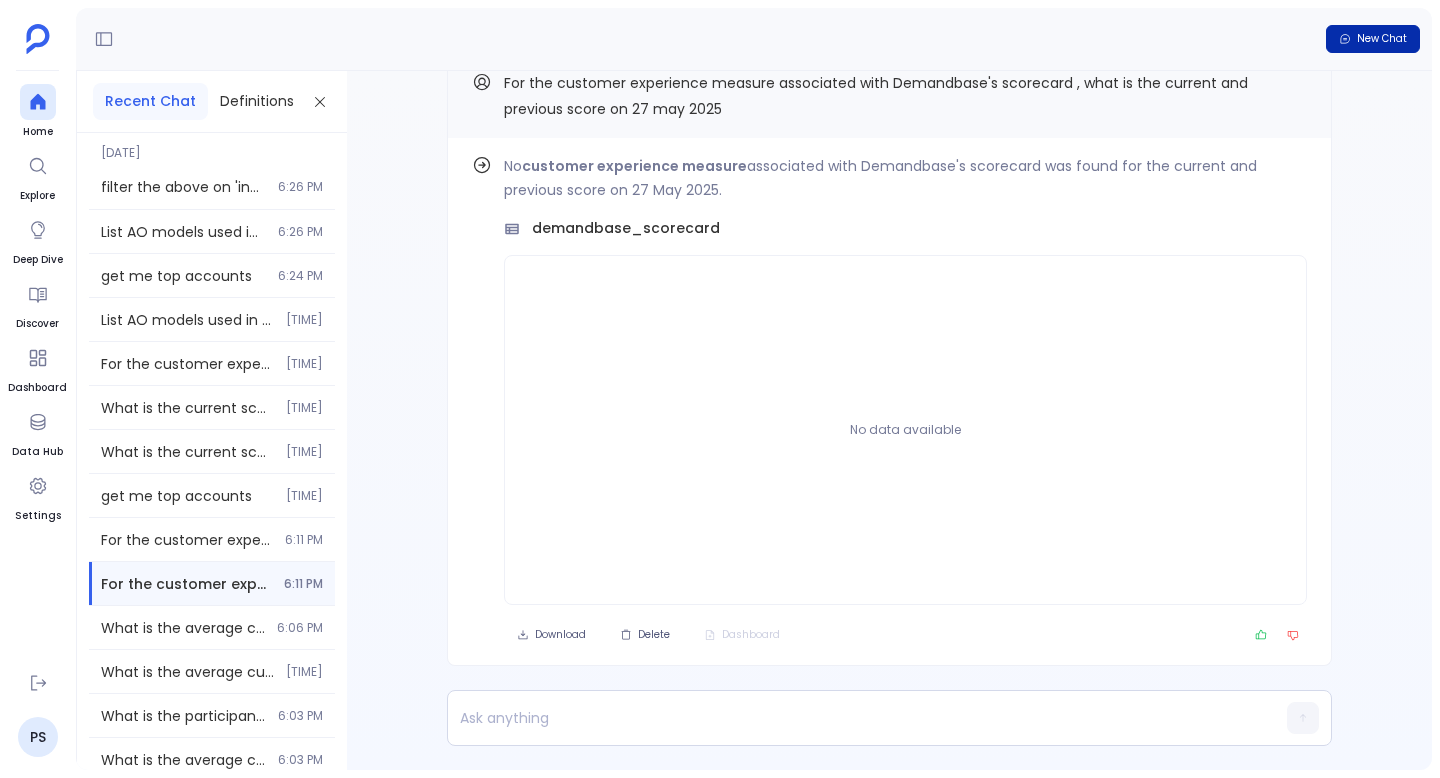 click on "New Chat" at bounding box center (1382, 39) 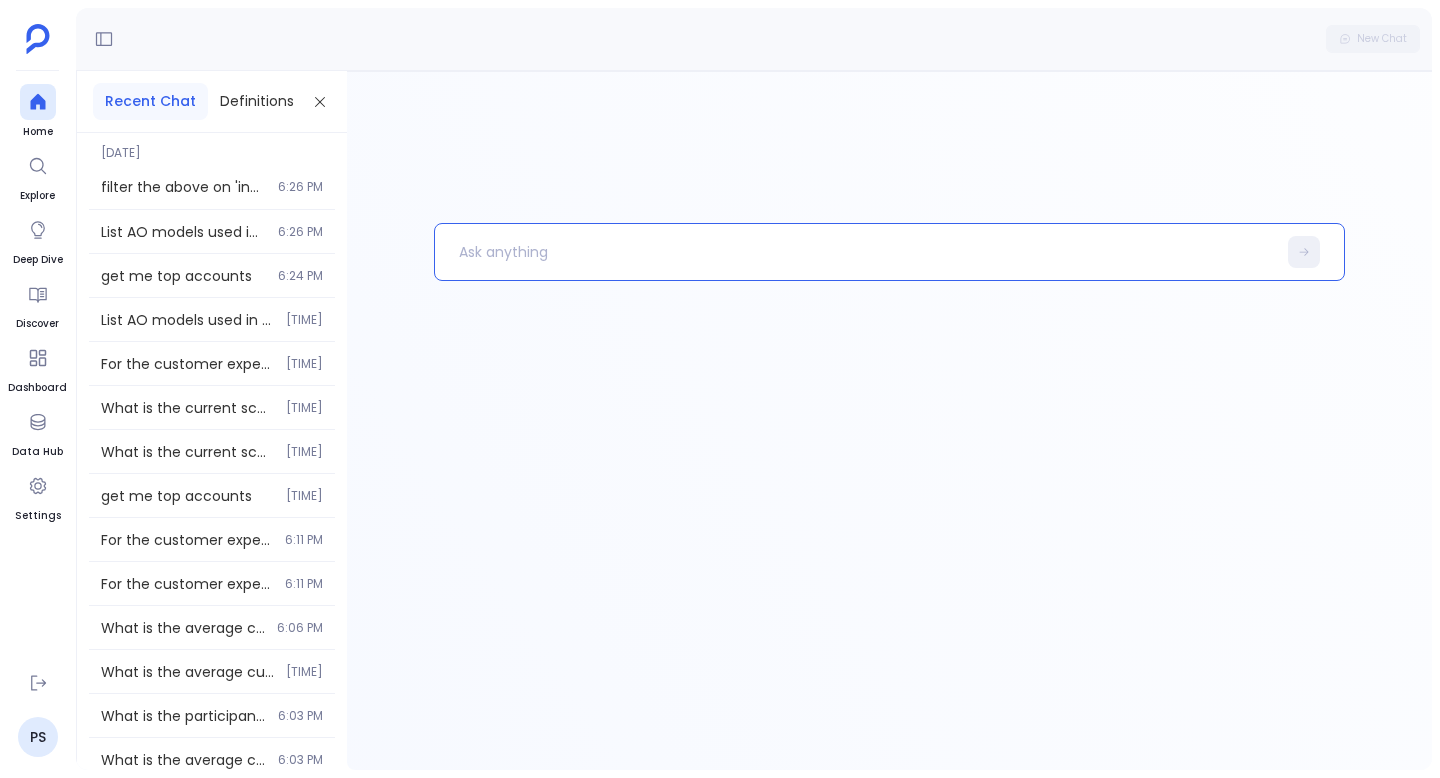 click at bounding box center (855, 252) 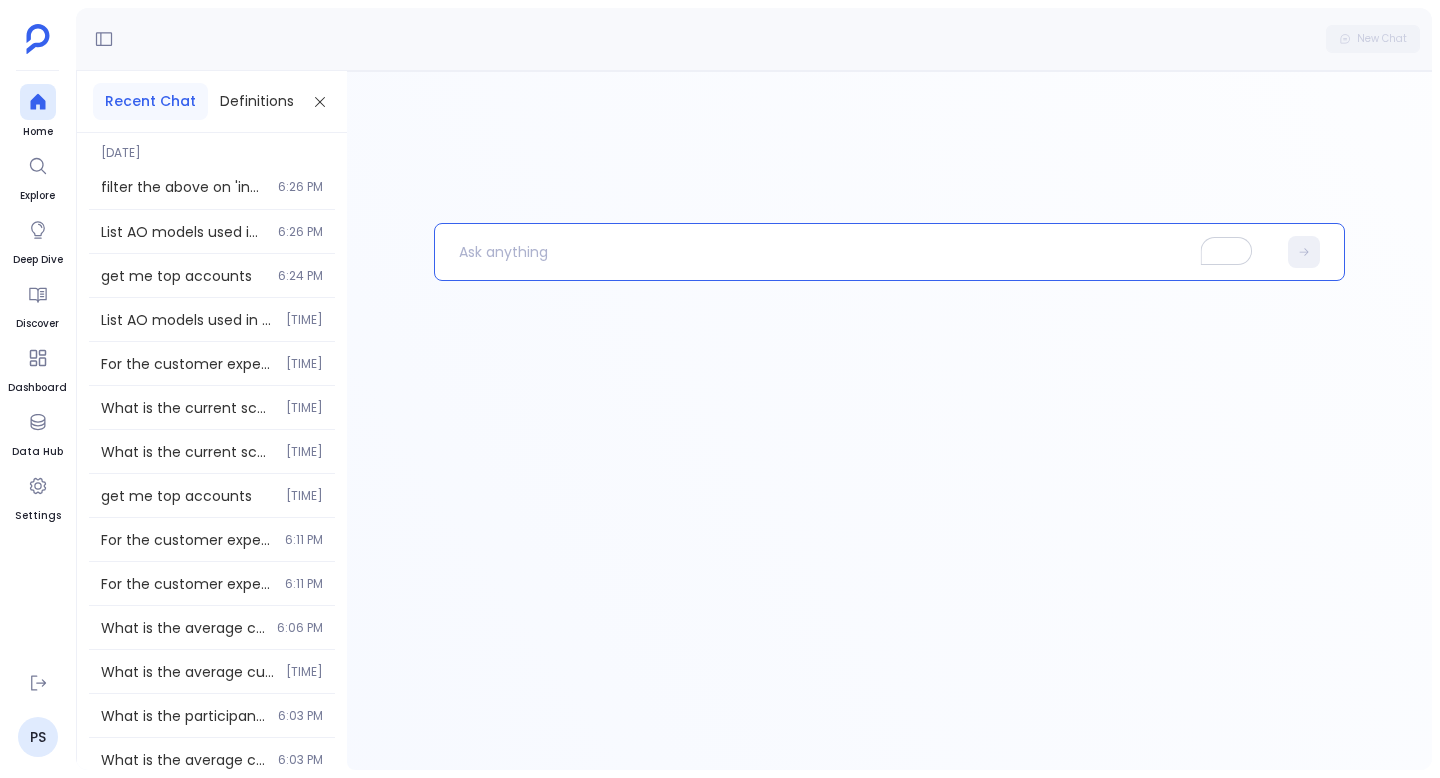 click at bounding box center (855, 252) 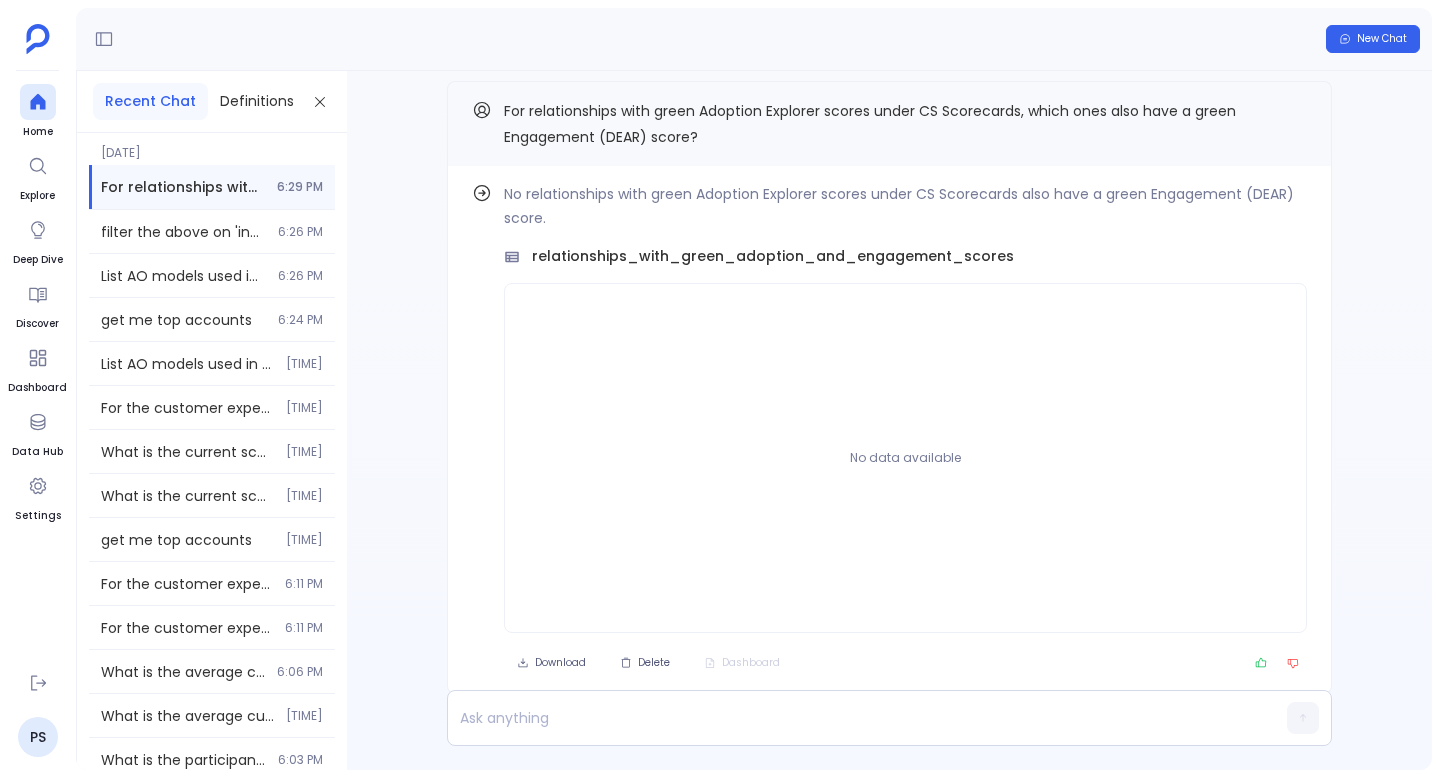 scroll, scrollTop: -42, scrollLeft: 0, axis: vertical 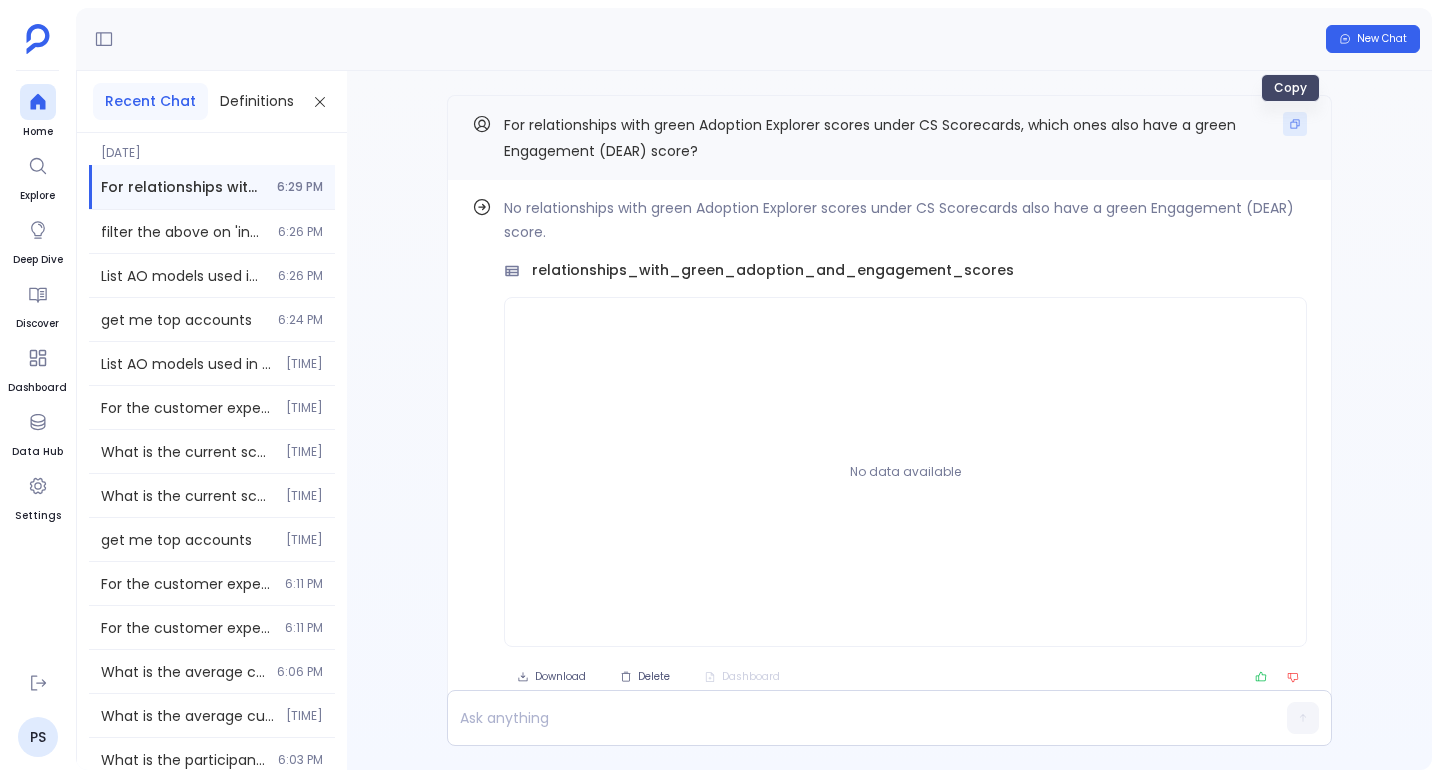click 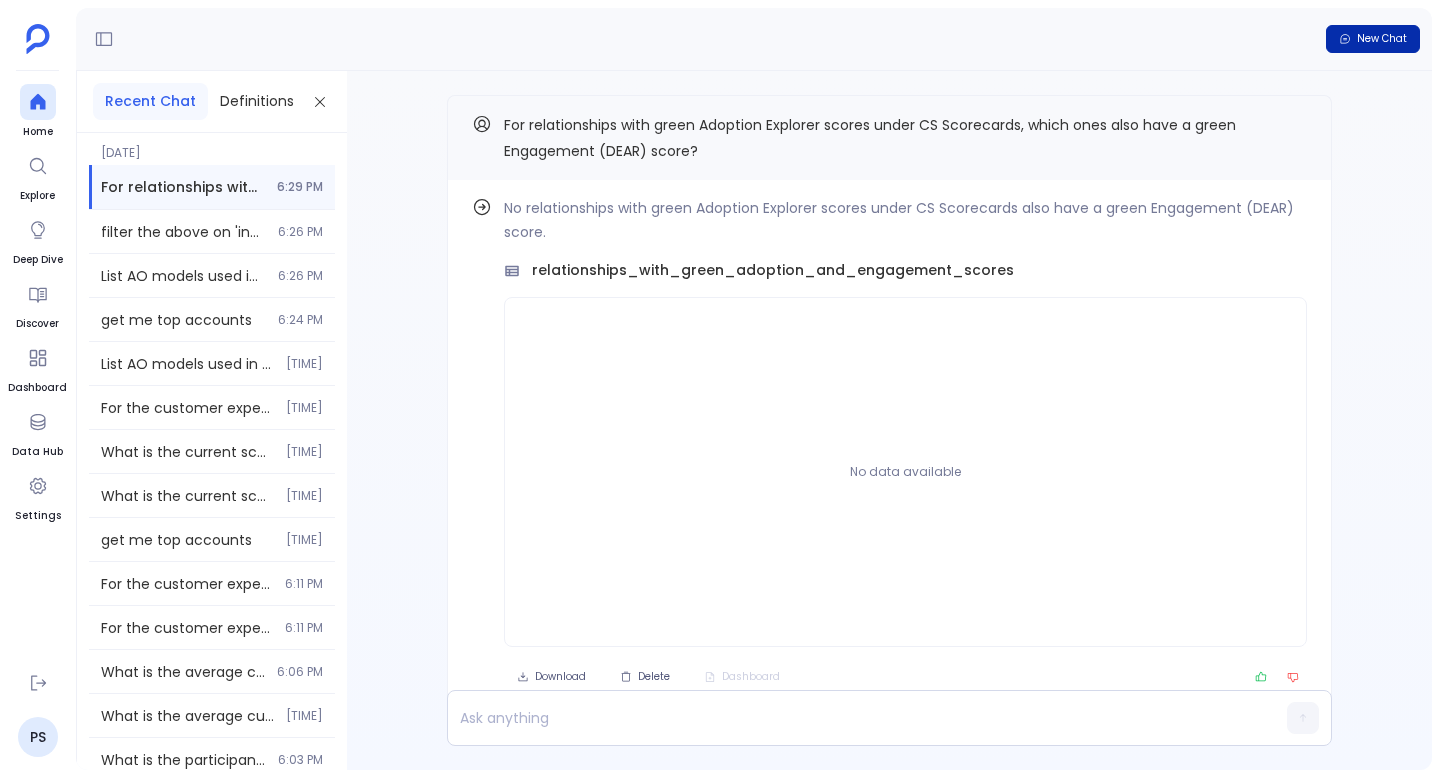 click on "New Chat" at bounding box center (1373, 39) 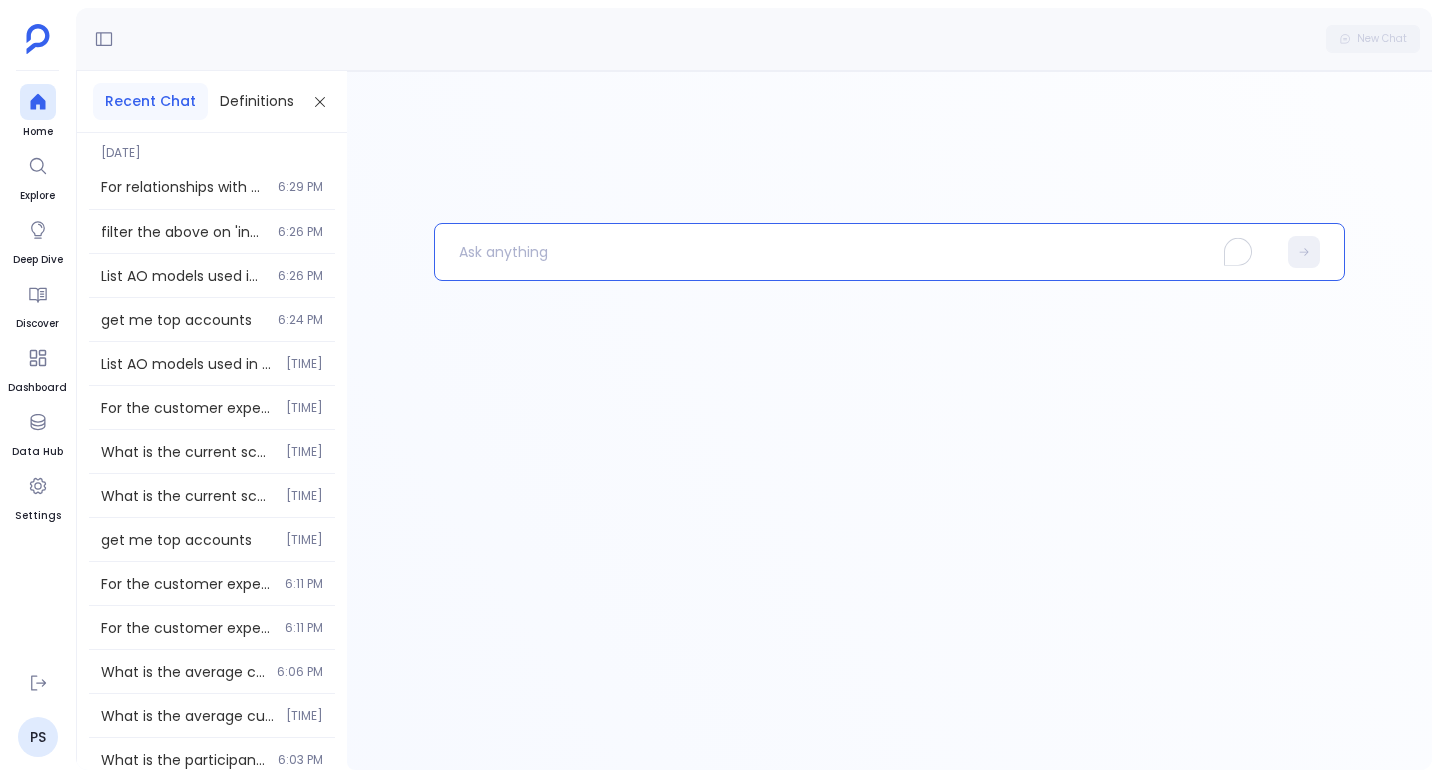 click at bounding box center [855, 252] 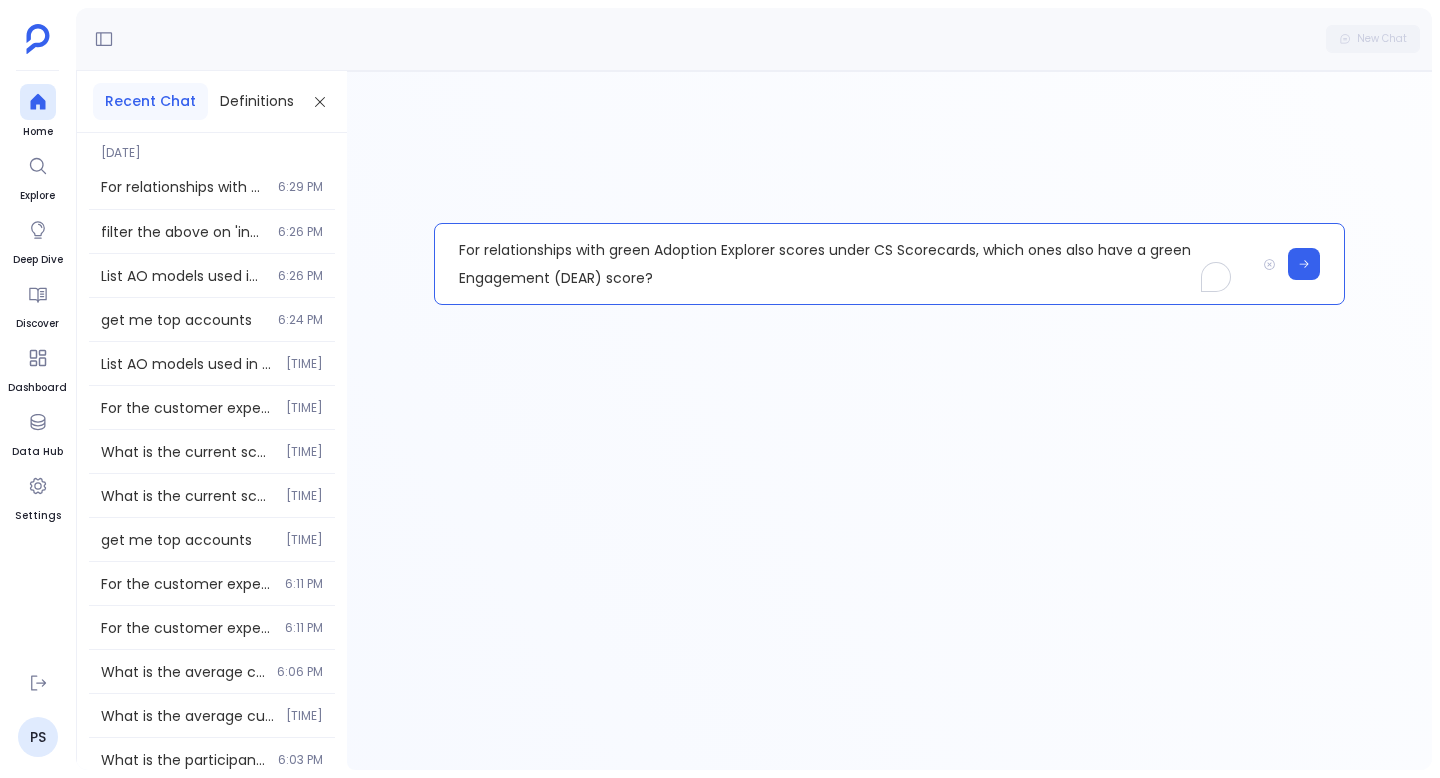 type 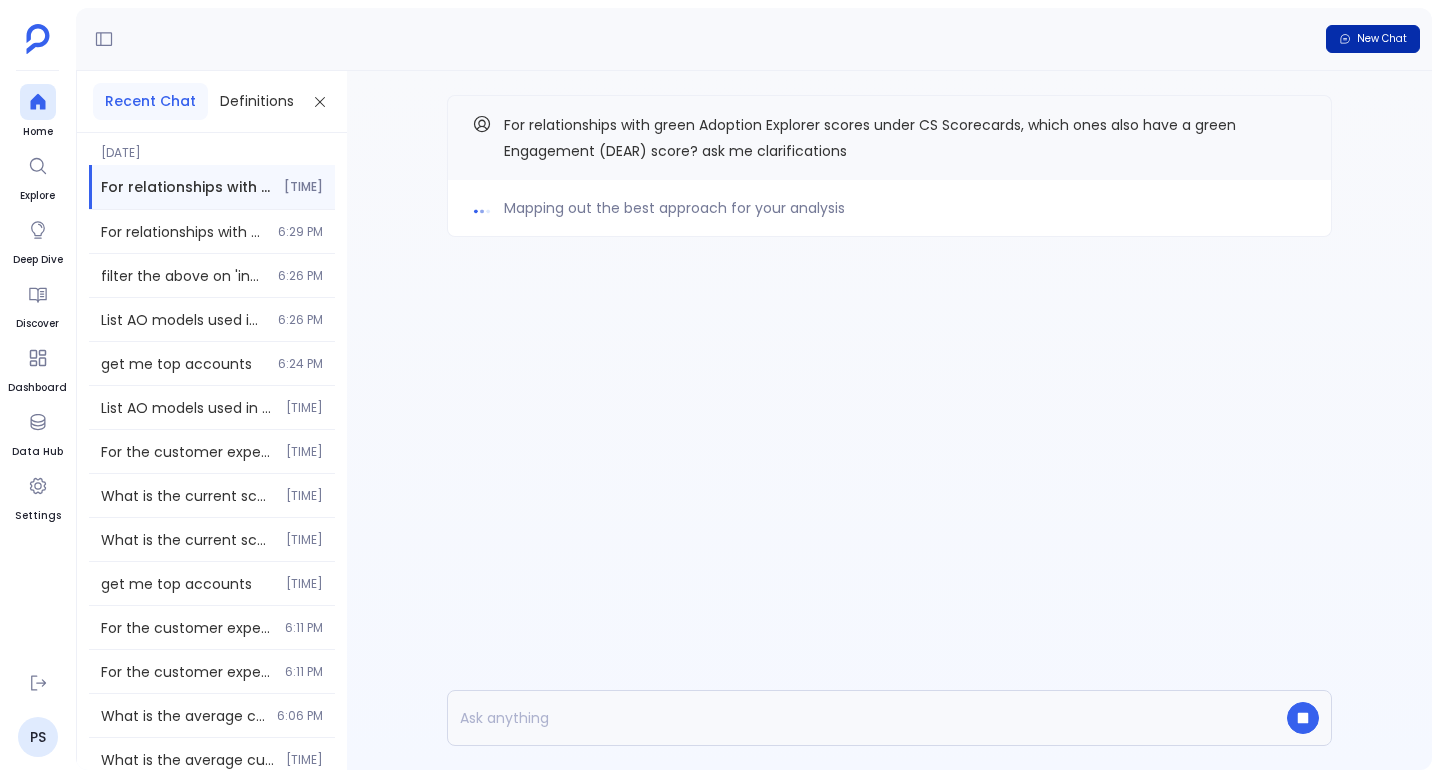 click on "New Chat" at bounding box center (1382, 39) 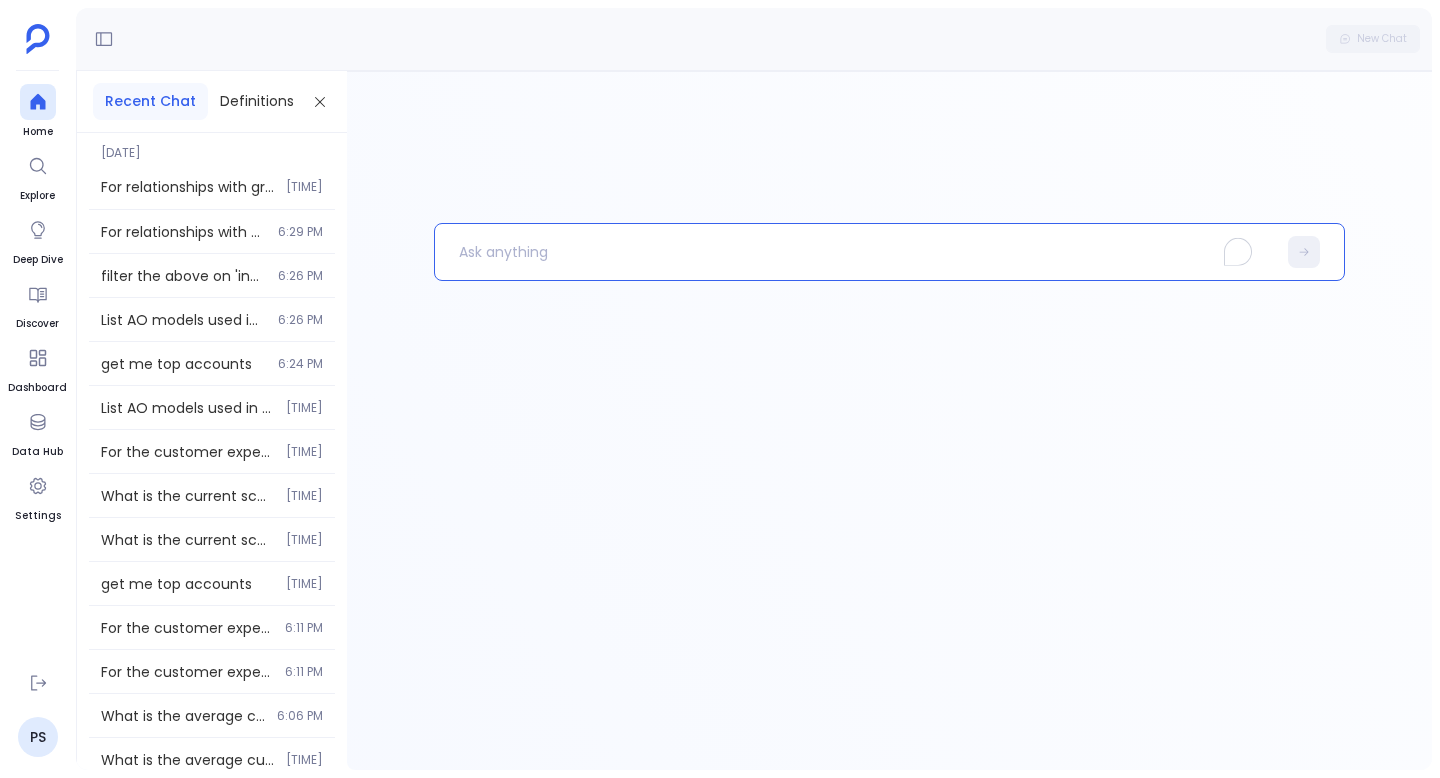 click at bounding box center (855, 252) 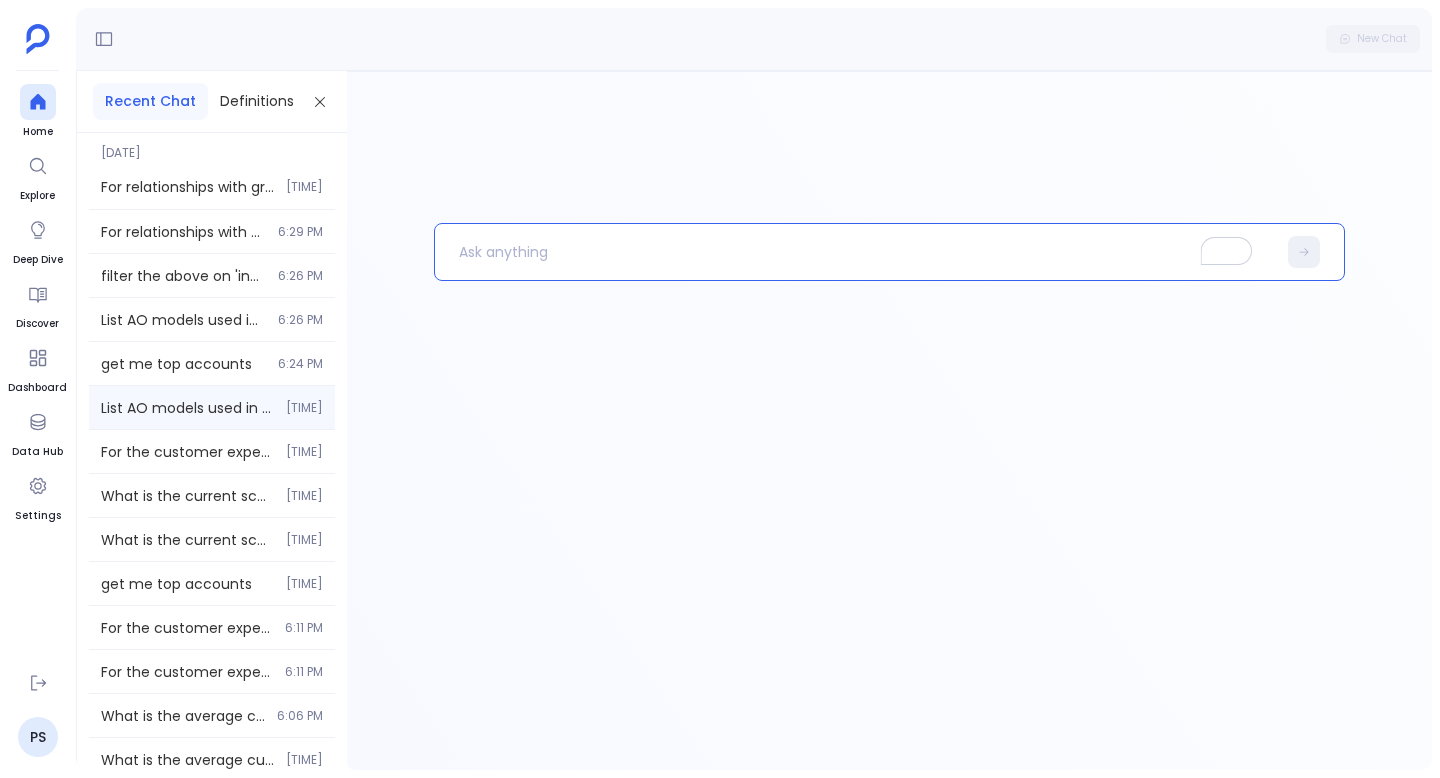 click on "List AO models used in programs where the participant engagement rate is above 80% and the survey sentiment is mostly positive. 6:23 PM" at bounding box center [212, 407] 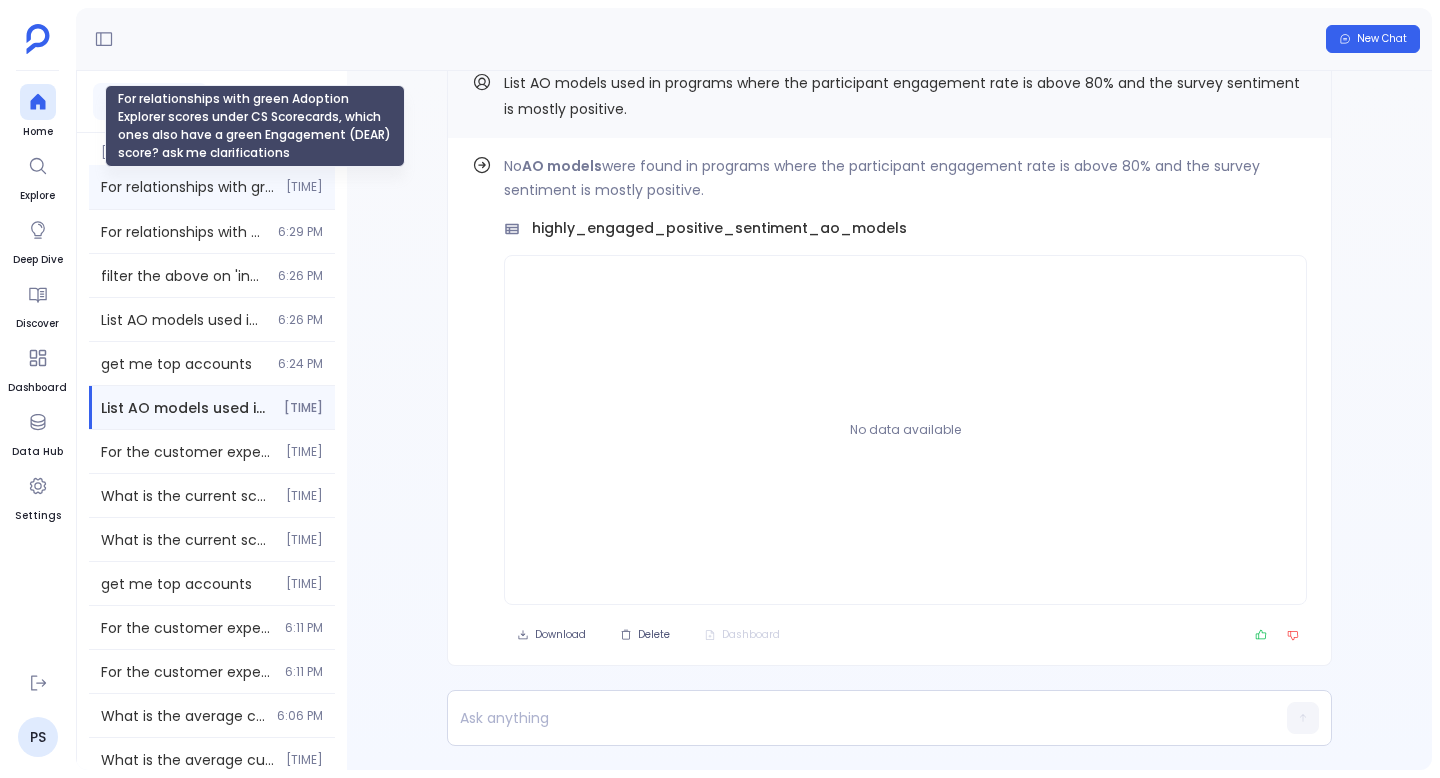 click on "For relationships with green Adoption Explorer scores under CS Scorecards, which ones also have a green Engagement (DEAR) score? ask me clarifications" at bounding box center (187, 187) 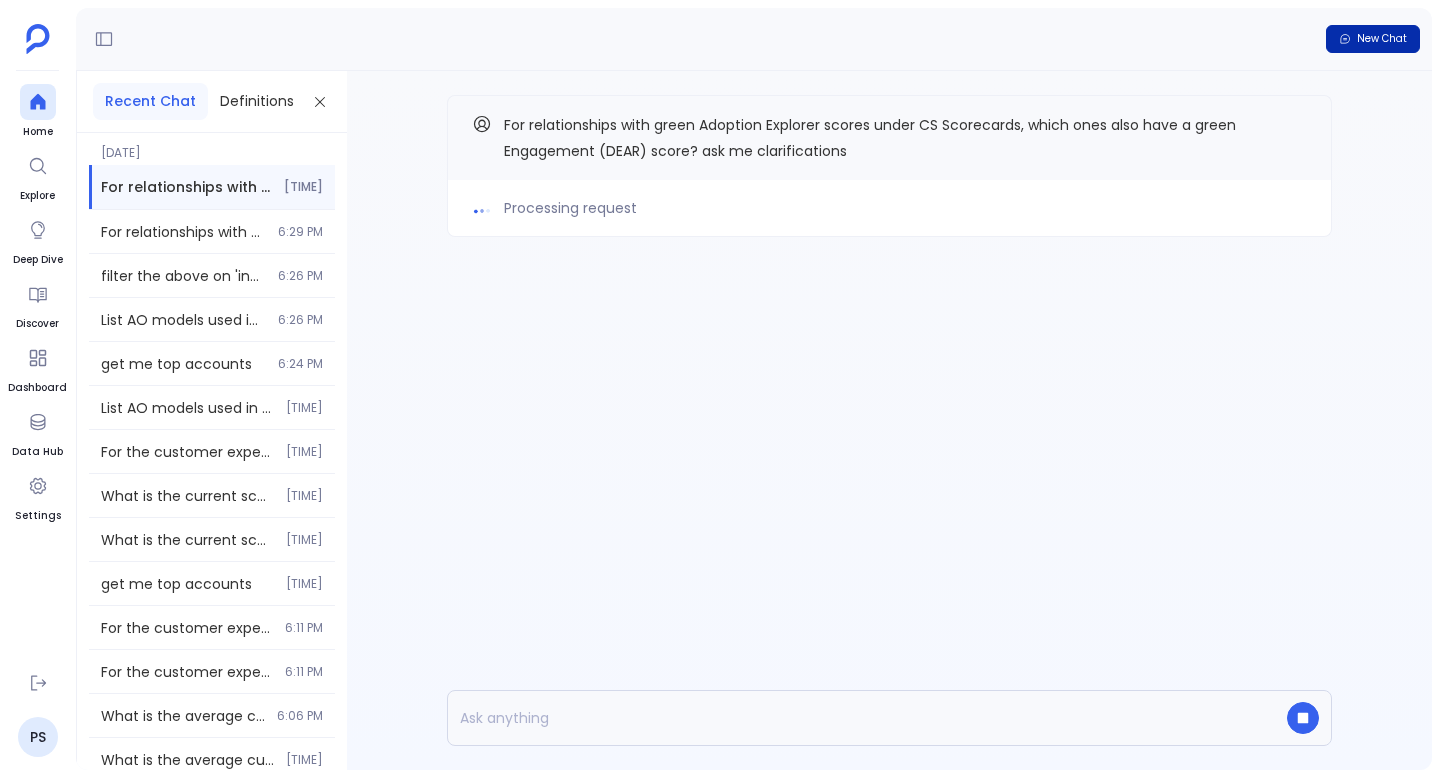 click on "New Chat" at bounding box center (1382, 39) 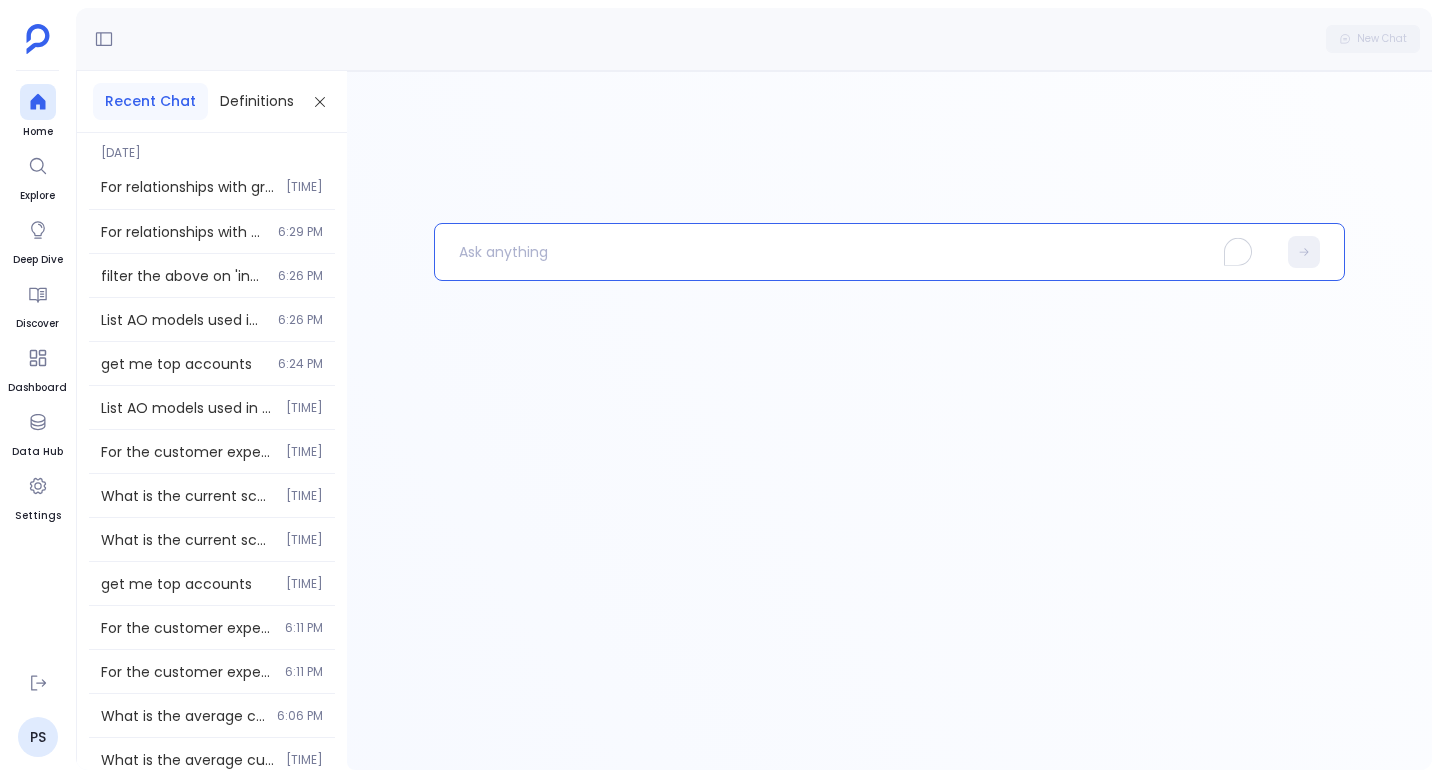 click at bounding box center [855, 252] 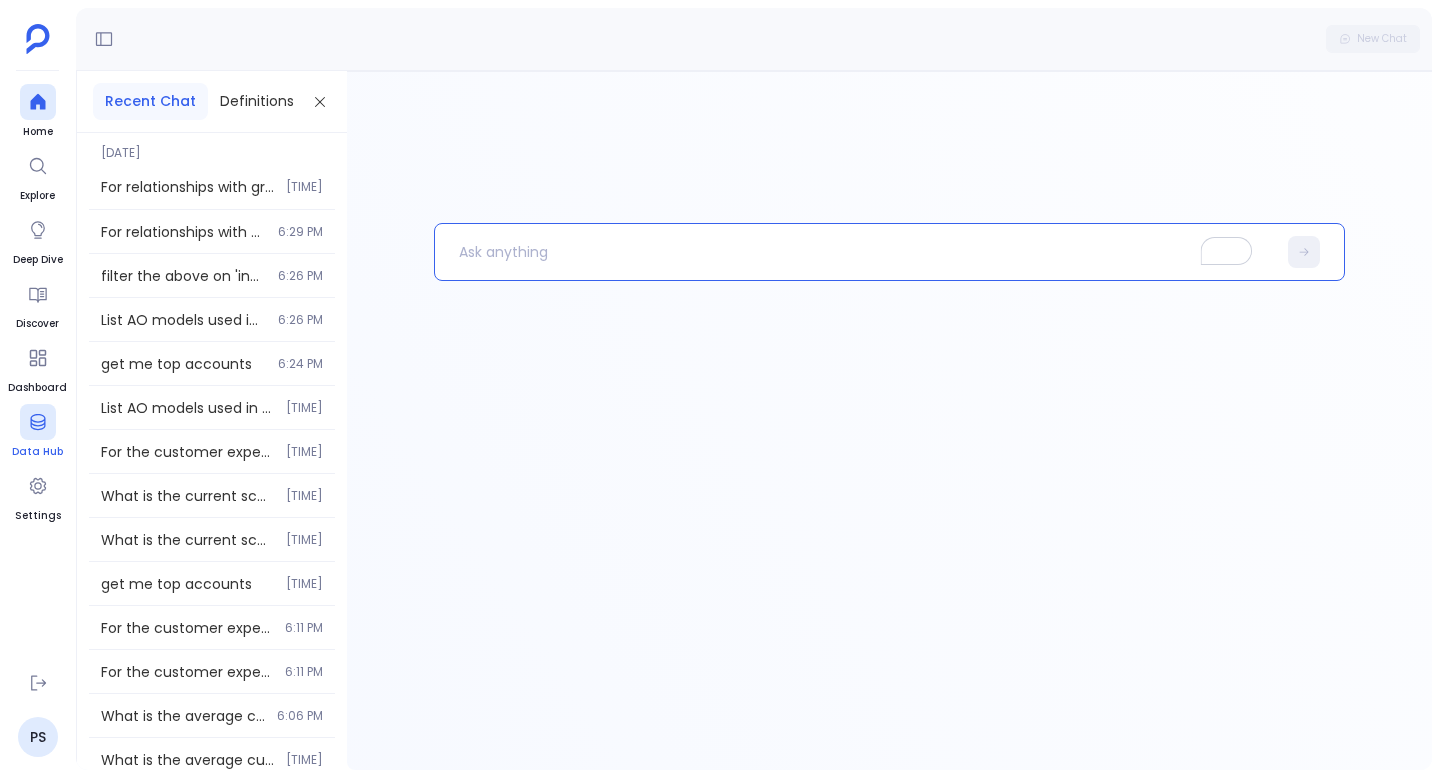 click 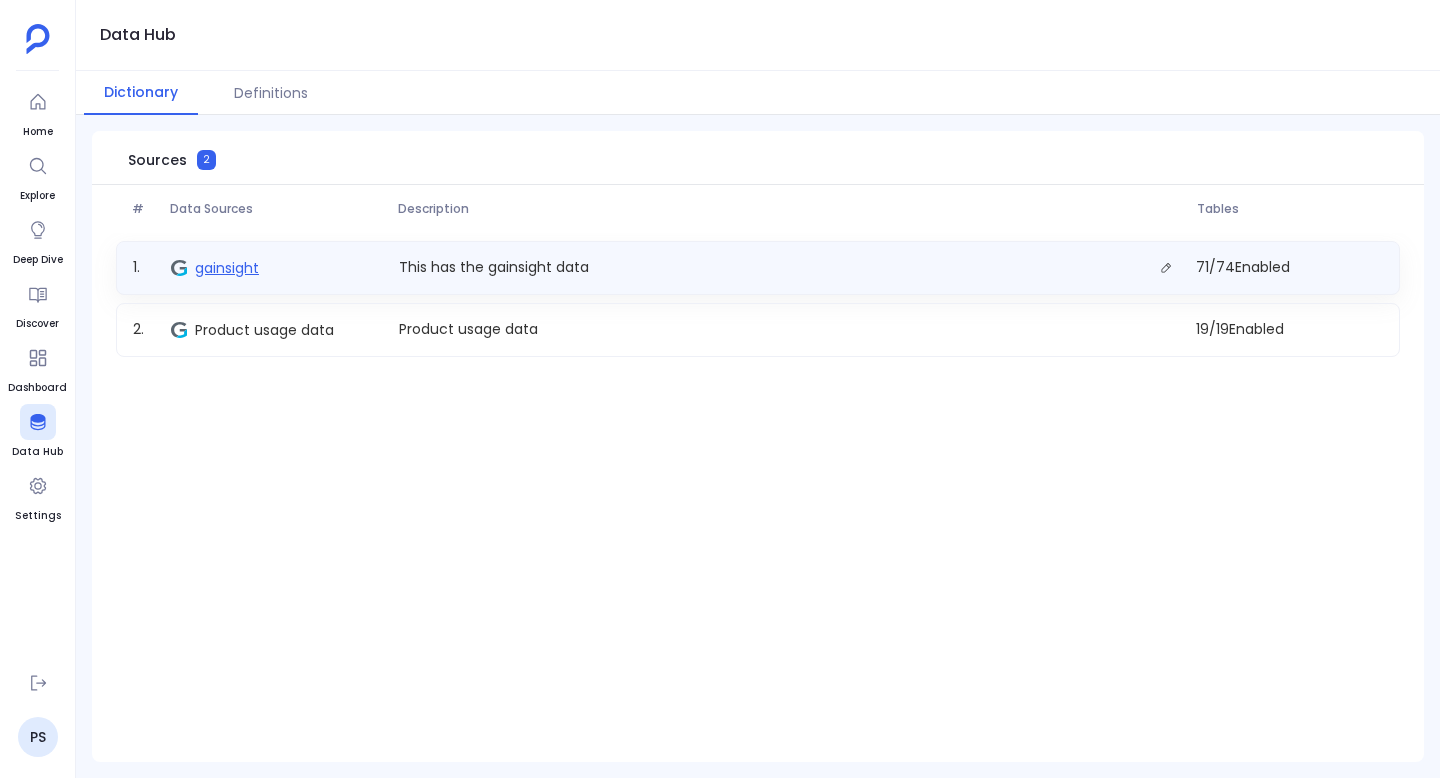 click on "gainsight" at bounding box center (227, 268) 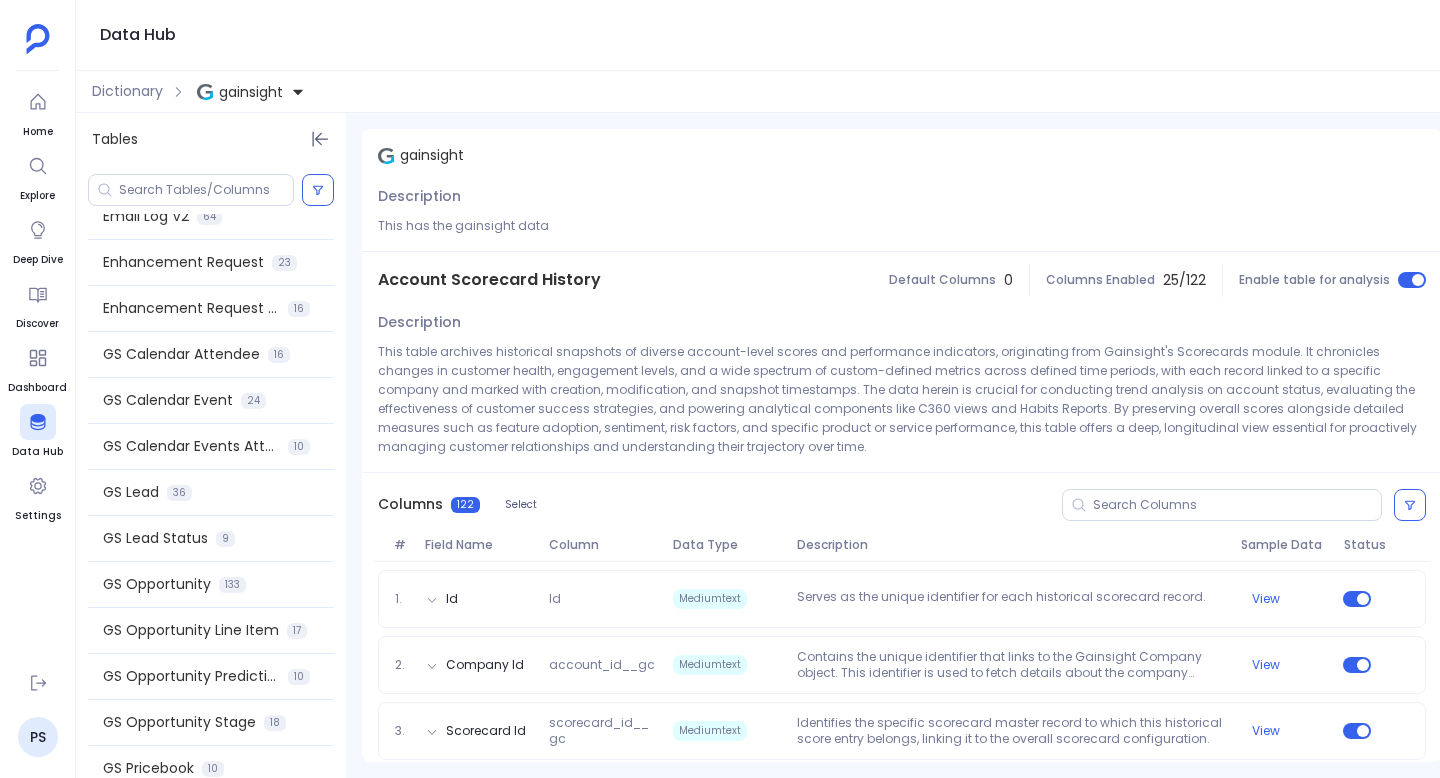 scroll, scrollTop: 1377, scrollLeft: 0, axis: vertical 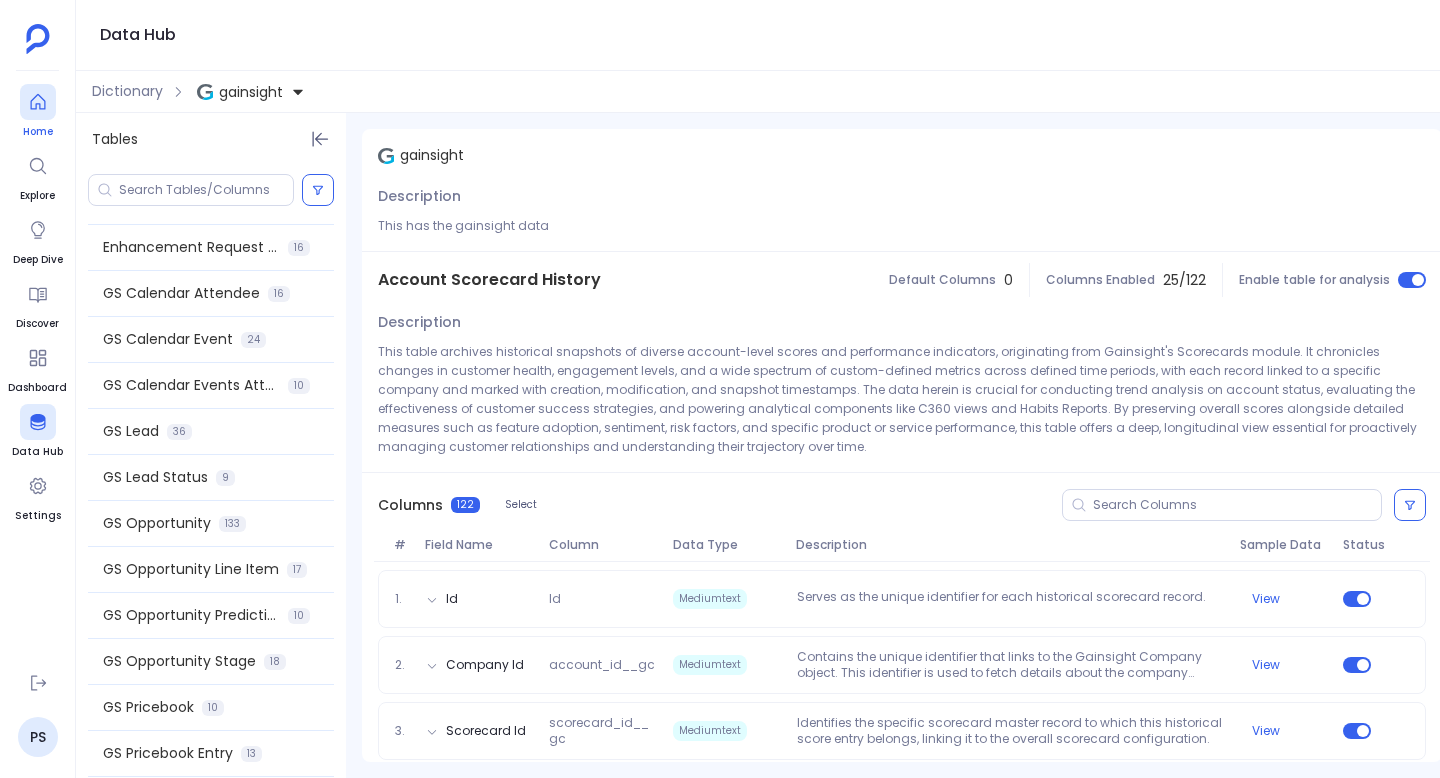click at bounding box center [38, 102] 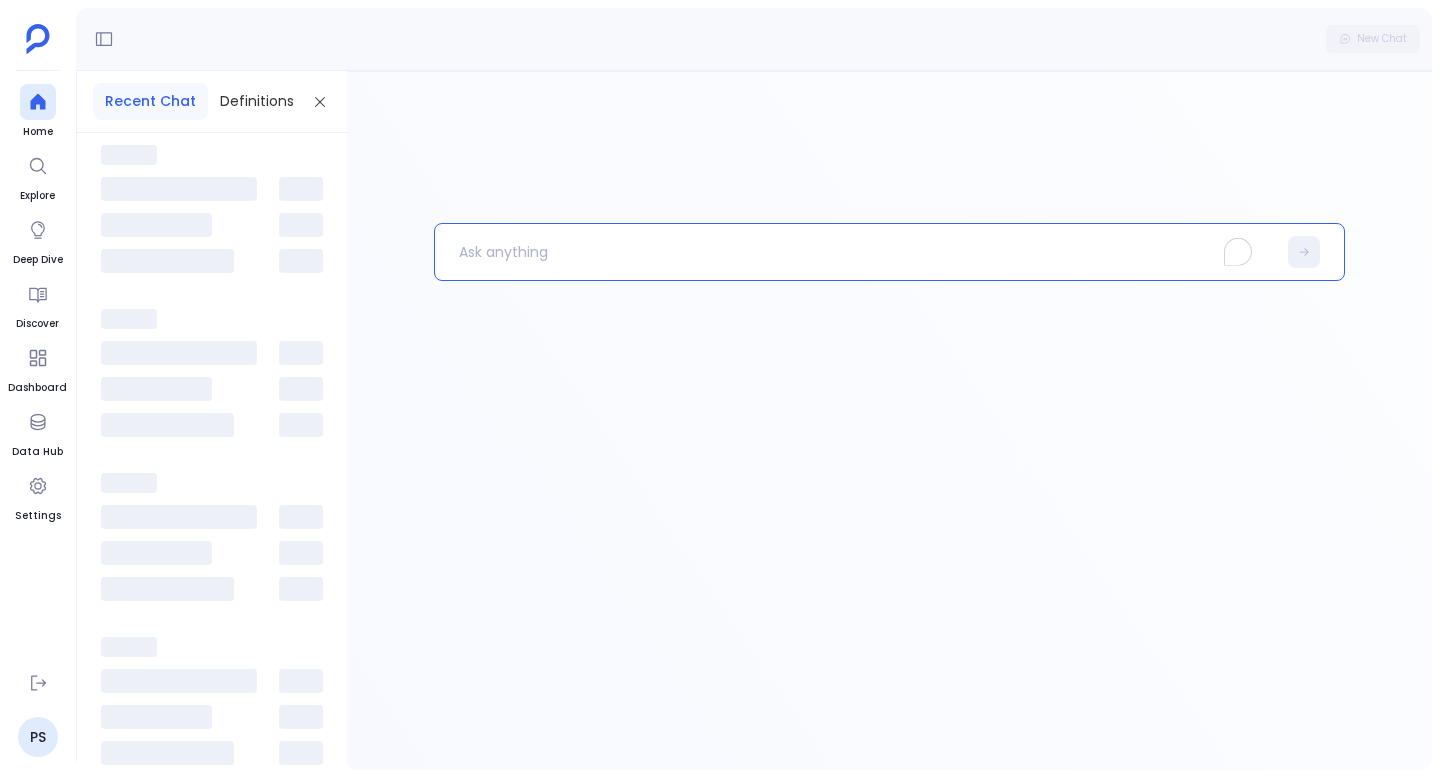 click at bounding box center [855, 252] 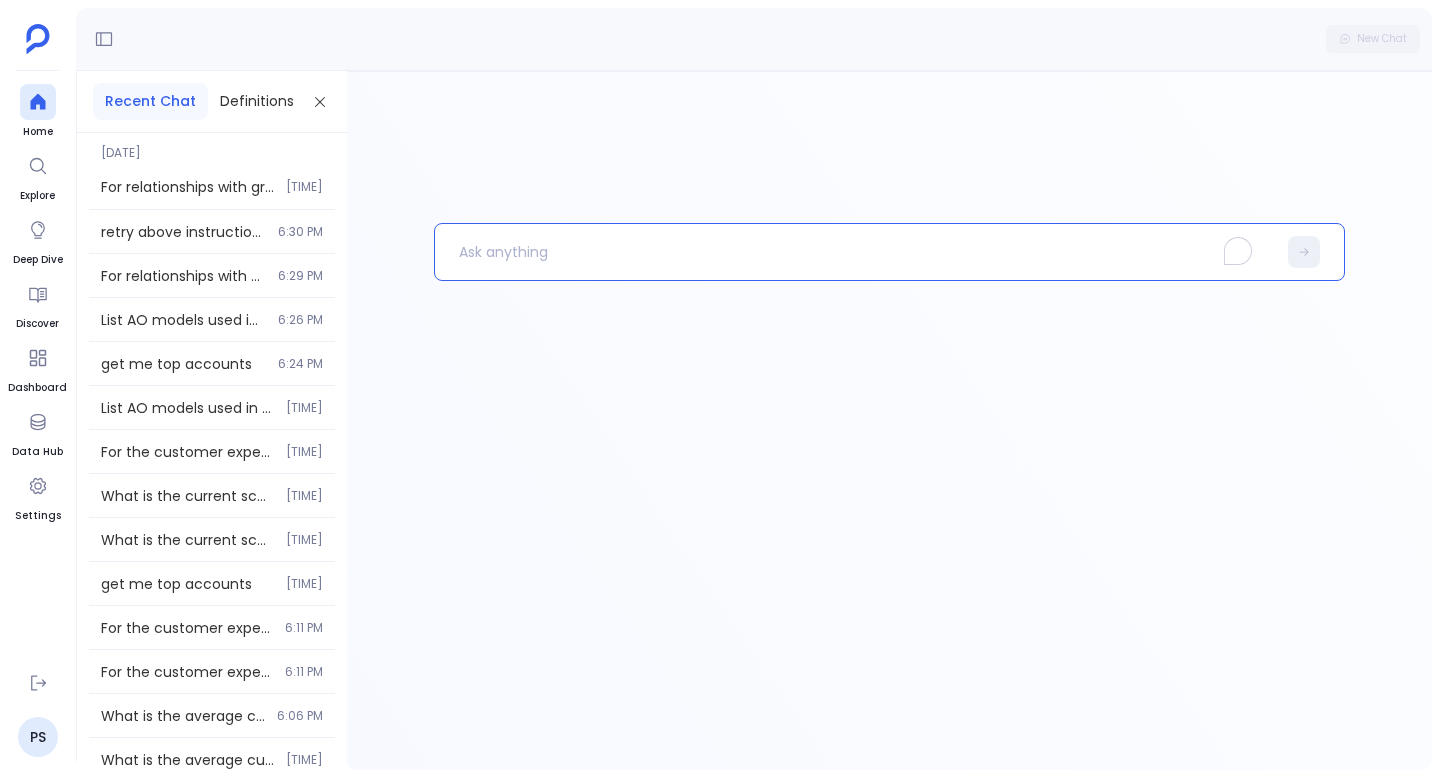type 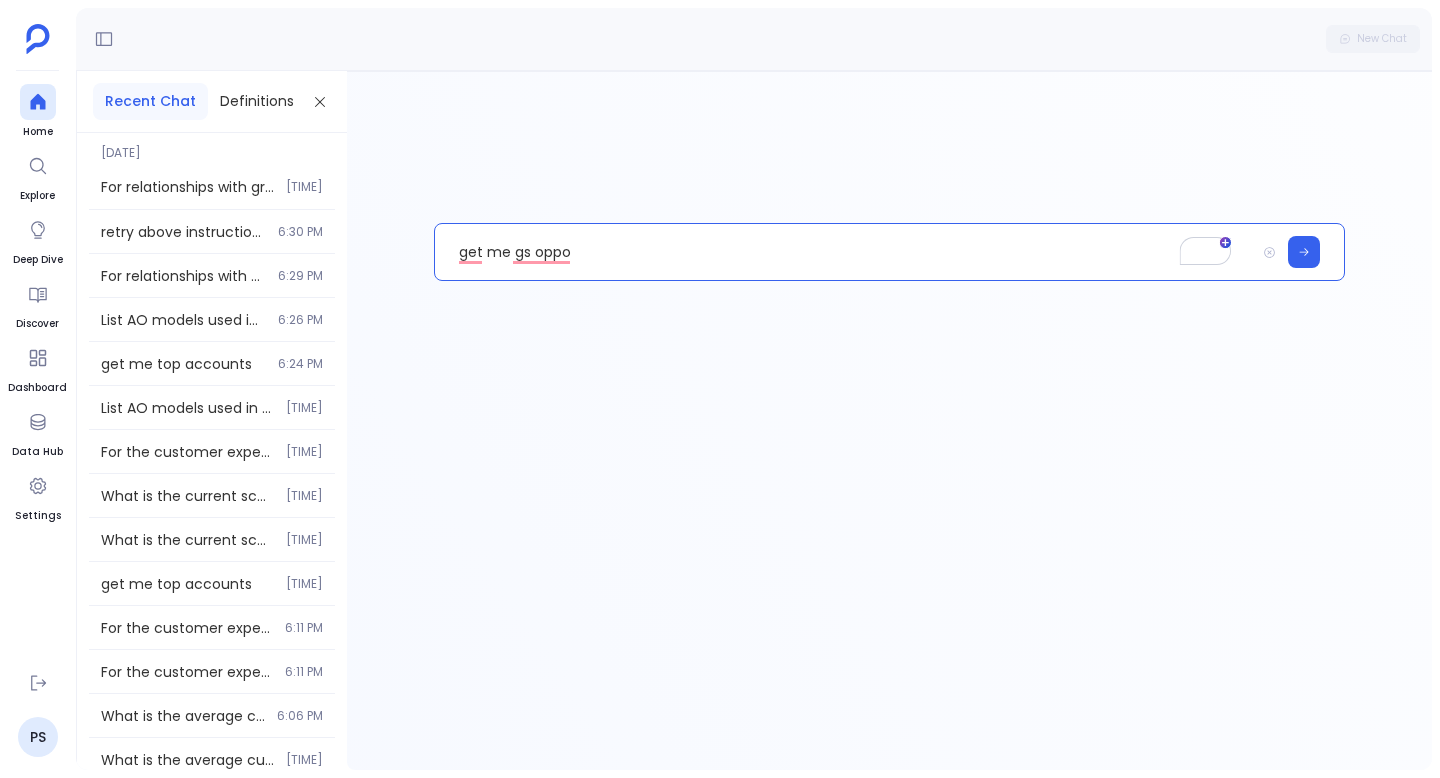 click on "get me gs oppo" at bounding box center [845, 252] 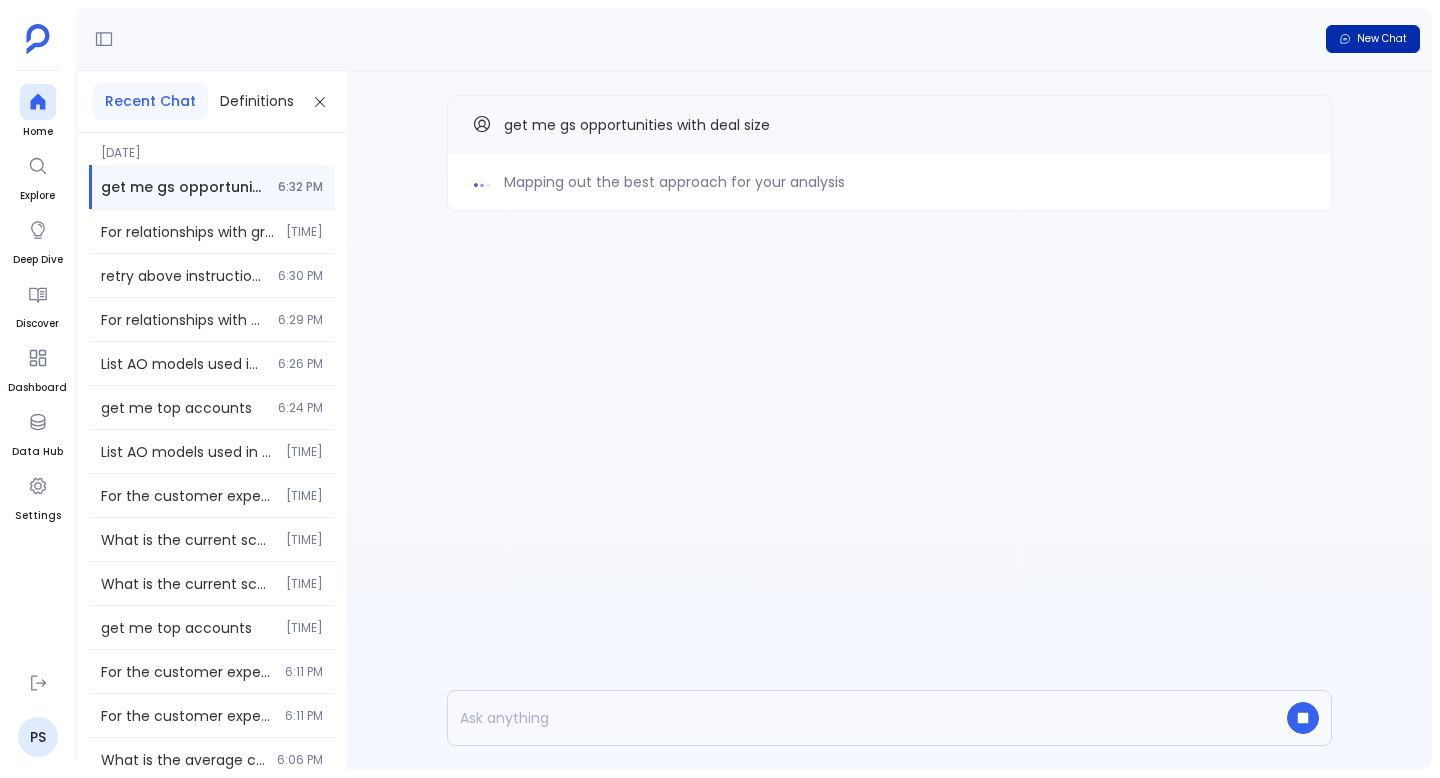 click on "New Chat" at bounding box center (1382, 39) 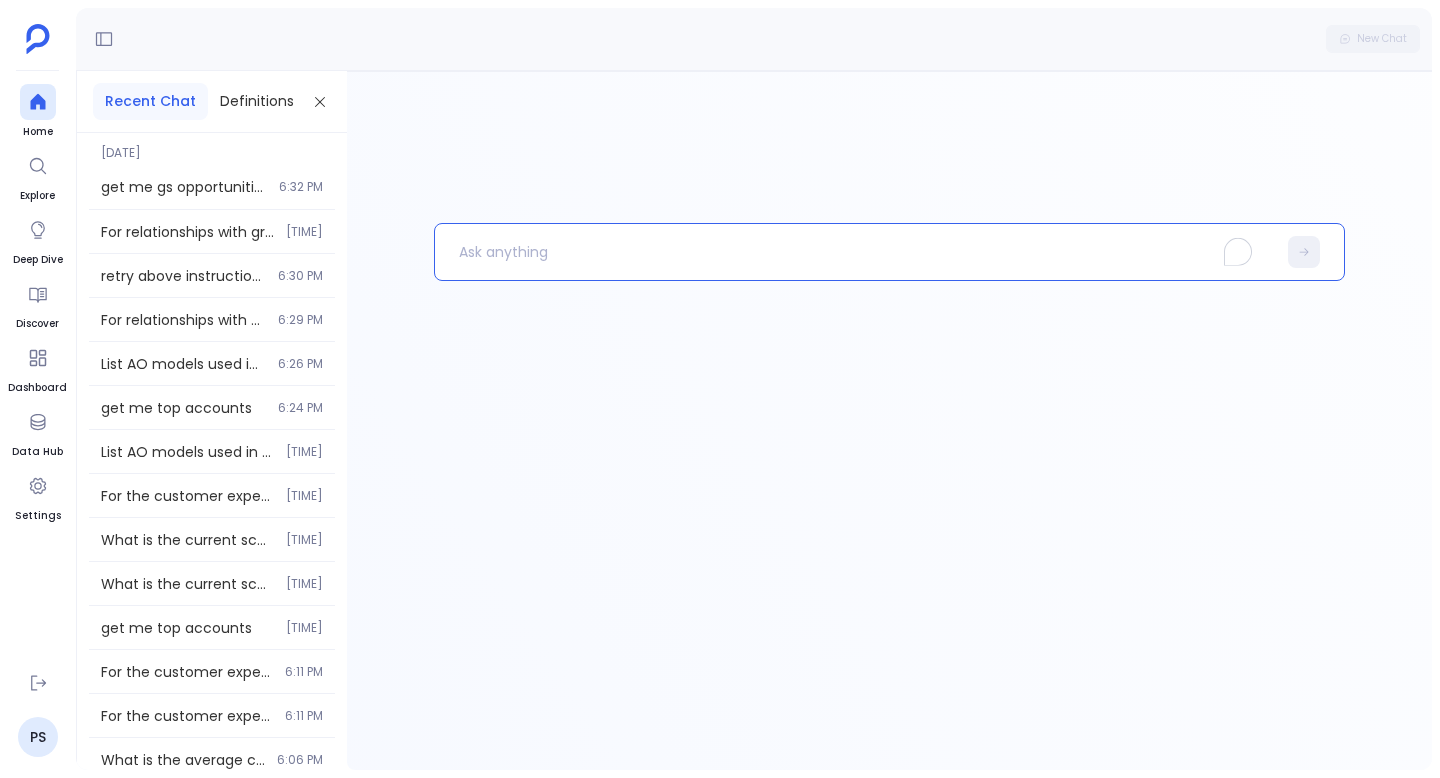 click at bounding box center (855, 252) 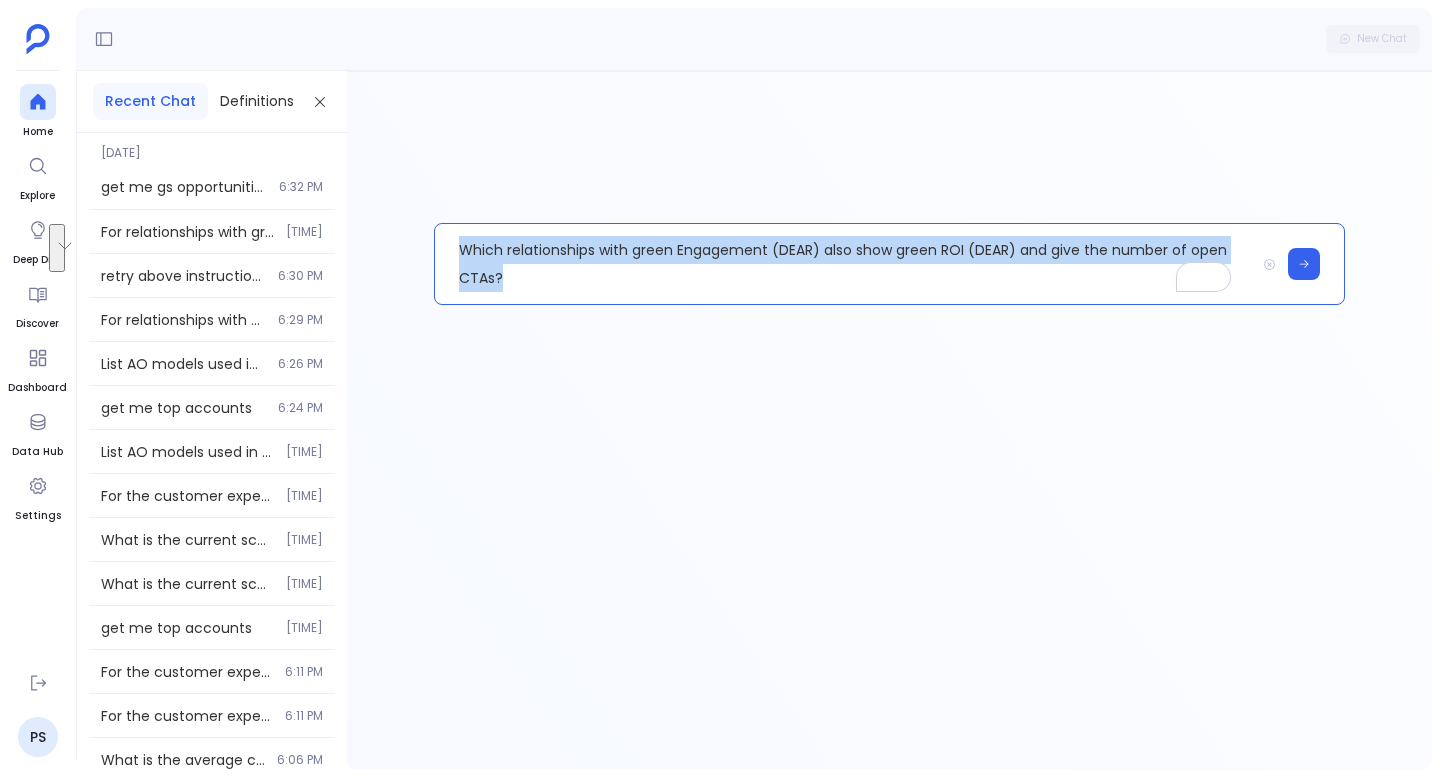 type 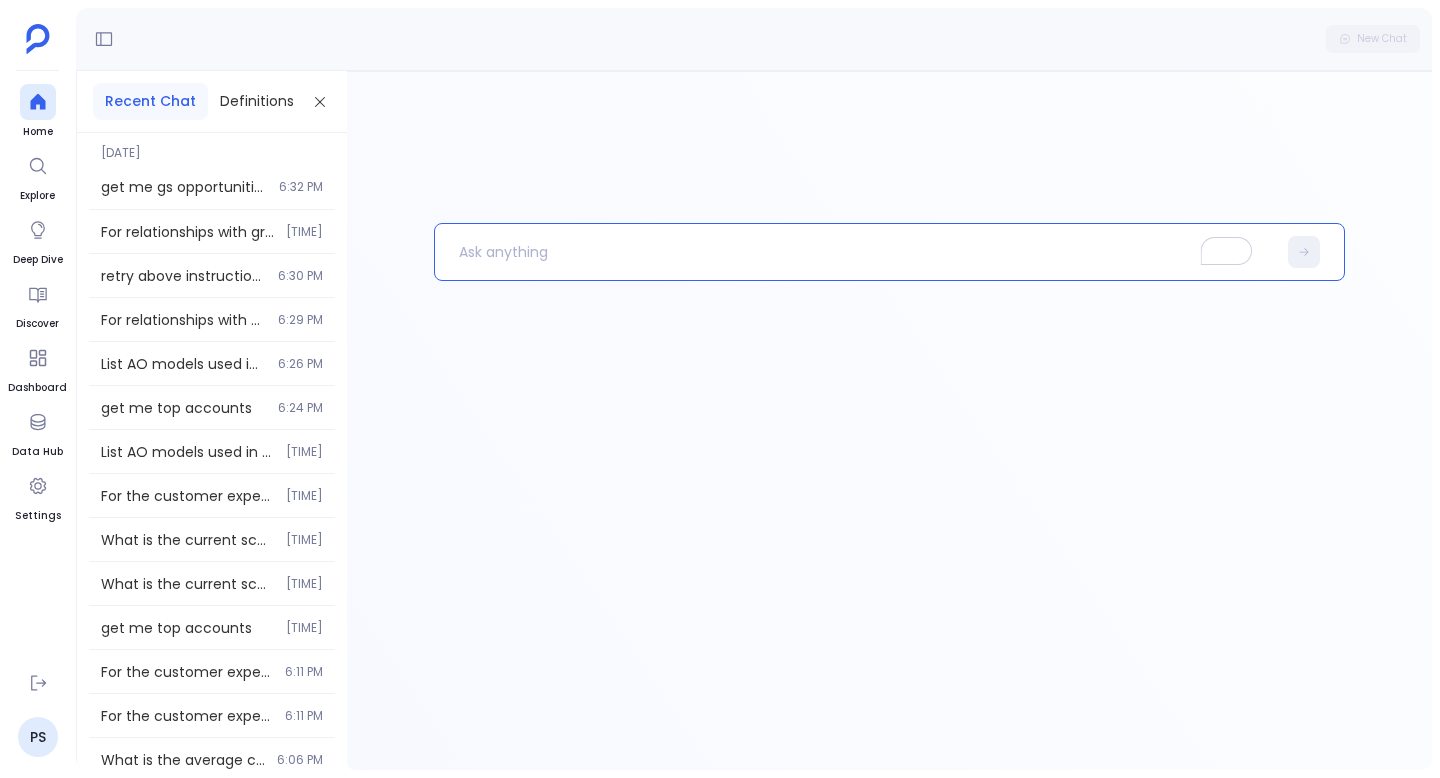 click at bounding box center [855, 252] 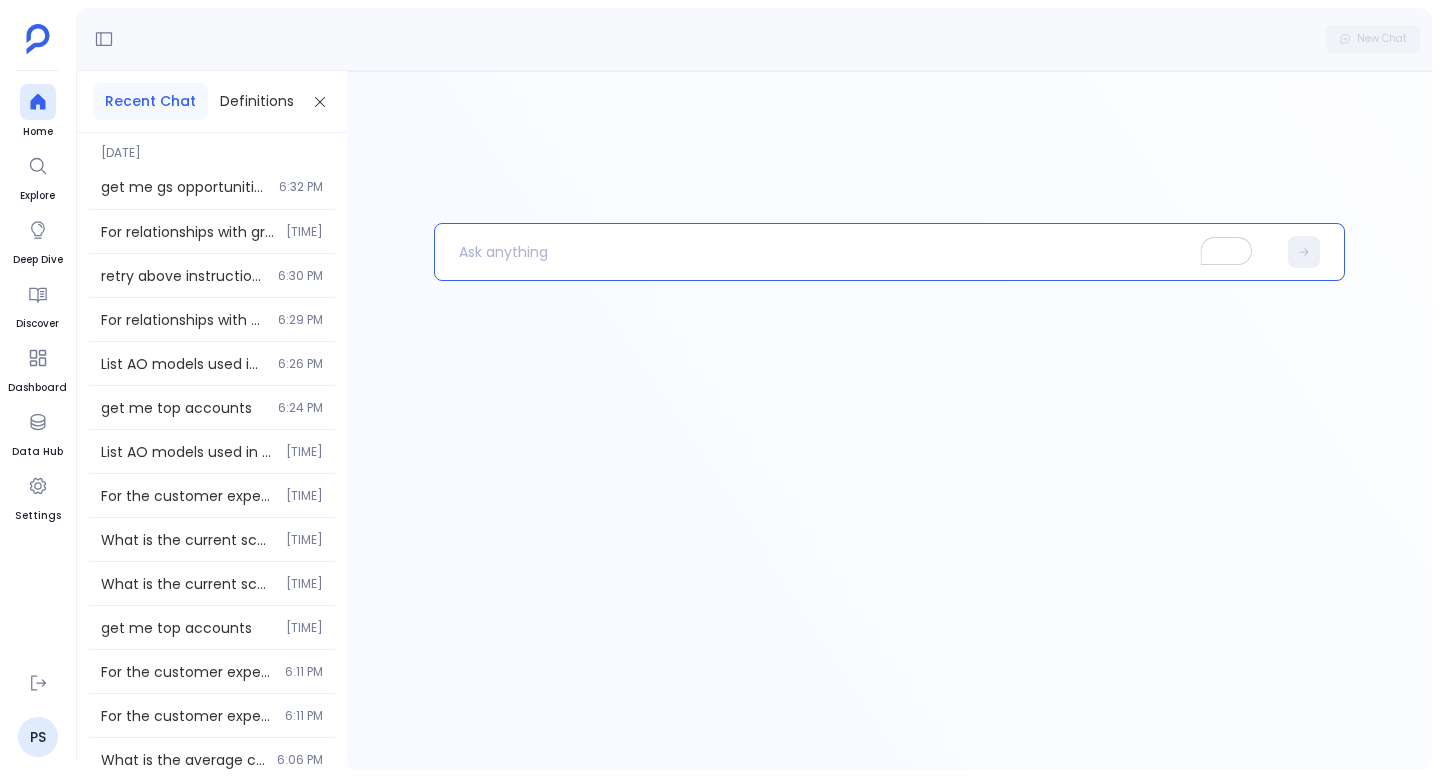 click at bounding box center (855, 252) 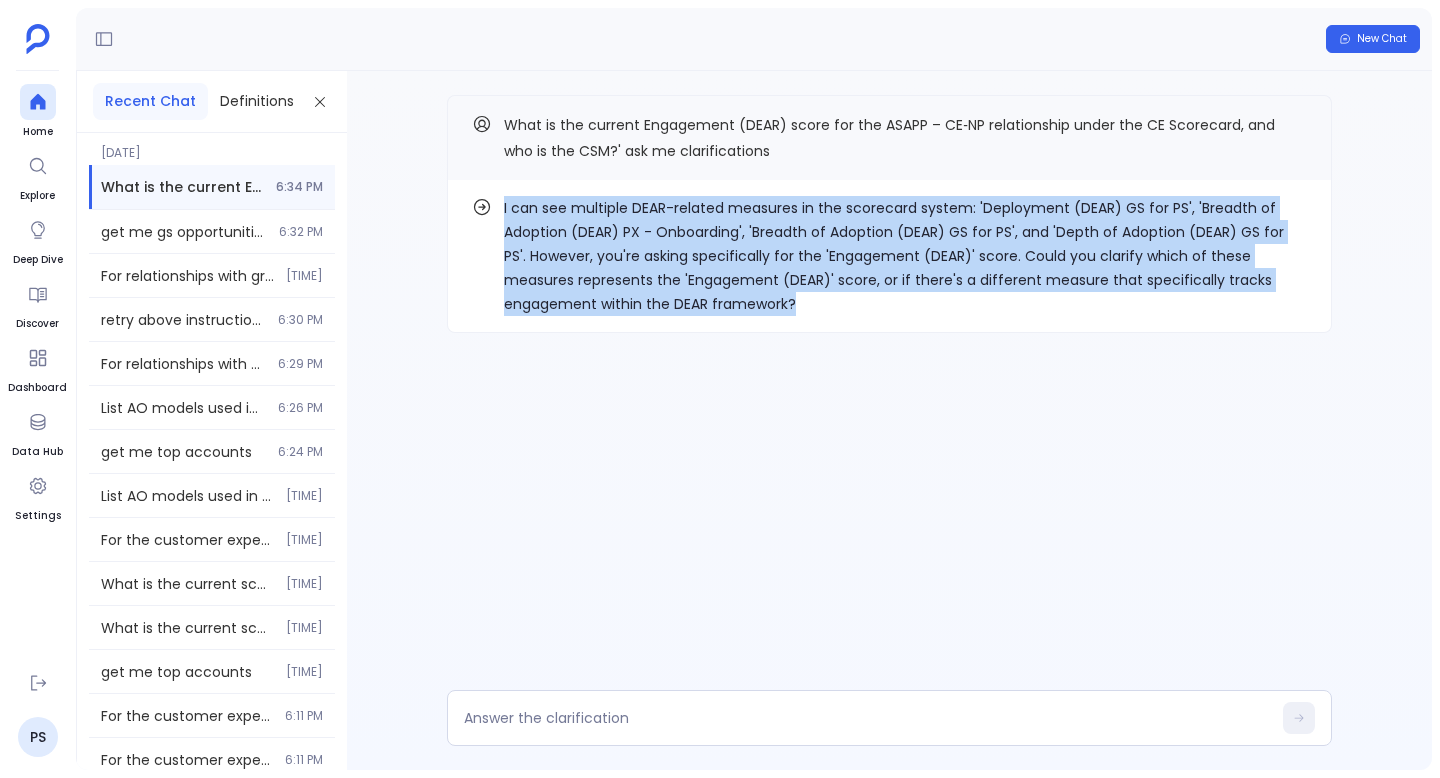 drag, startPoint x: 700, startPoint y: 305, endPoint x: 502, endPoint y: 215, distance: 217.49483 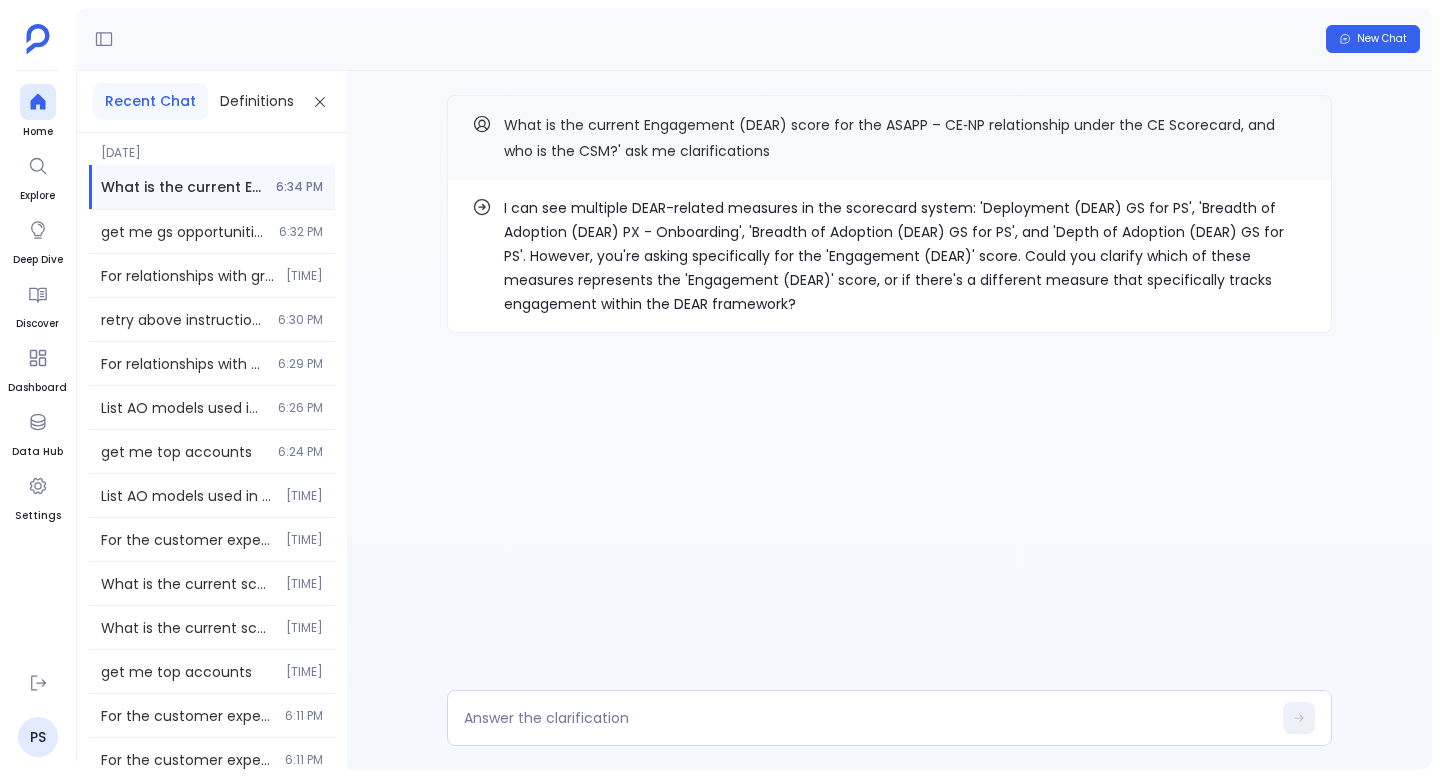 click on "I can see multiple DEAR-related measures in the scorecard system: 'Deployment (DEAR) GS for PS', 'Breadth of Adoption (DEAR) PX - Onboarding', 'Breadth of Adoption (DEAR) GS for PS', and 'Depth of Adoption (DEAR) GS for PS'. However, you're asking specifically for the 'Engagement (DEAR)' score. Could you clarify which of these measures represents the 'Engagement (DEAR)' score, or if there's a different measure that specifically tracks engagement within the DEAR framework?" at bounding box center (905, 256) 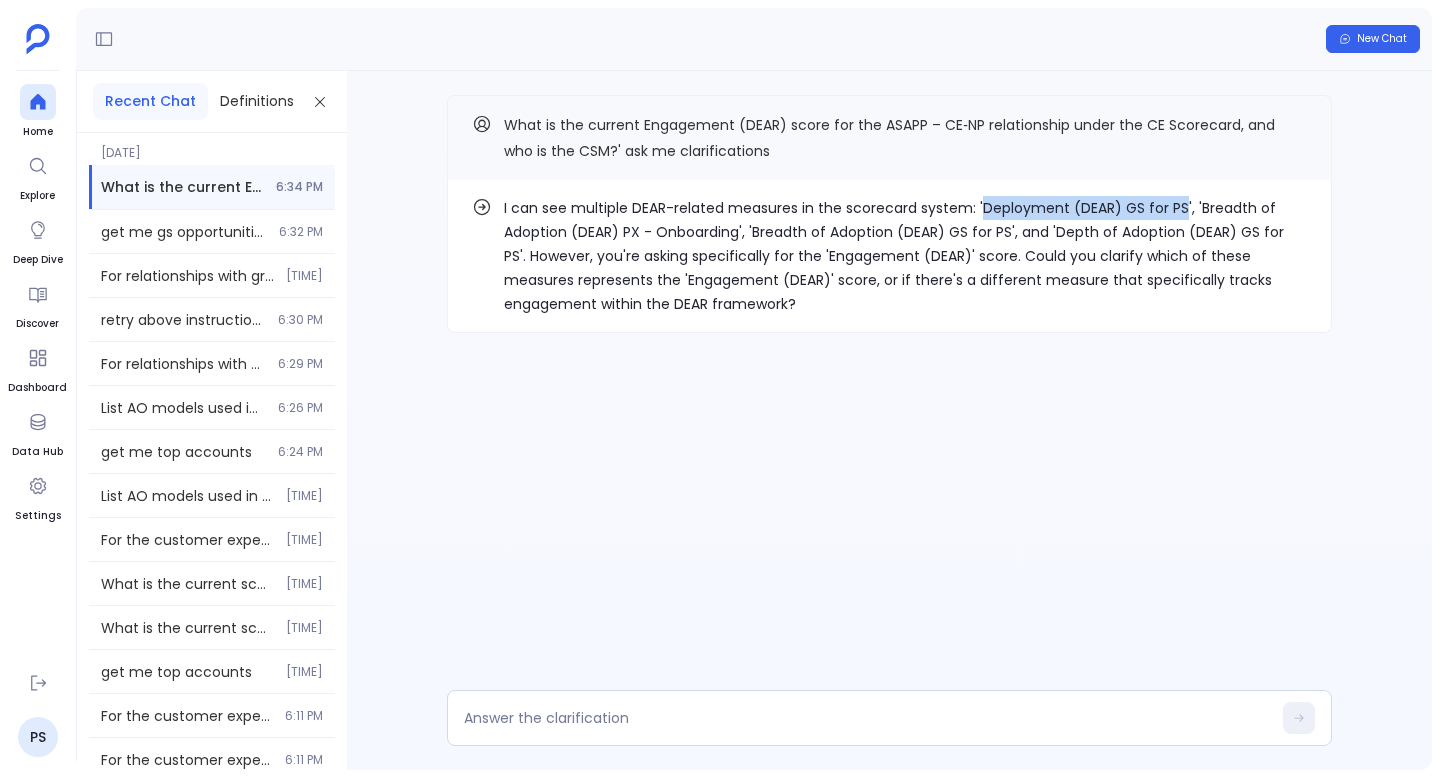 drag, startPoint x: 980, startPoint y: 208, endPoint x: 1181, endPoint y: 217, distance: 201.20139 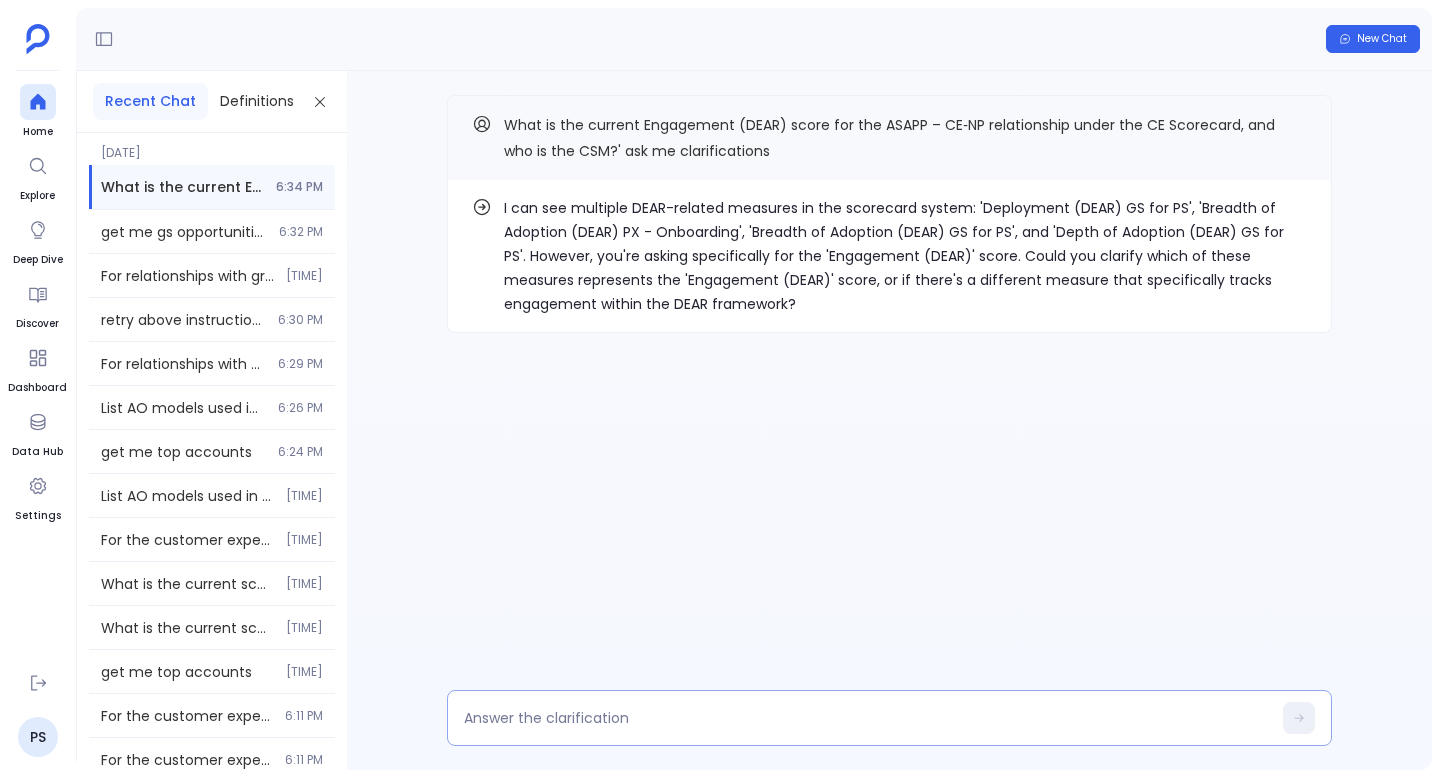 click at bounding box center [867, 718] 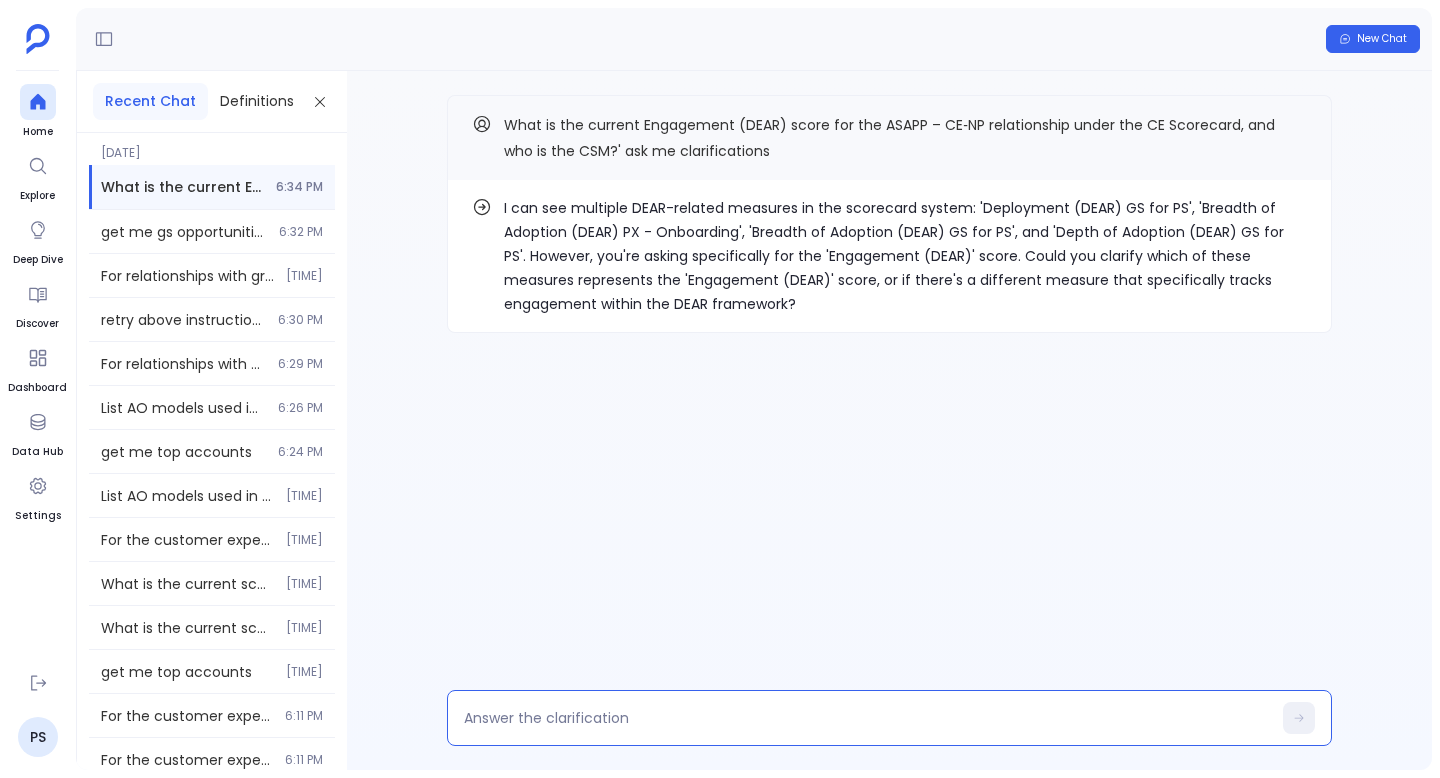 type on "Deployment (DEAR) GS for PS" 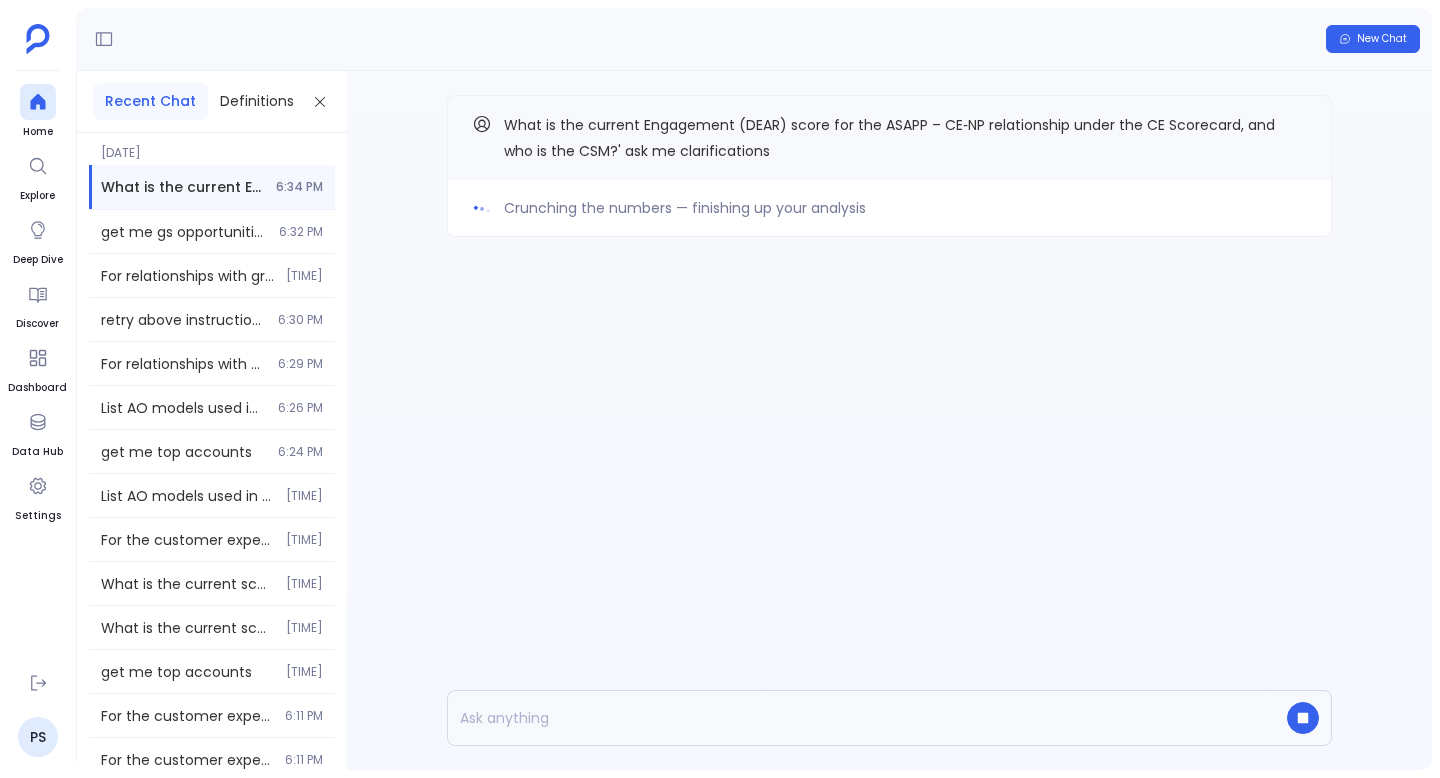 click on "Crunching the numbers — finishing up your analysis" at bounding box center [889, 208] 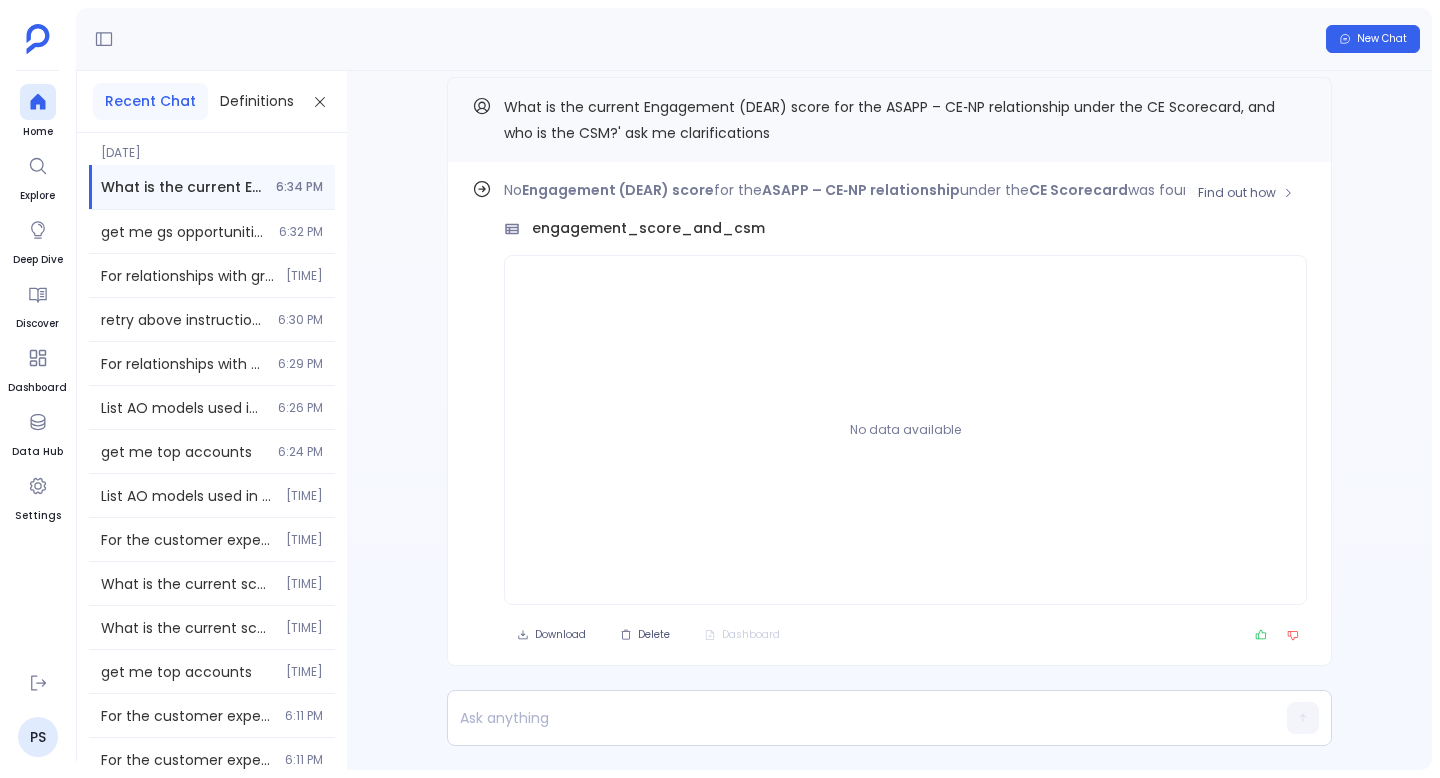 scroll, scrollTop: -18, scrollLeft: 0, axis: vertical 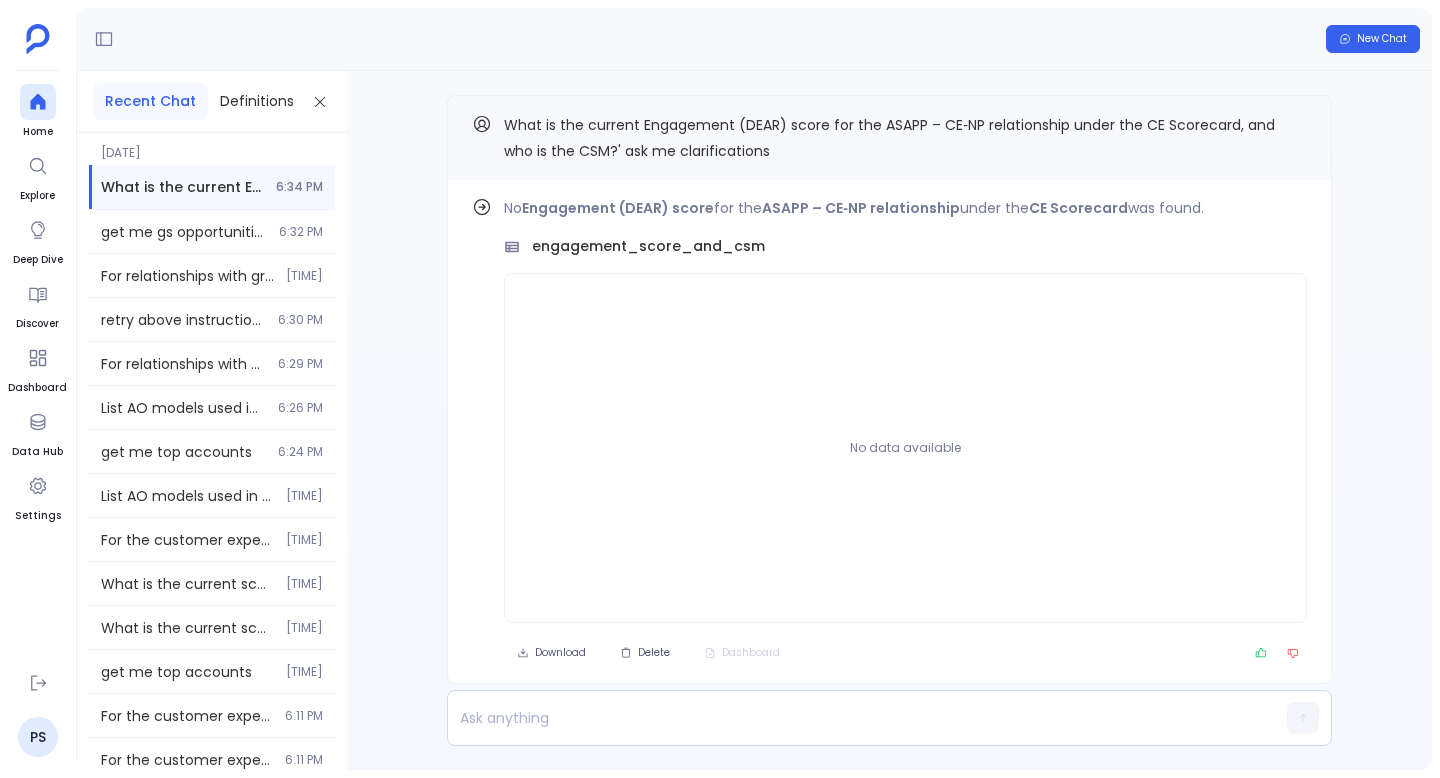 click on "Find out how No  Engagement (DEAR) score  for the  ASAPP – CE‑NP relationship  under the  CE Scorecard  was found. engagement_score_and_csm No data available Download Delete Dashboard What is the current Engagement (DEAR) score for the ASAPP – CE‑NP relationship under the CE Scorecard, and who is the CSM?' ask me clarifications" at bounding box center (889, 420) 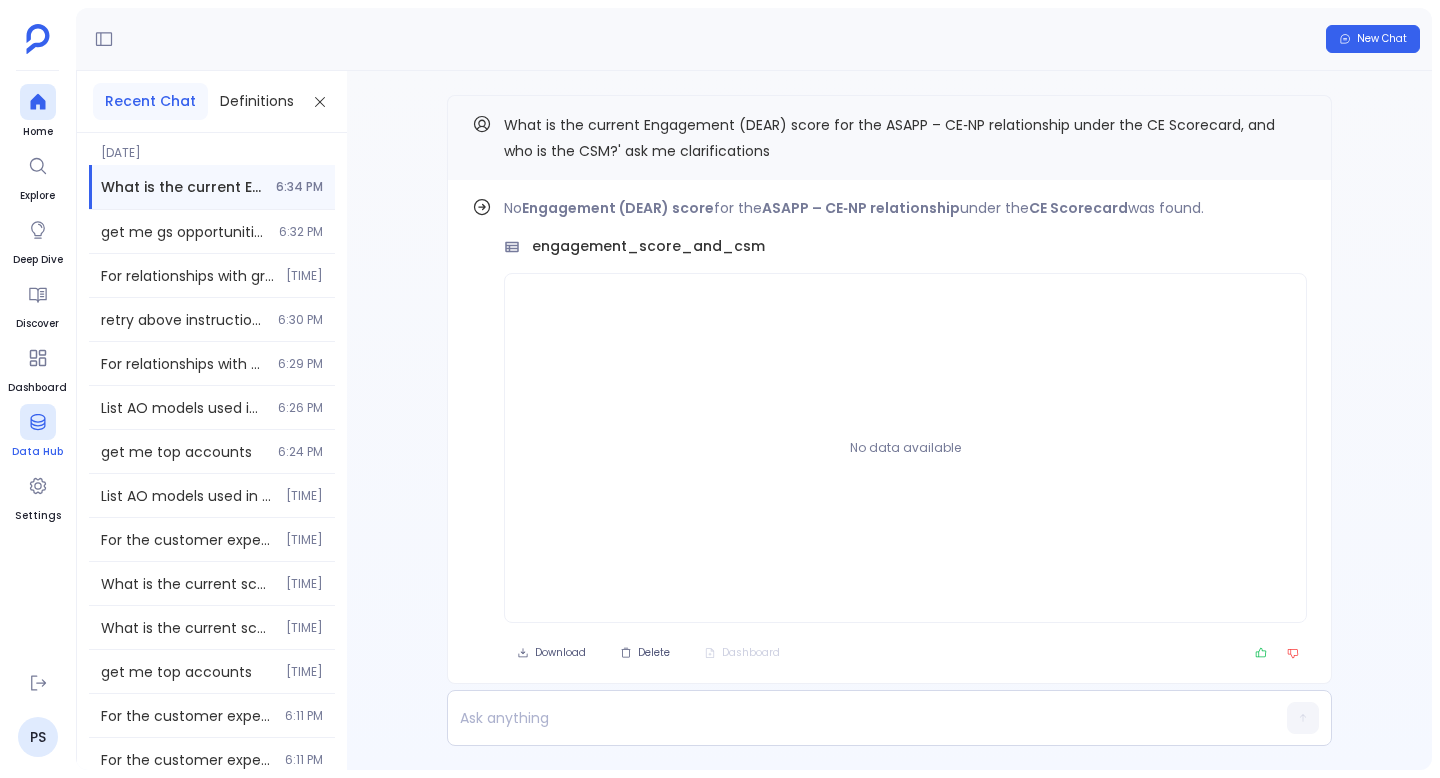 click 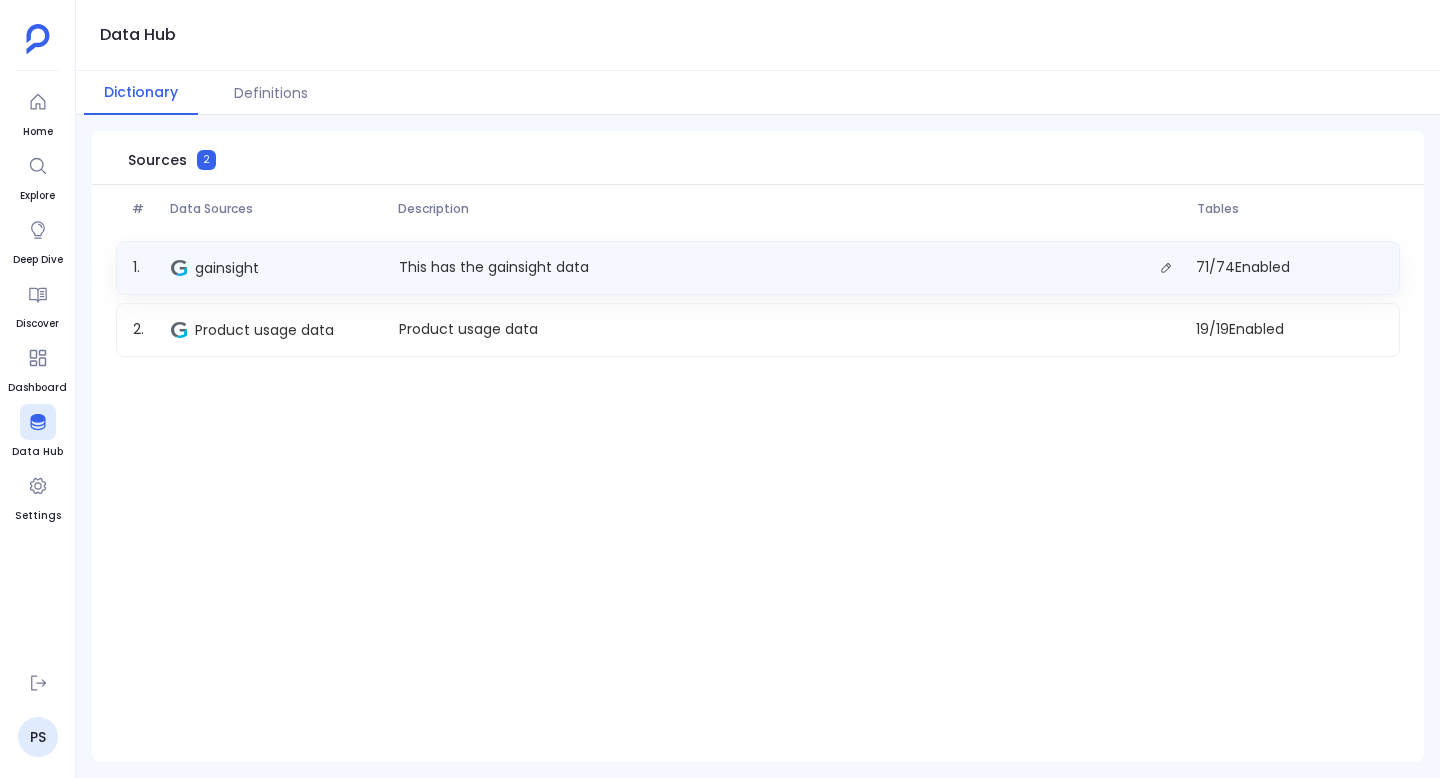 click on "1 . gainsight This has the gainsight data 71 / 74  Enabled" at bounding box center (758, 268) 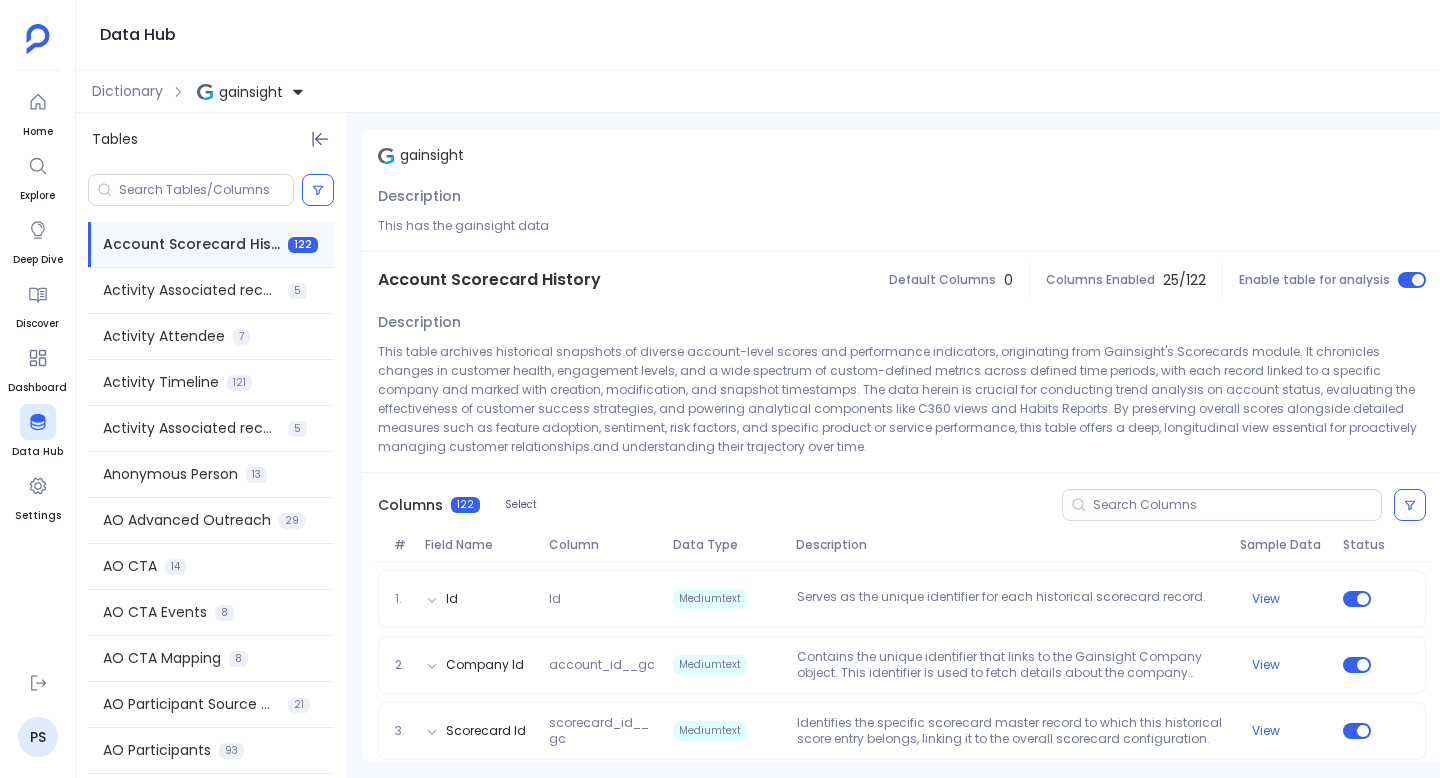click on "Account Scorecard History" at bounding box center [489, 280] 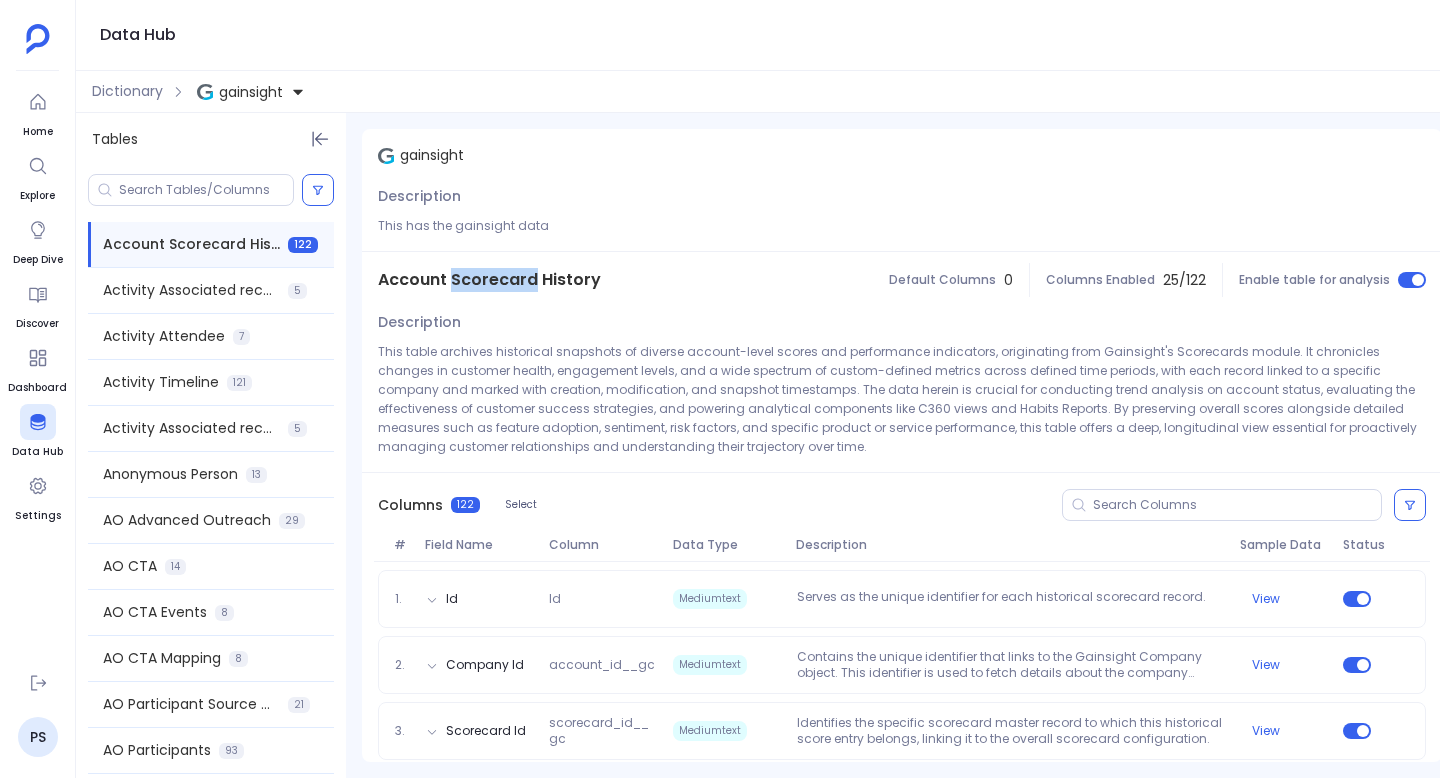 click on "Account Scorecard History" at bounding box center (489, 280) 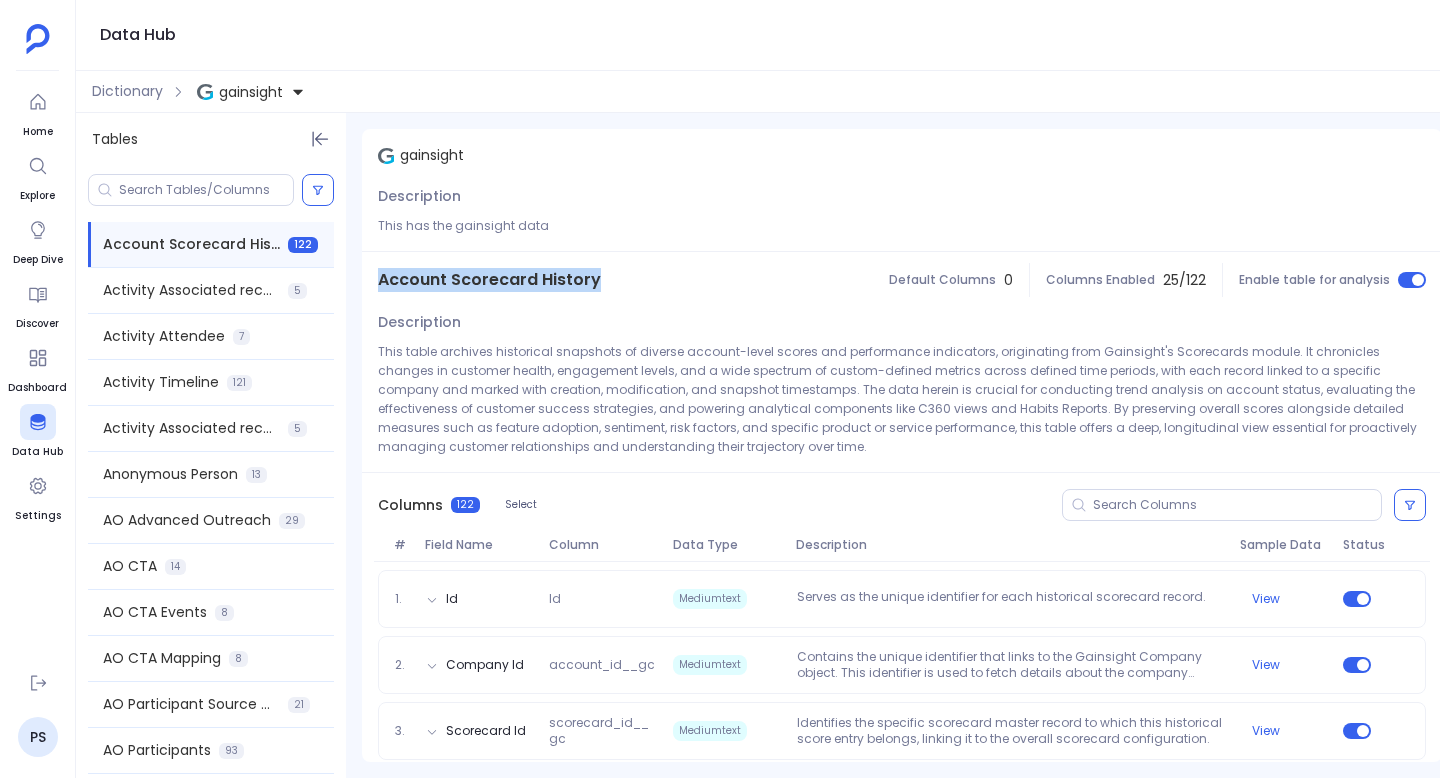 click on "Account Scorecard History" at bounding box center [489, 280] 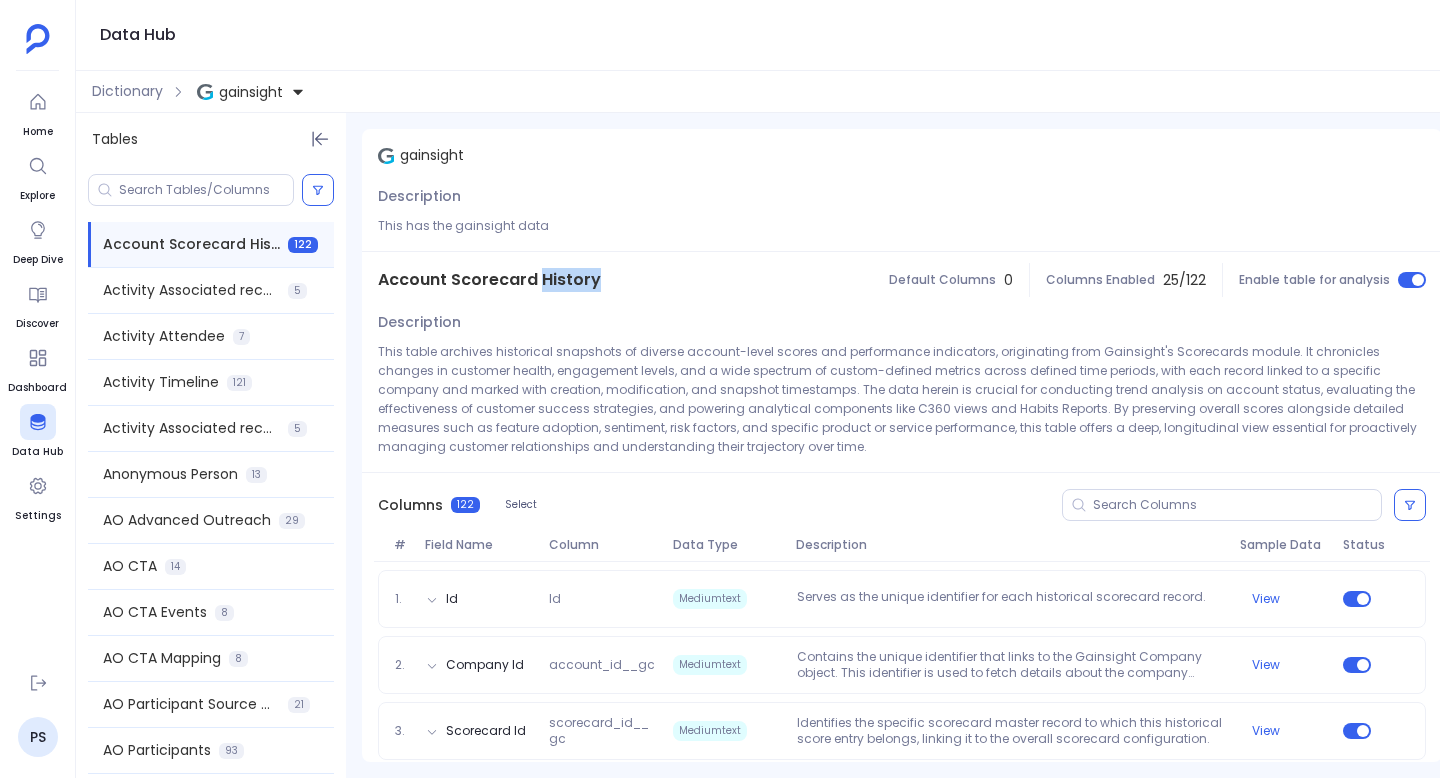 click on "Account Scorecard History" at bounding box center (489, 280) 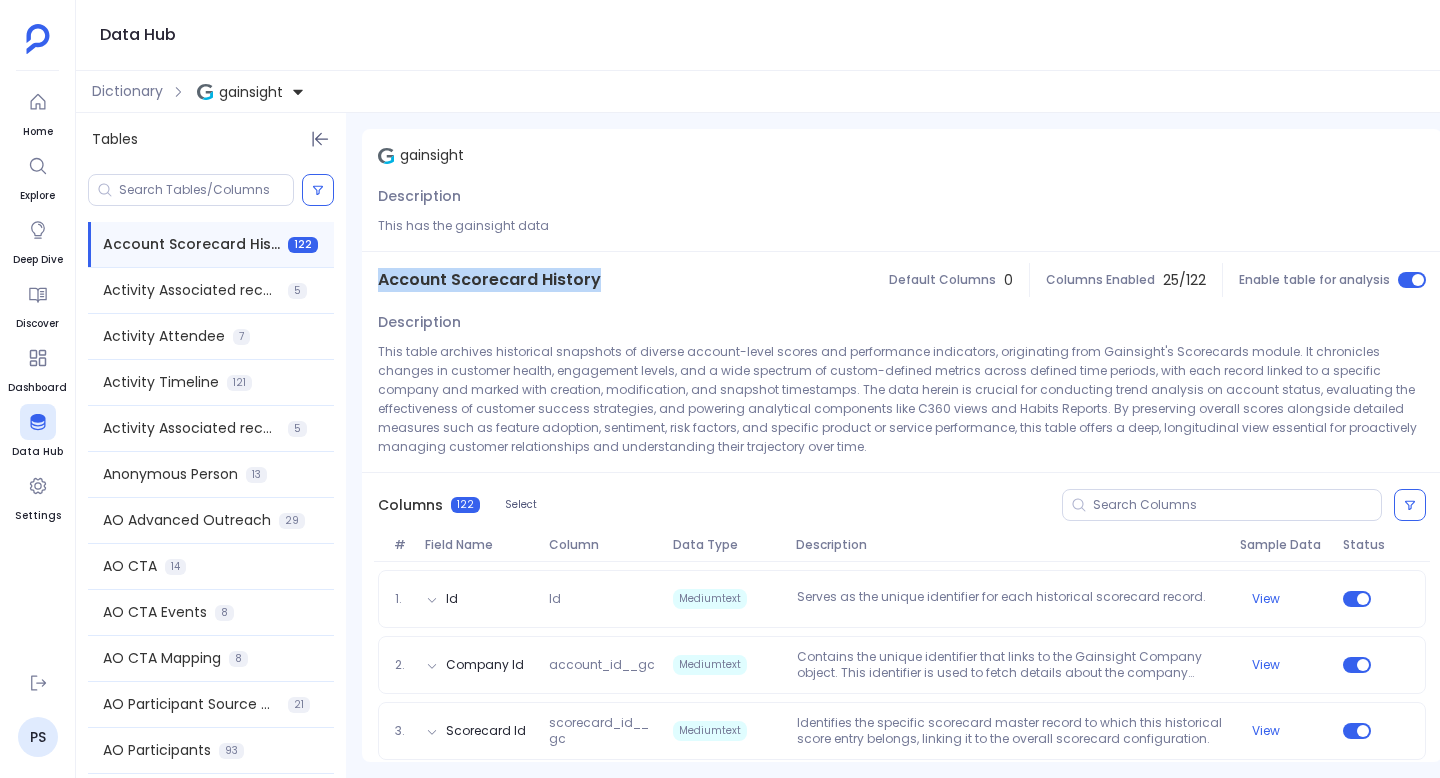 click on "Account Scorecard History" at bounding box center [489, 280] 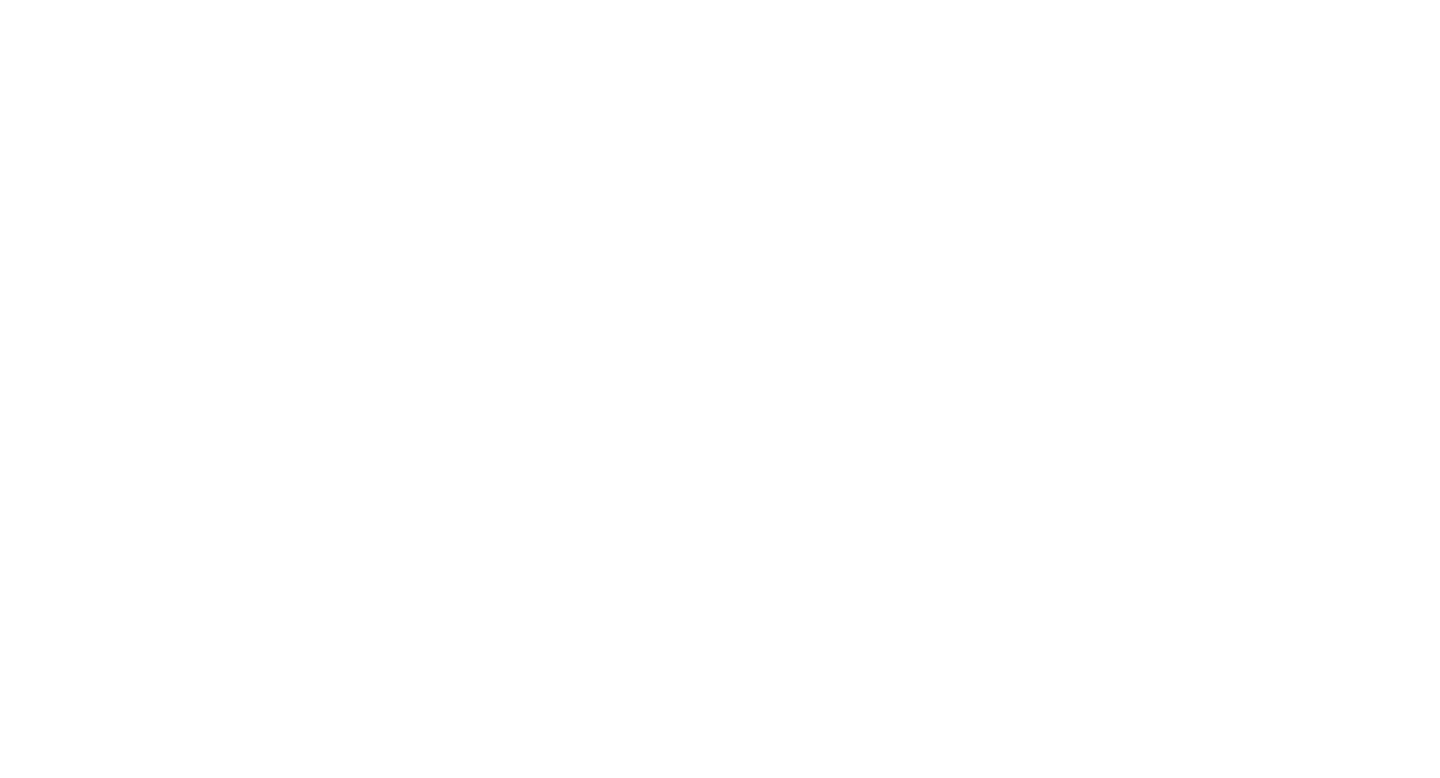 scroll, scrollTop: 0, scrollLeft: 0, axis: both 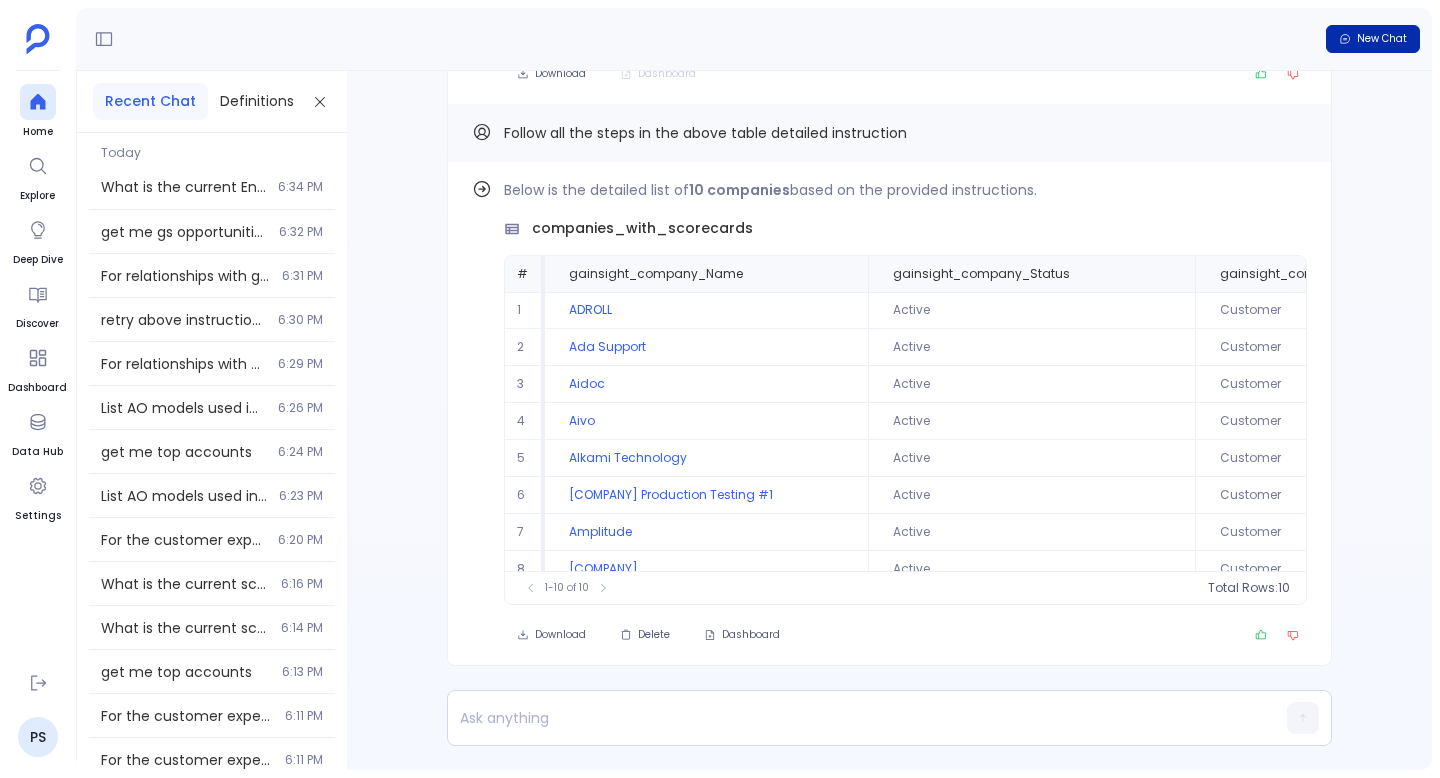 click on "New Chat" at bounding box center [1382, 39] 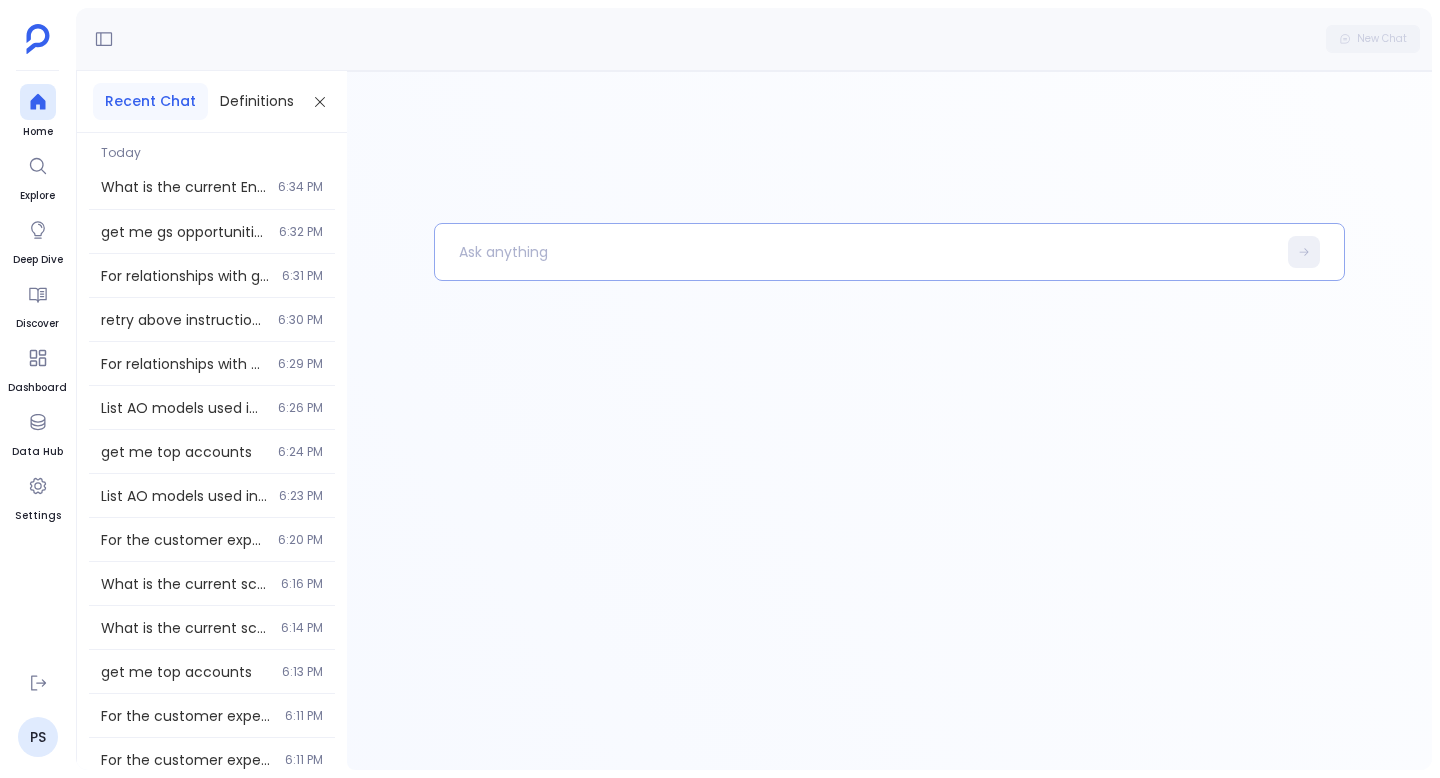 click at bounding box center (855, 252) 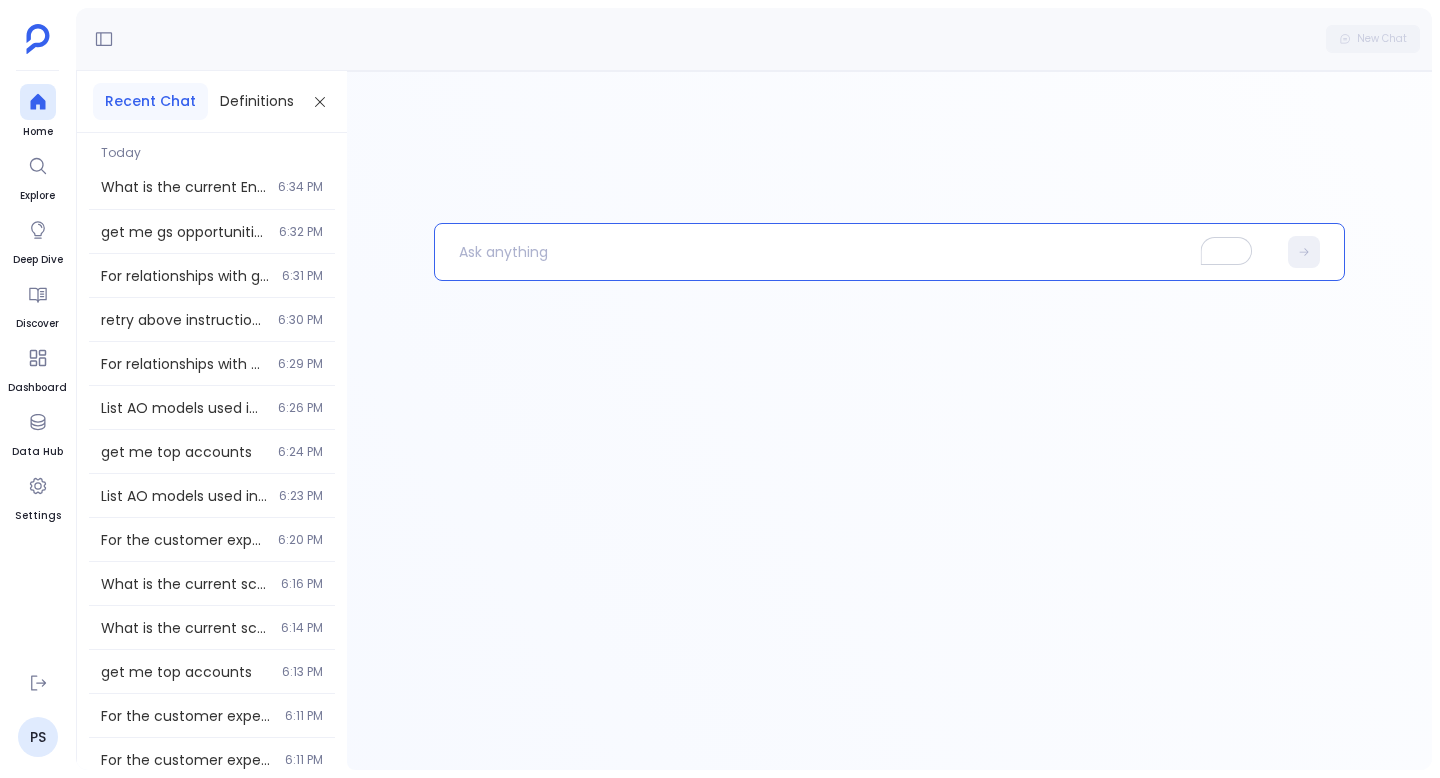 type 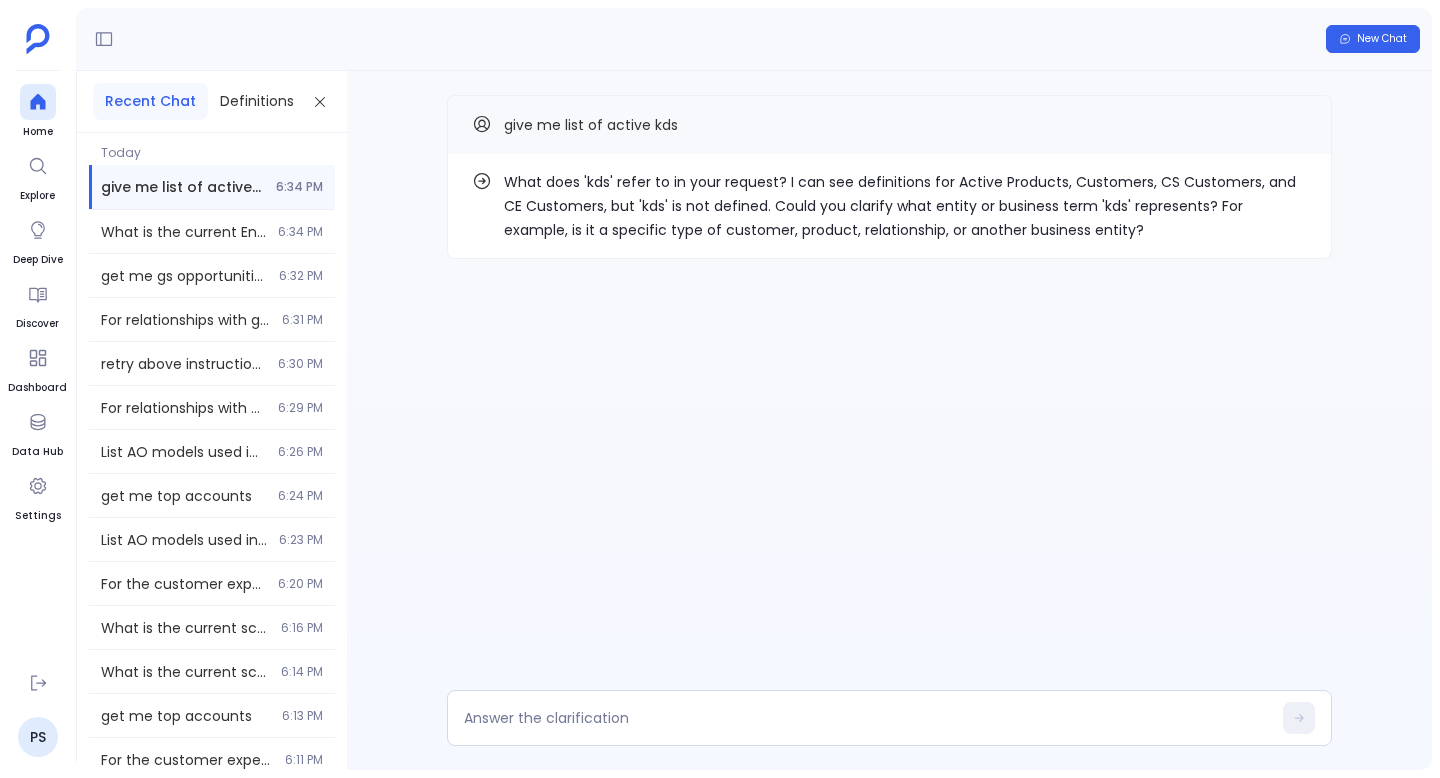 click on "What does '[TERM]' refer to in your request? I can see definitions for Active Products, Customers, CS Customers, and CE Customers, but '[TERM]' is not defined. Could you clarify what entity or business term '[TERM]' represents? For example, is it a specific type of customer, product, relationship, or another business entity? give me list of active [TERM]" at bounding box center [889, 217] 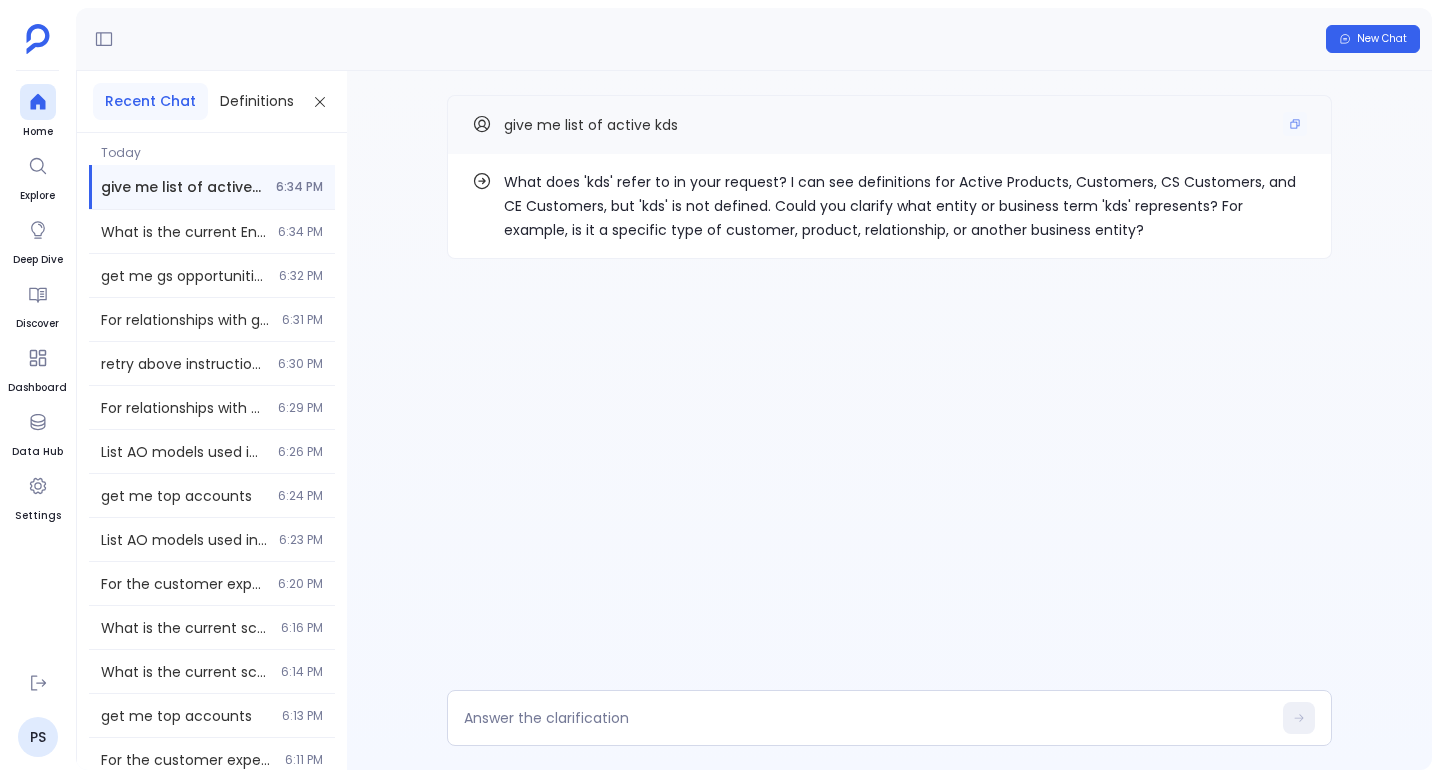 click on "give me list of active kds" at bounding box center (591, 125) 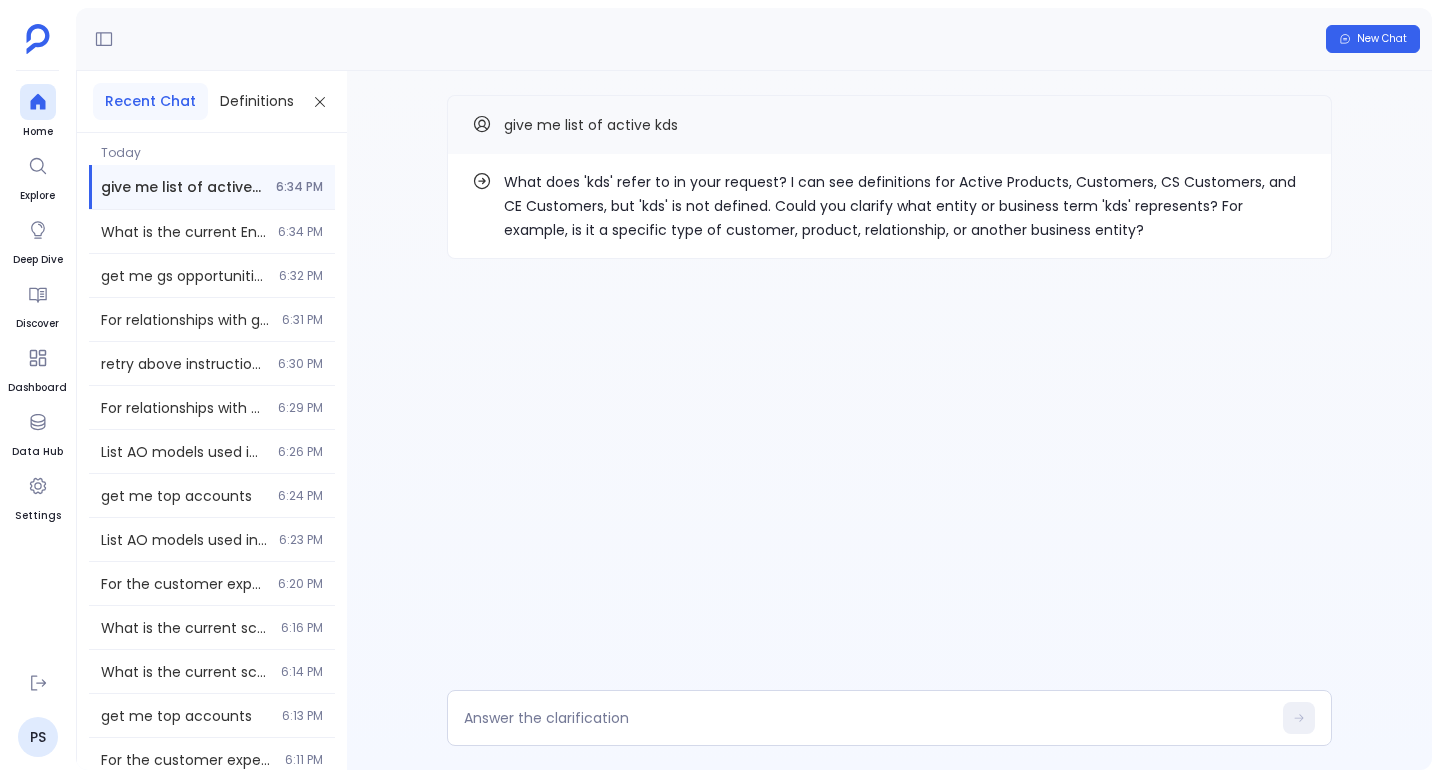 click on "New Chat" at bounding box center [754, 39] 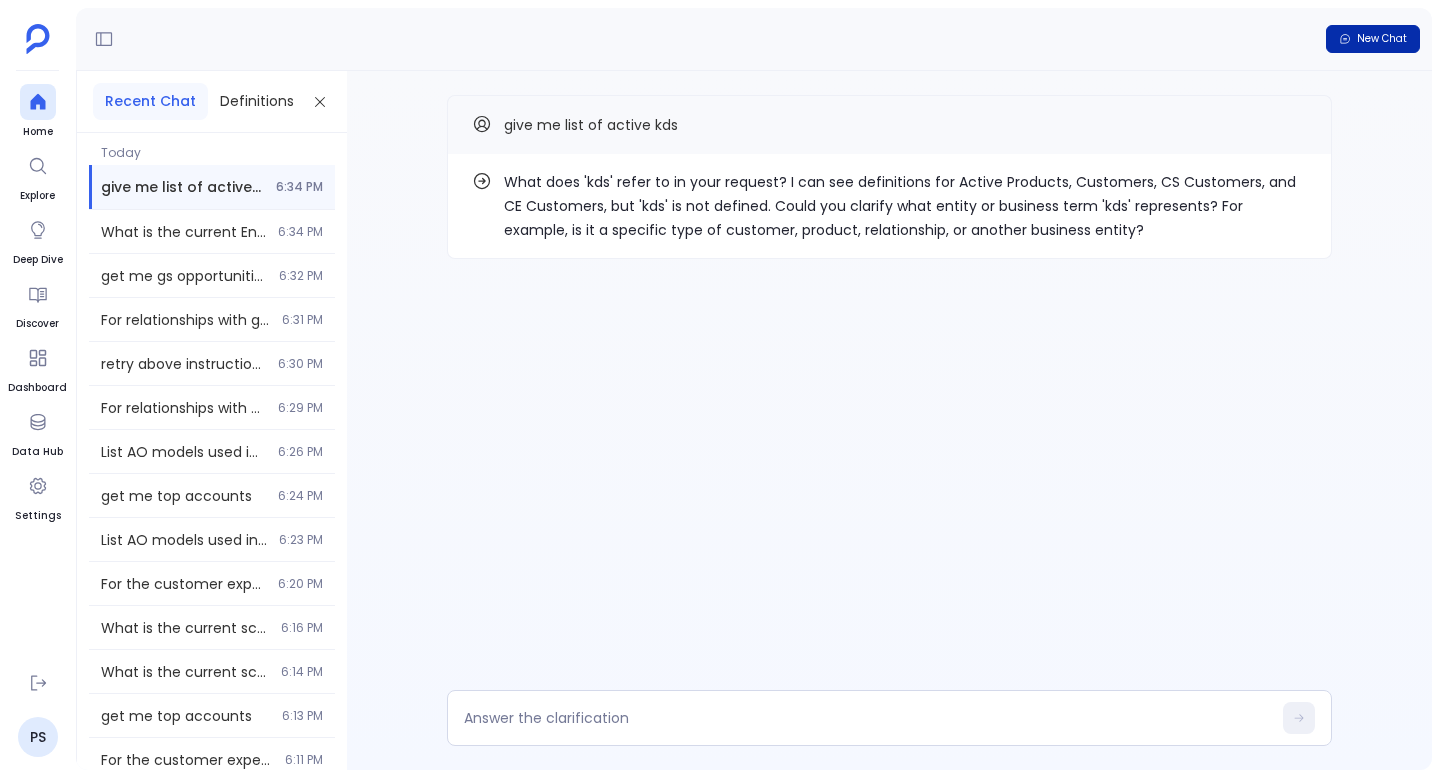 click on "New Chat" at bounding box center [1382, 39] 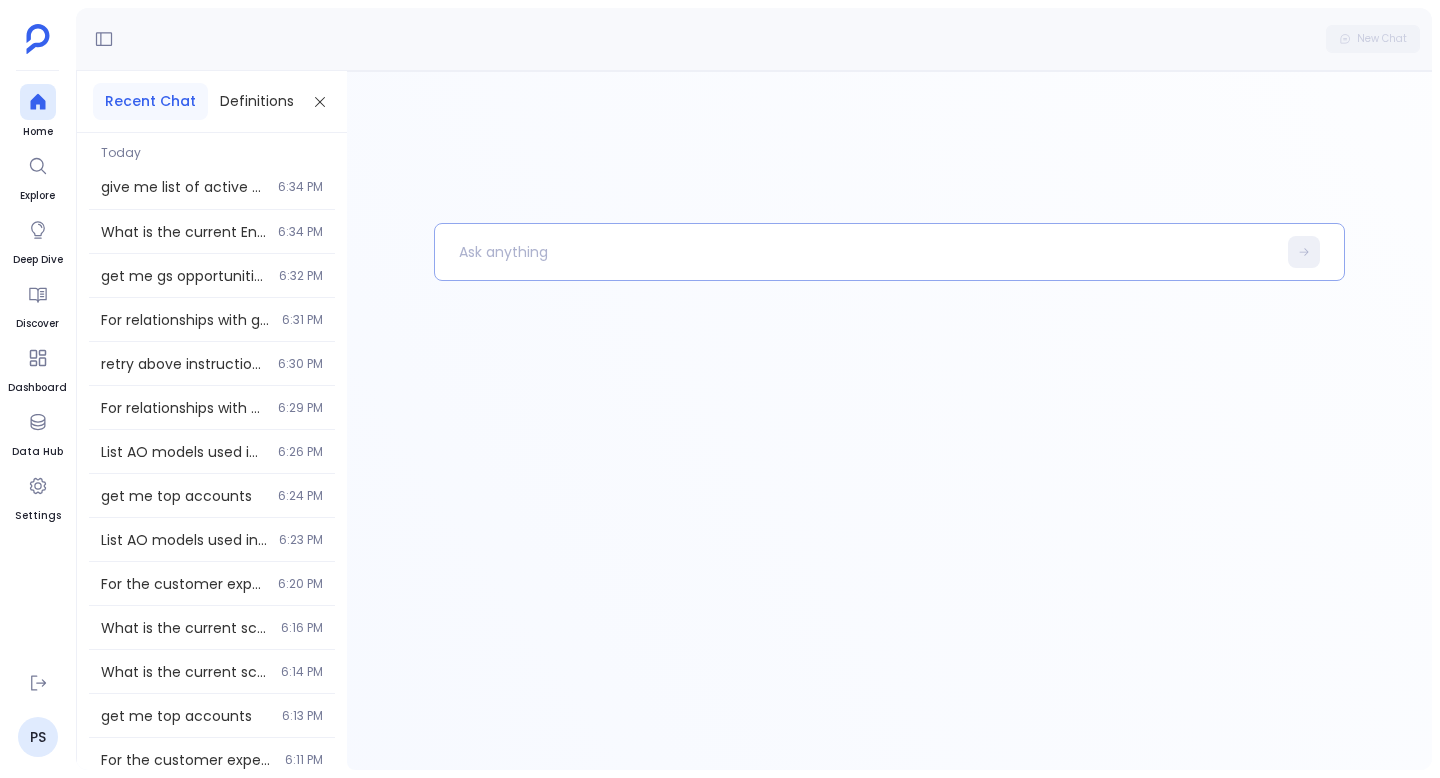 click at bounding box center (855, 252) 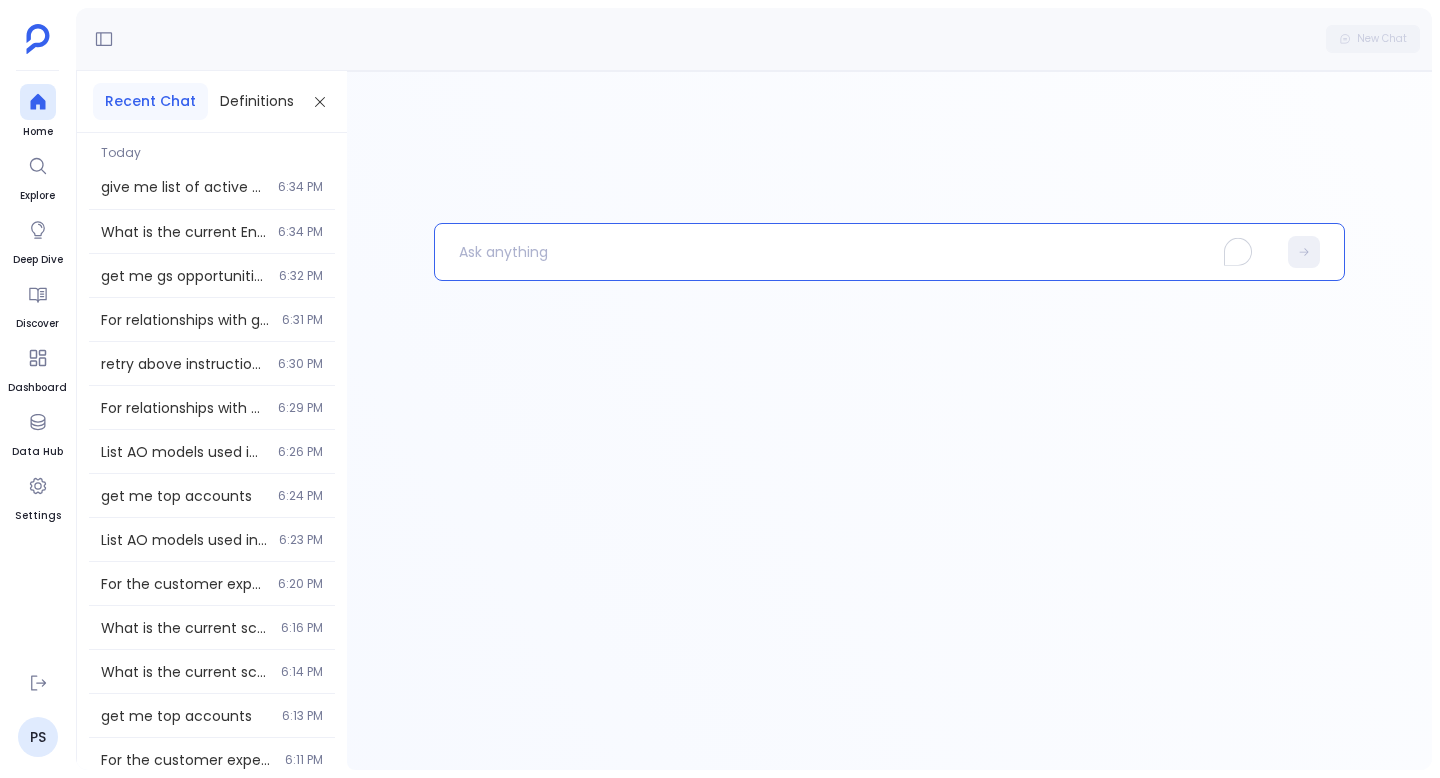 type 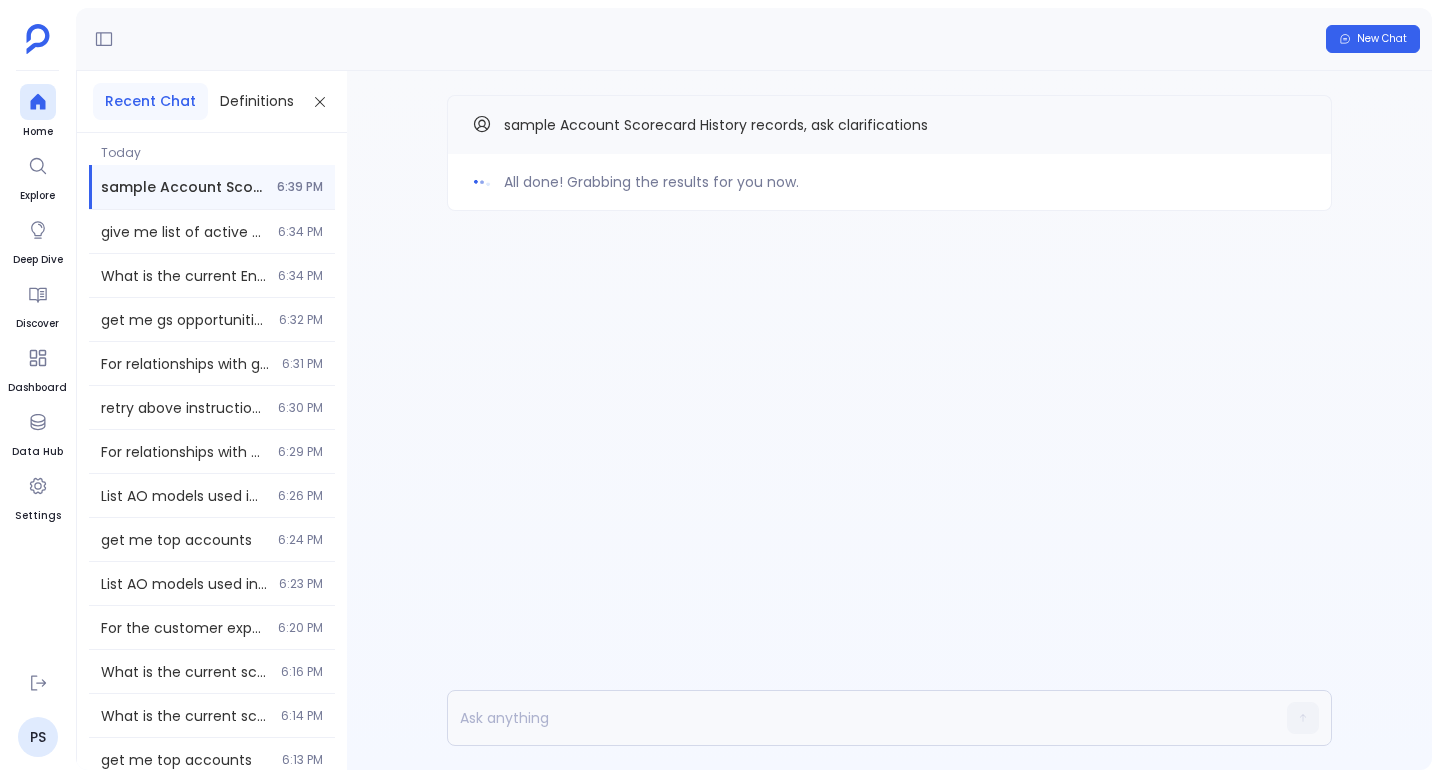 click on "All done! Grabbing the results for you now. sample Account Scorecard History records, ask clarifications" at bounding box center (889, 193) 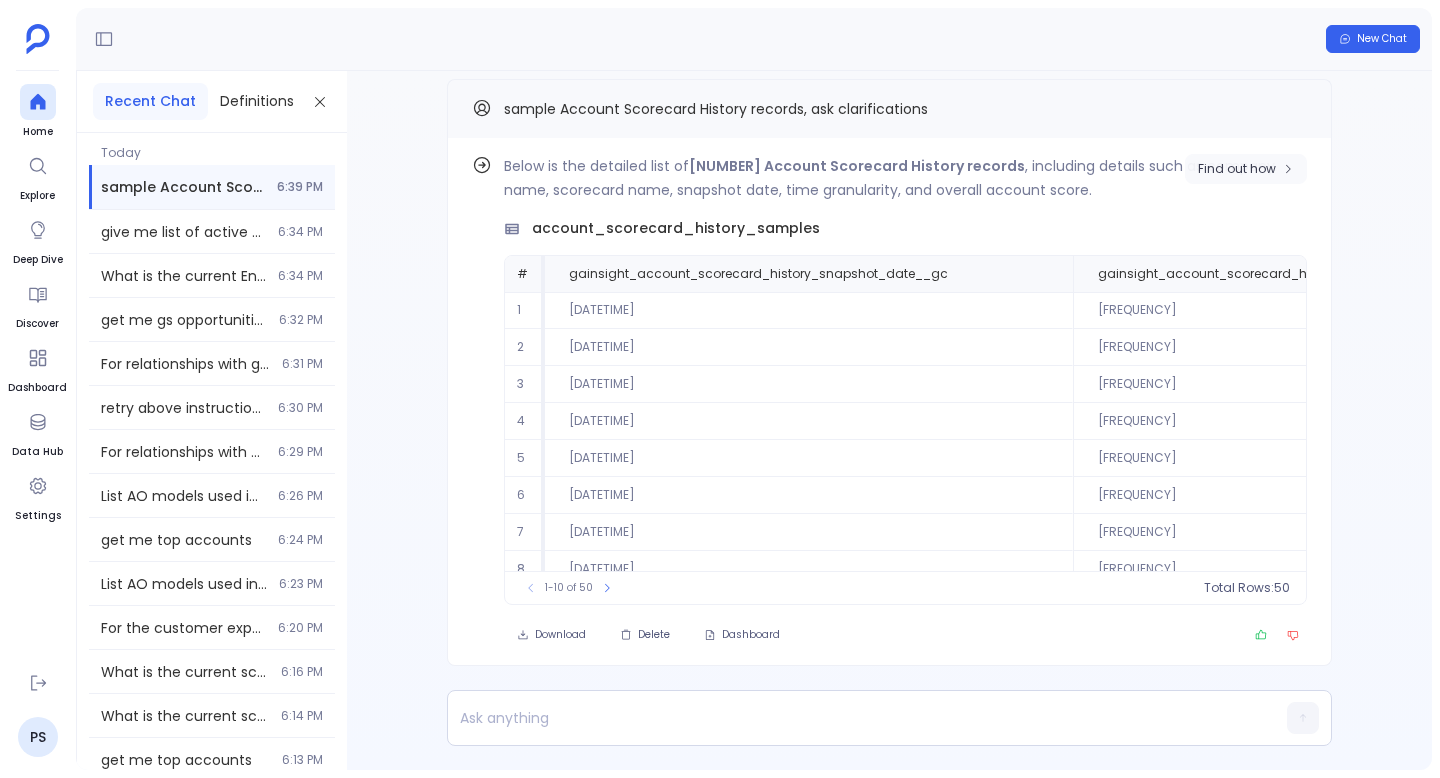 click on "Find out how" at bounding box center [1237, 169] 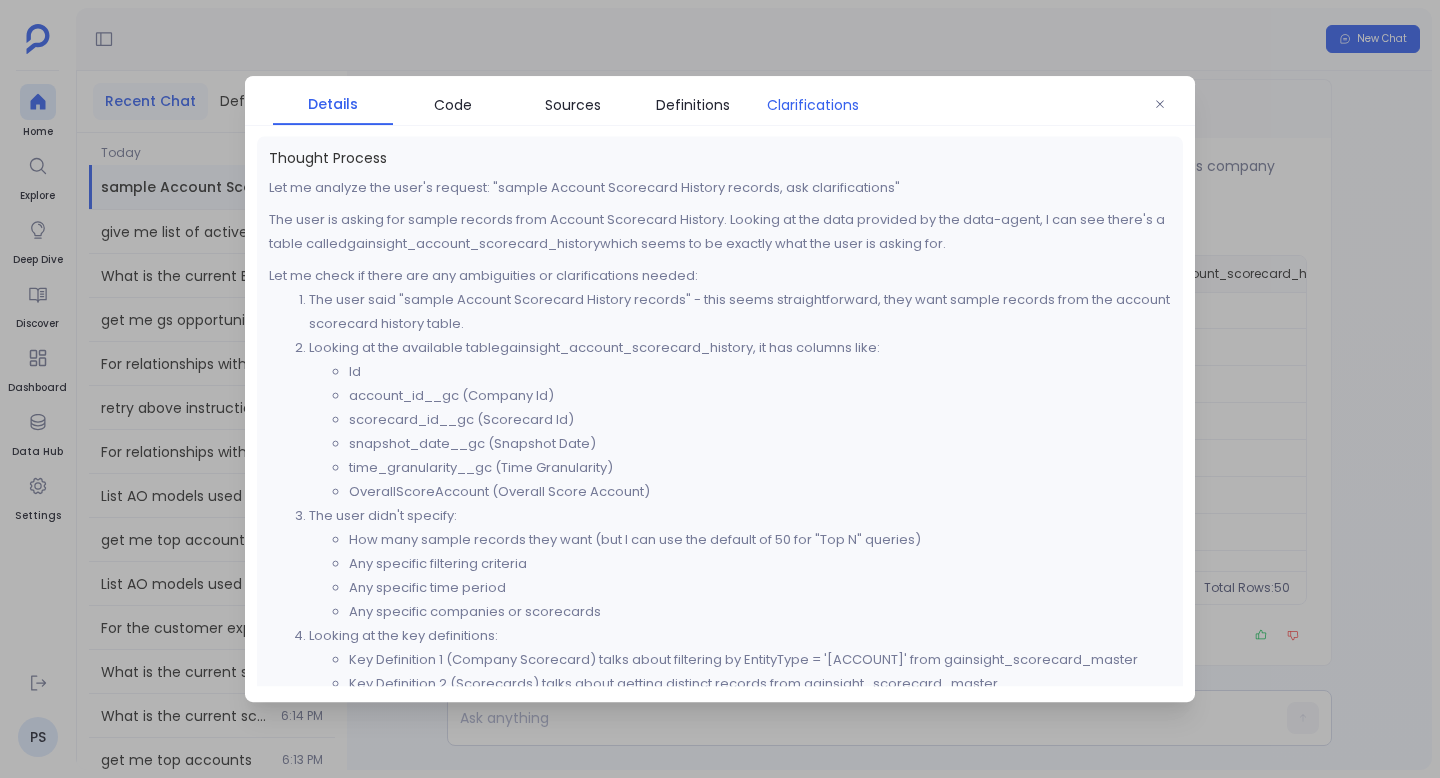 click on "Clarifications" at bounding box center [813, 105] 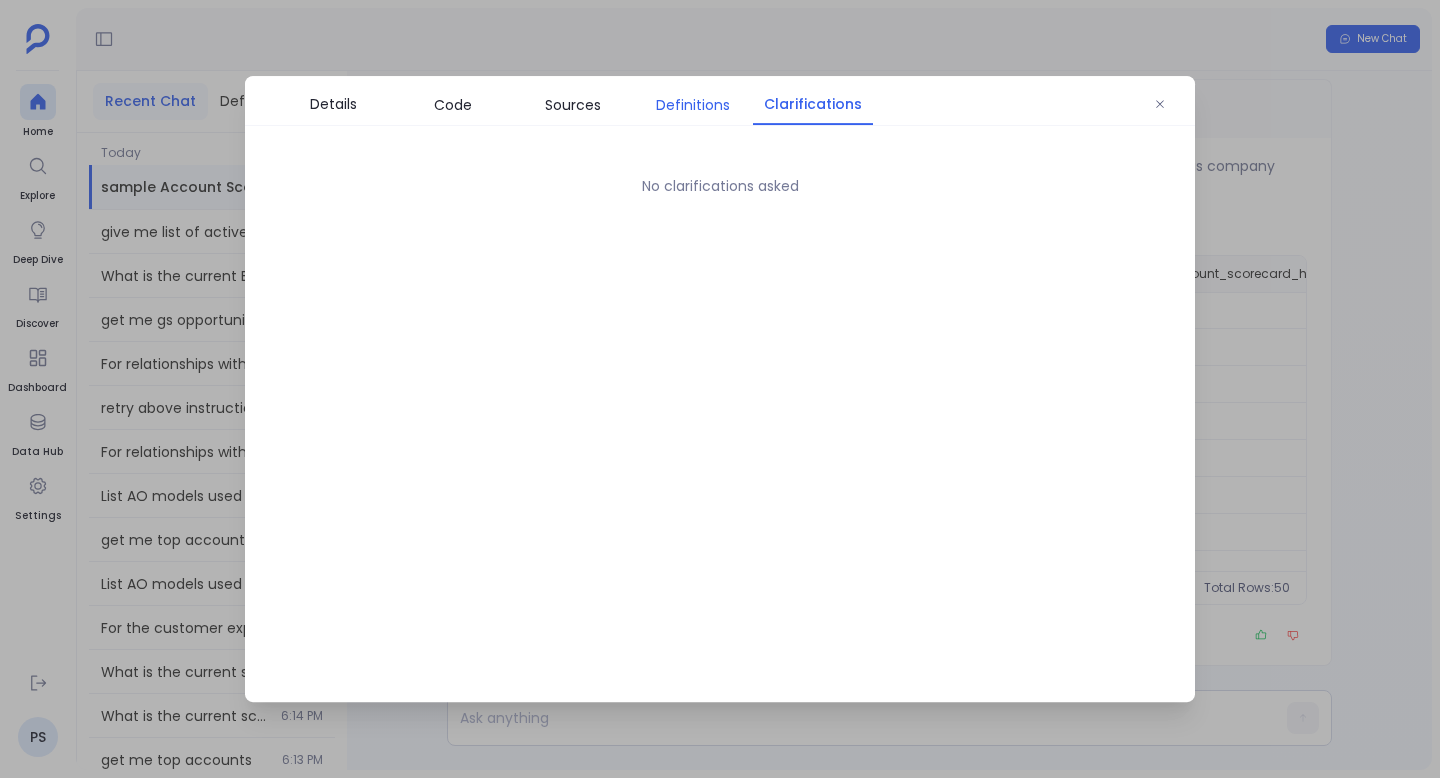 click on "Definitions" at bounding box center [693, 105] 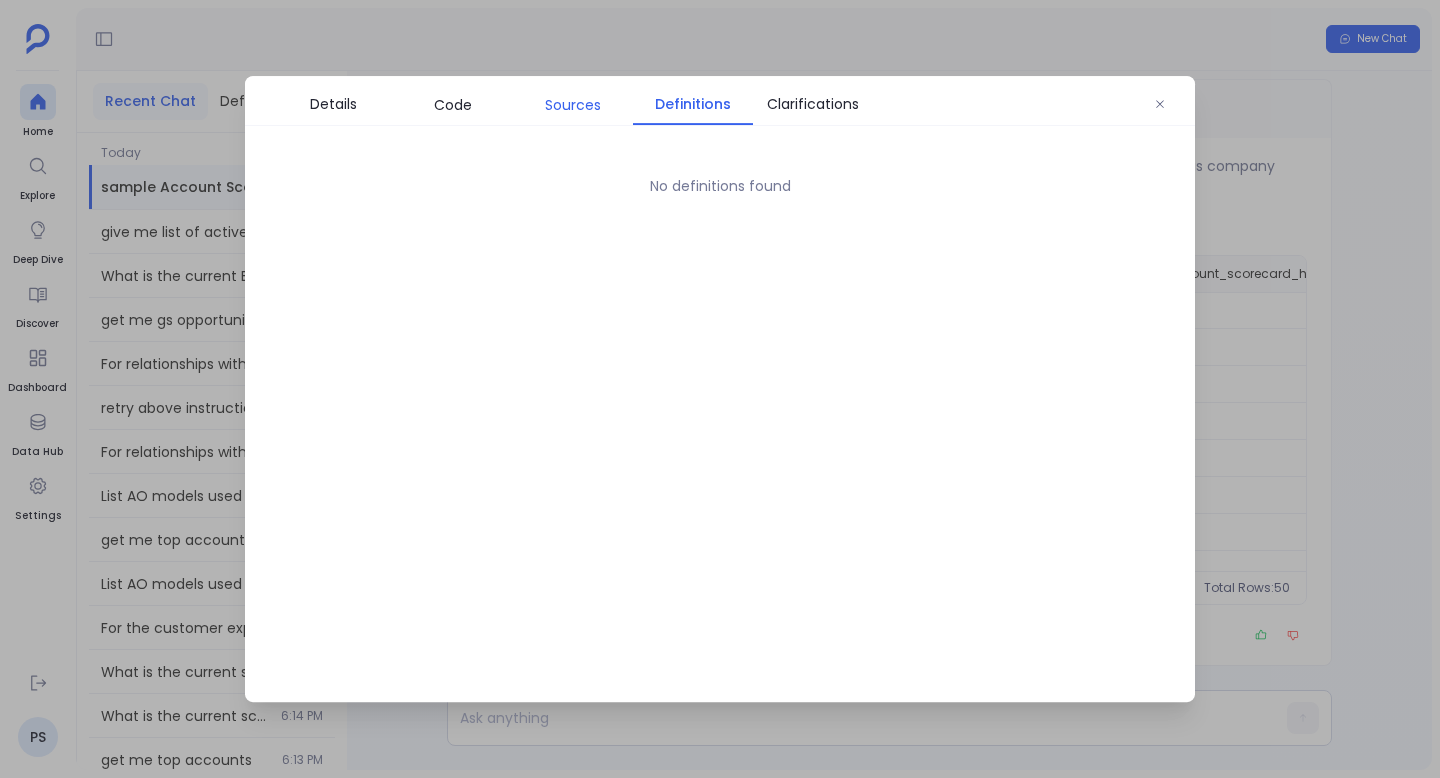 click on "Sources" at bounding box center (573, 105) 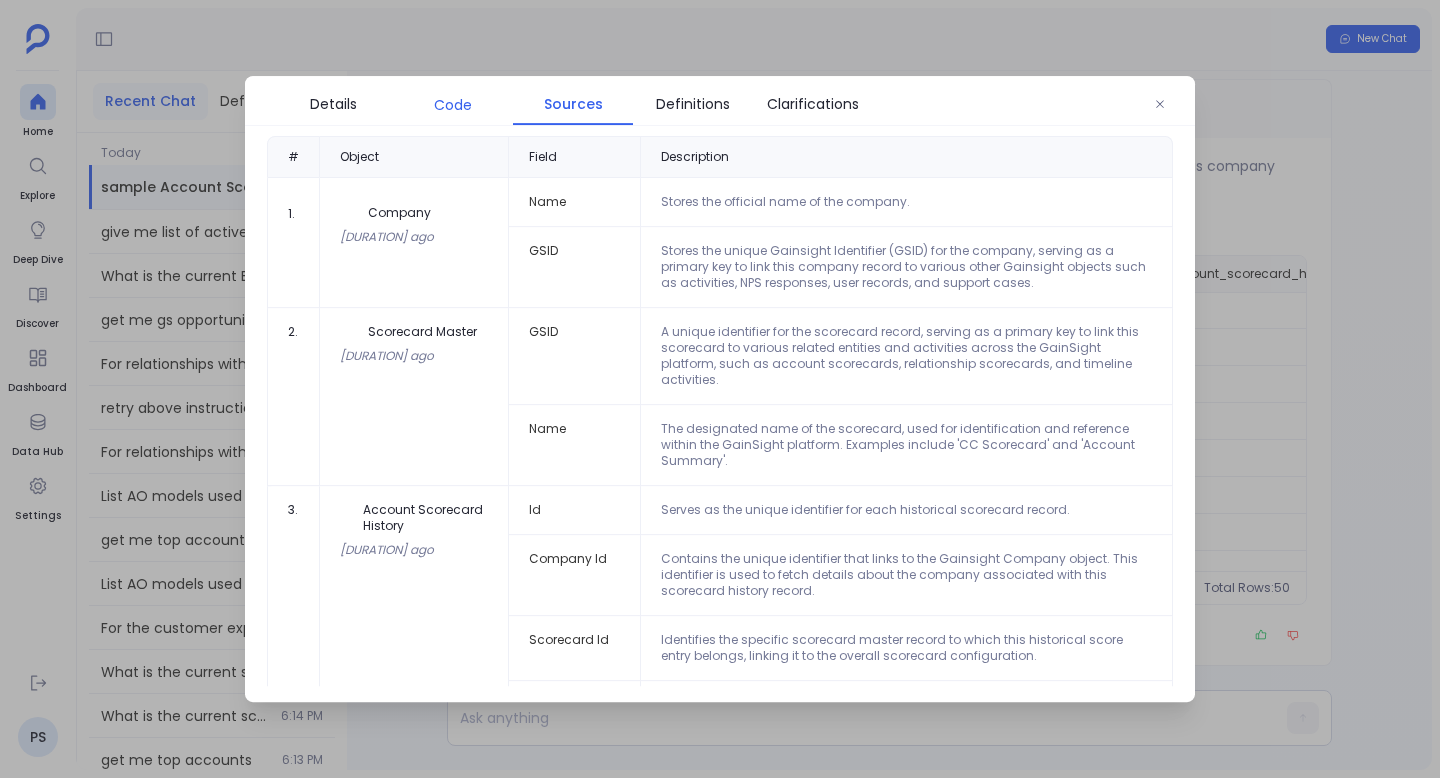 click on "Code" at bounding box center [453, 105] 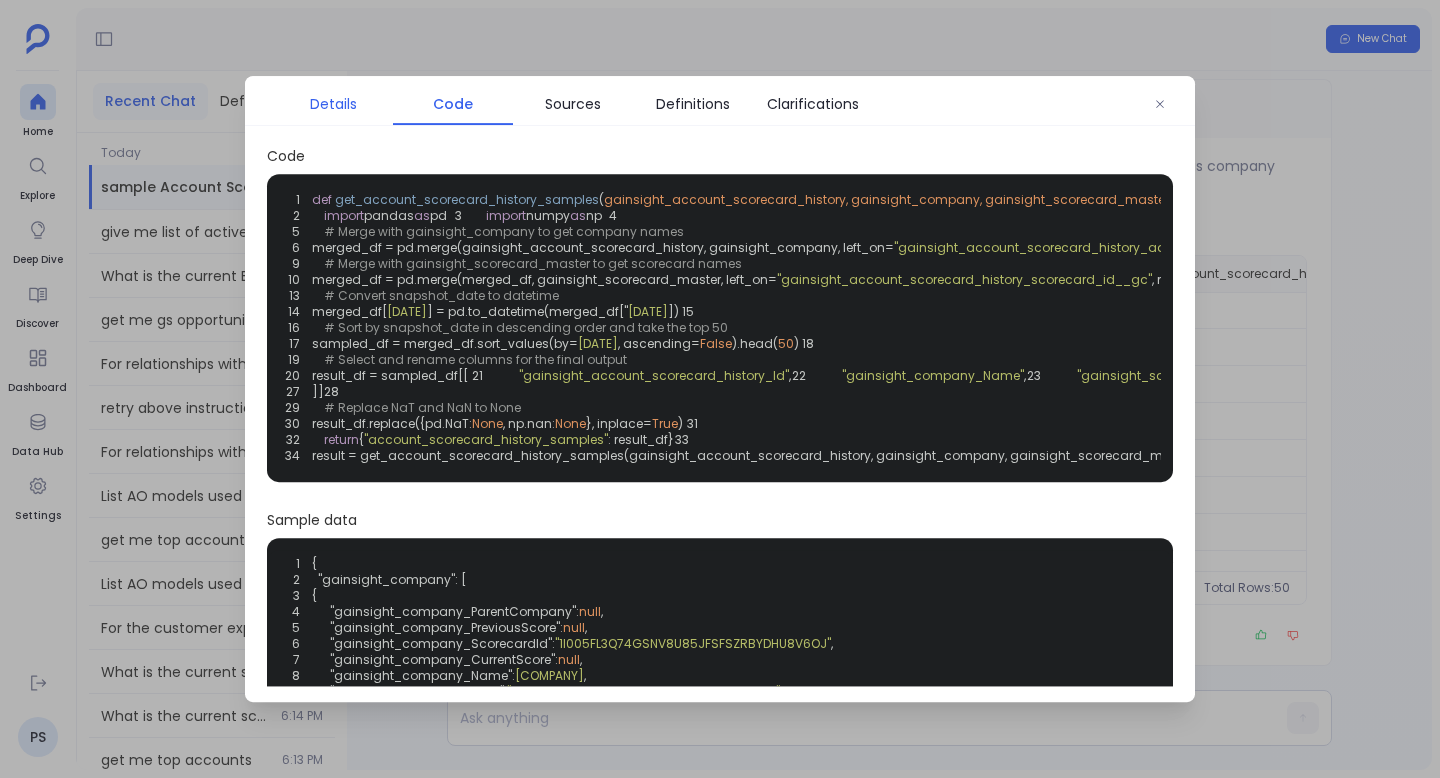 click on "Details" at bounding box center [333, 104] 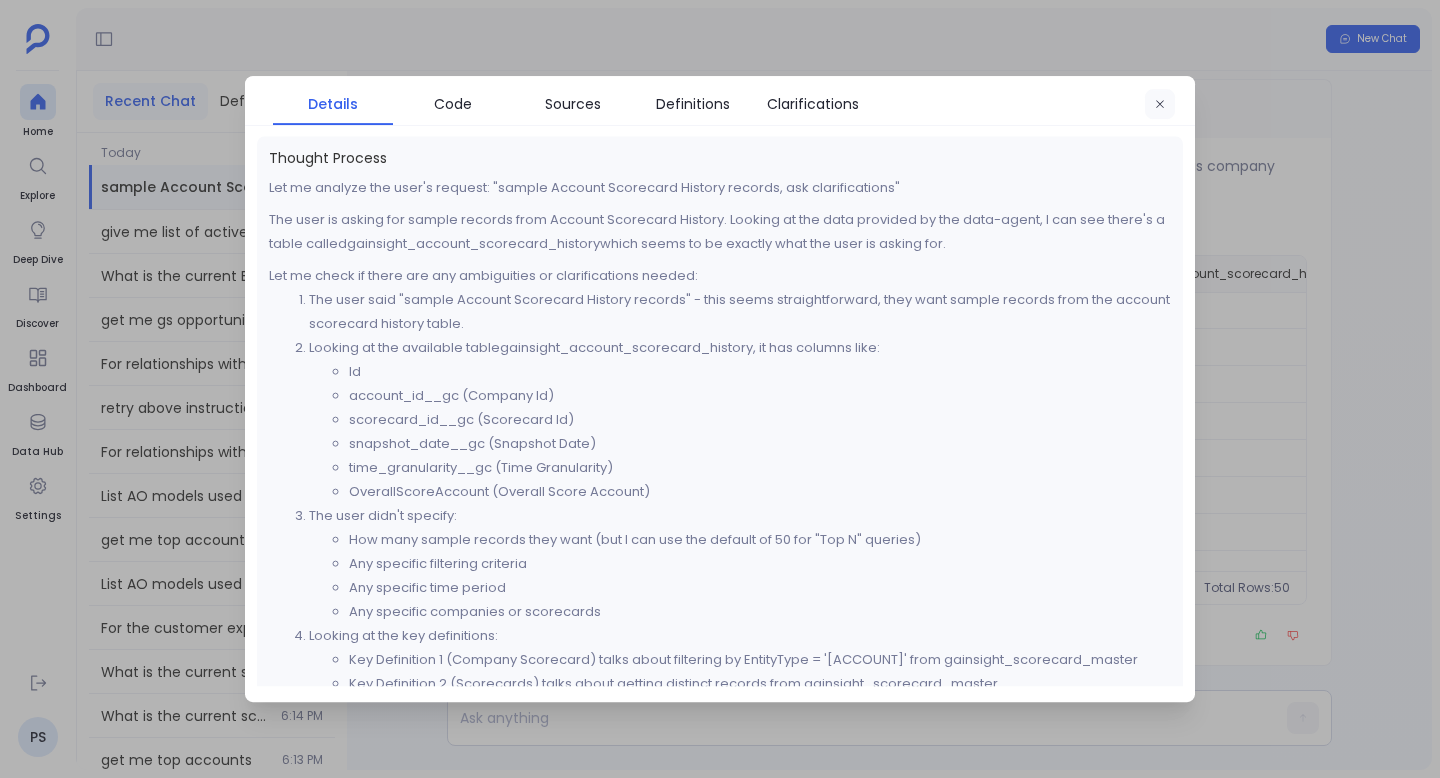 click at bounding box center (1160, 105) 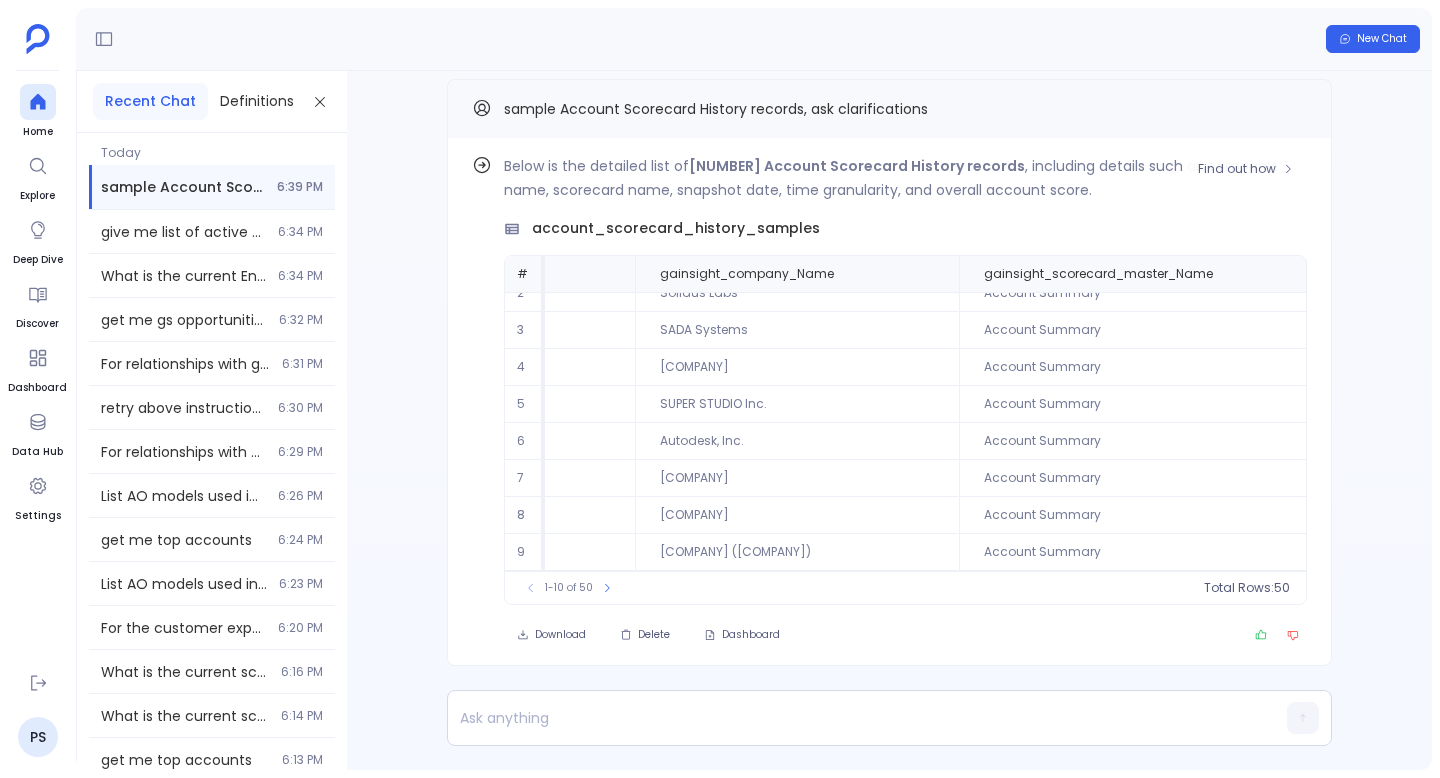 scroll, scrollTop: 96, scrollLeft: 1503, axis: both 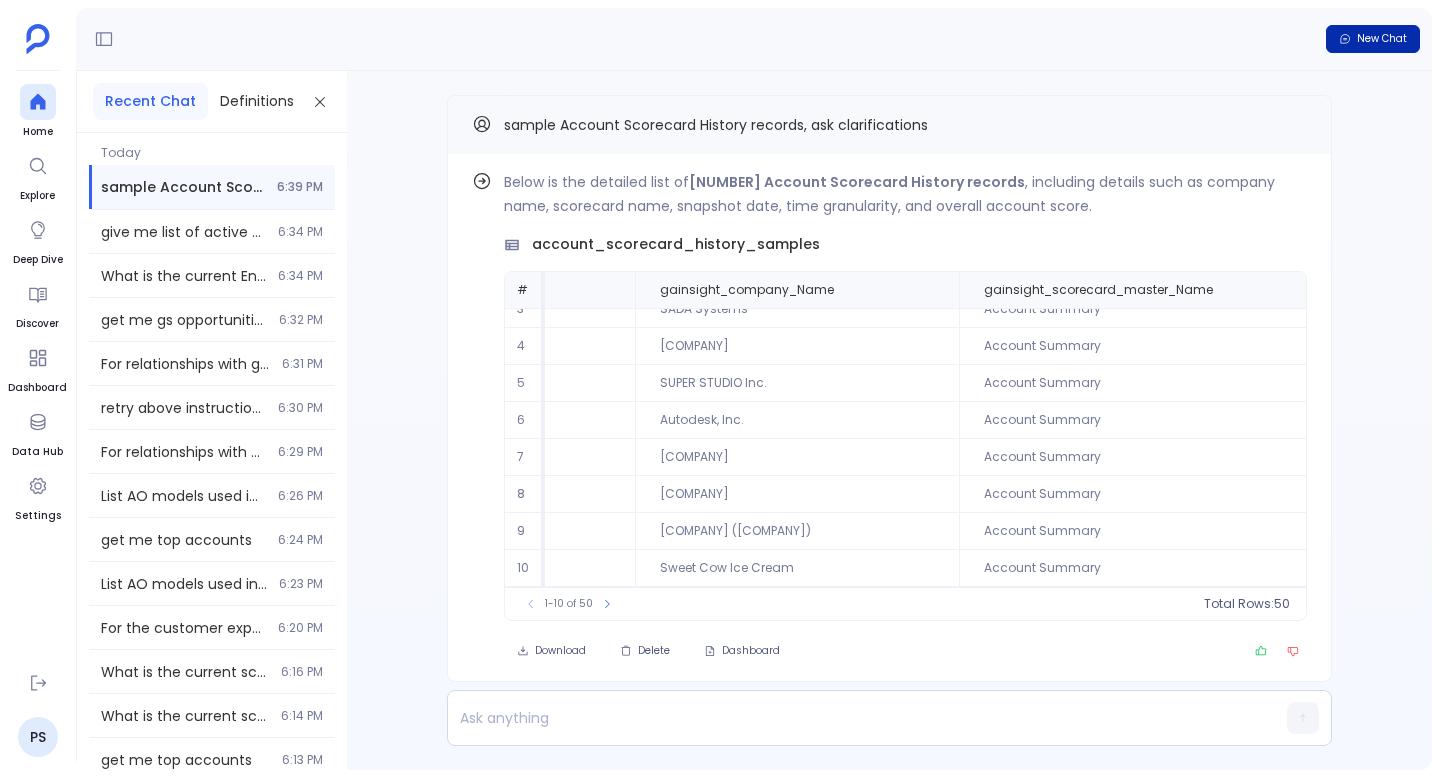 click on "New Chat" at bounding box center (1373, 39) 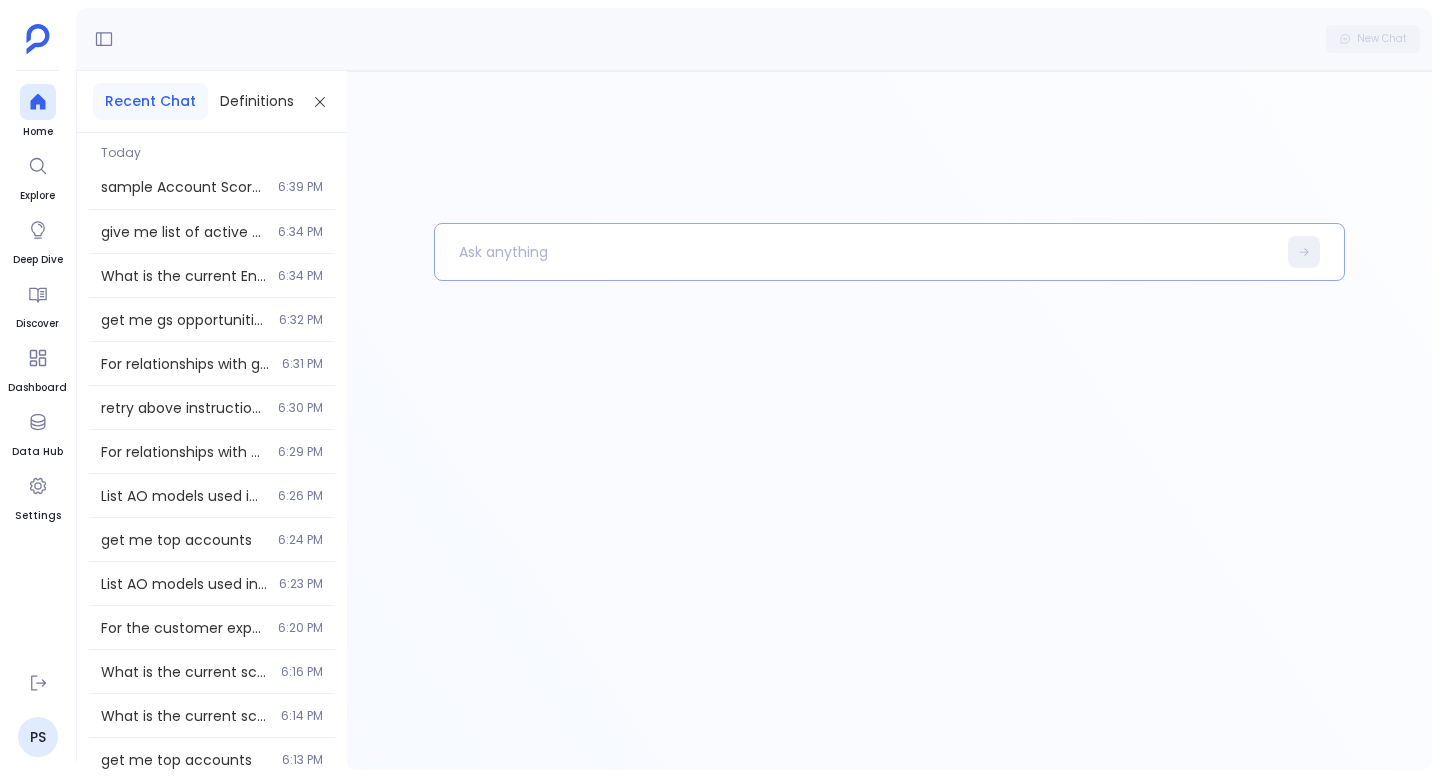 click at bounding box center (855, 252) 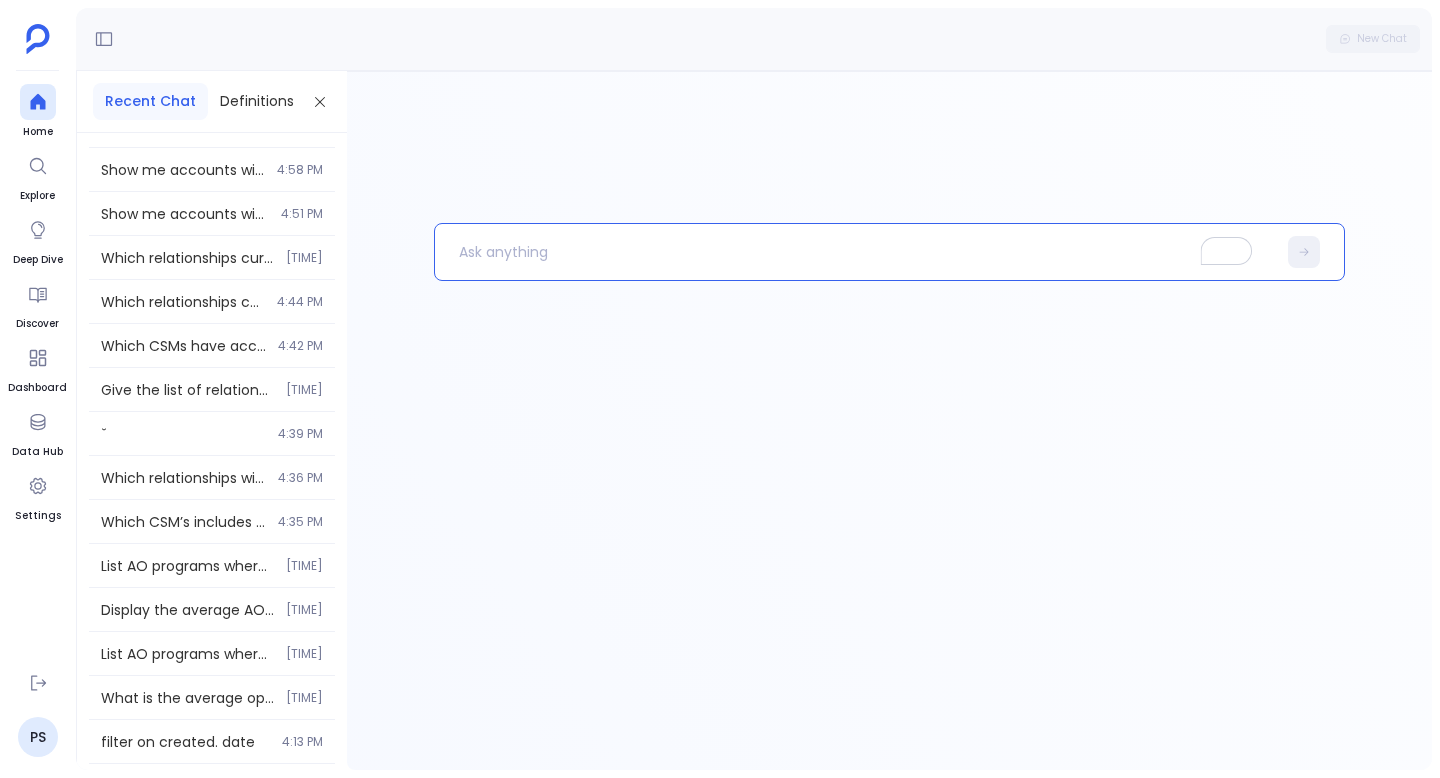 scroll, scrollTop: 1738, scrollLeft: 0, axis: vertical 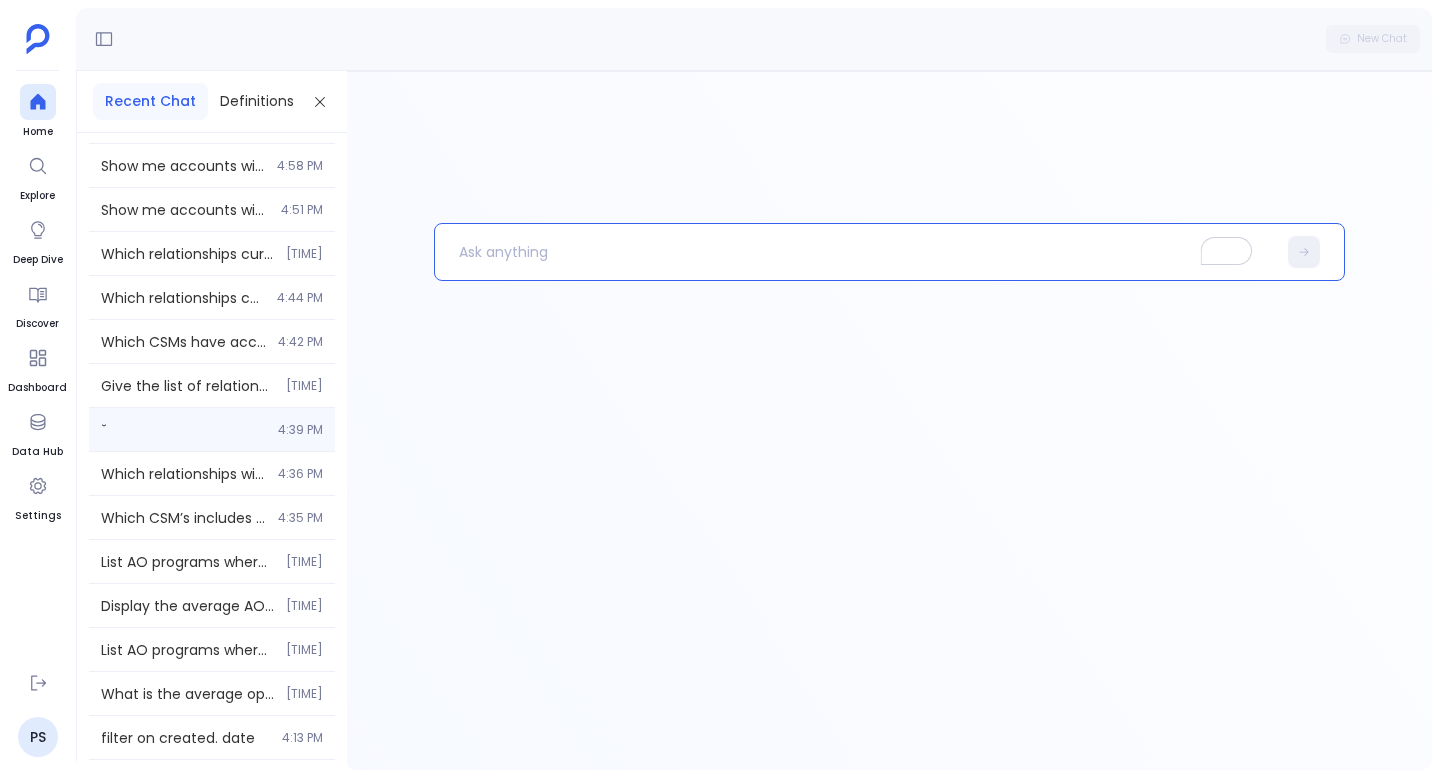 click on "[TIME]" at bounding box center [212, 429] 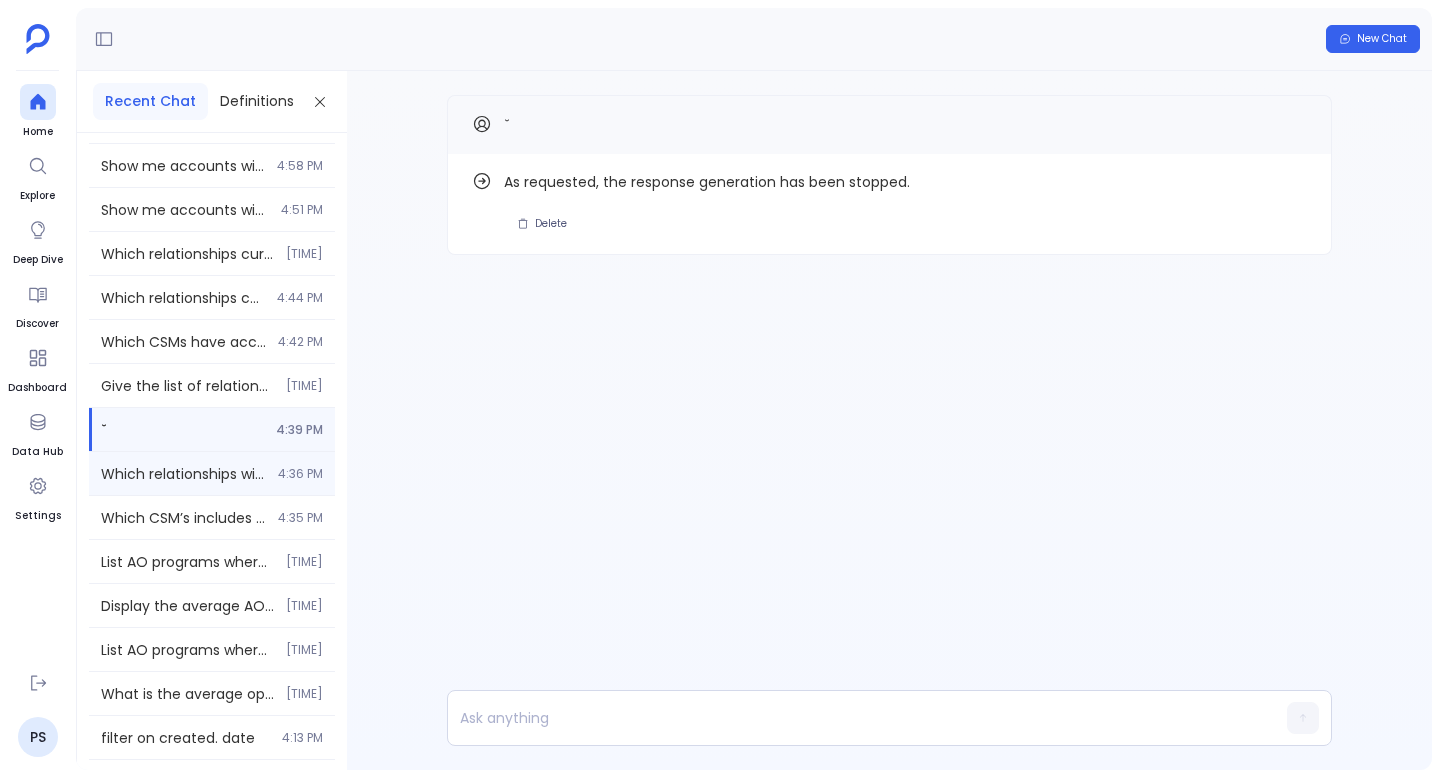 click on "Which relationships with green Engagement ([LAST]) also show green ROI ([LAST]) and give the number of open CTAs? [TIME]" at bounding box center (212, 473) 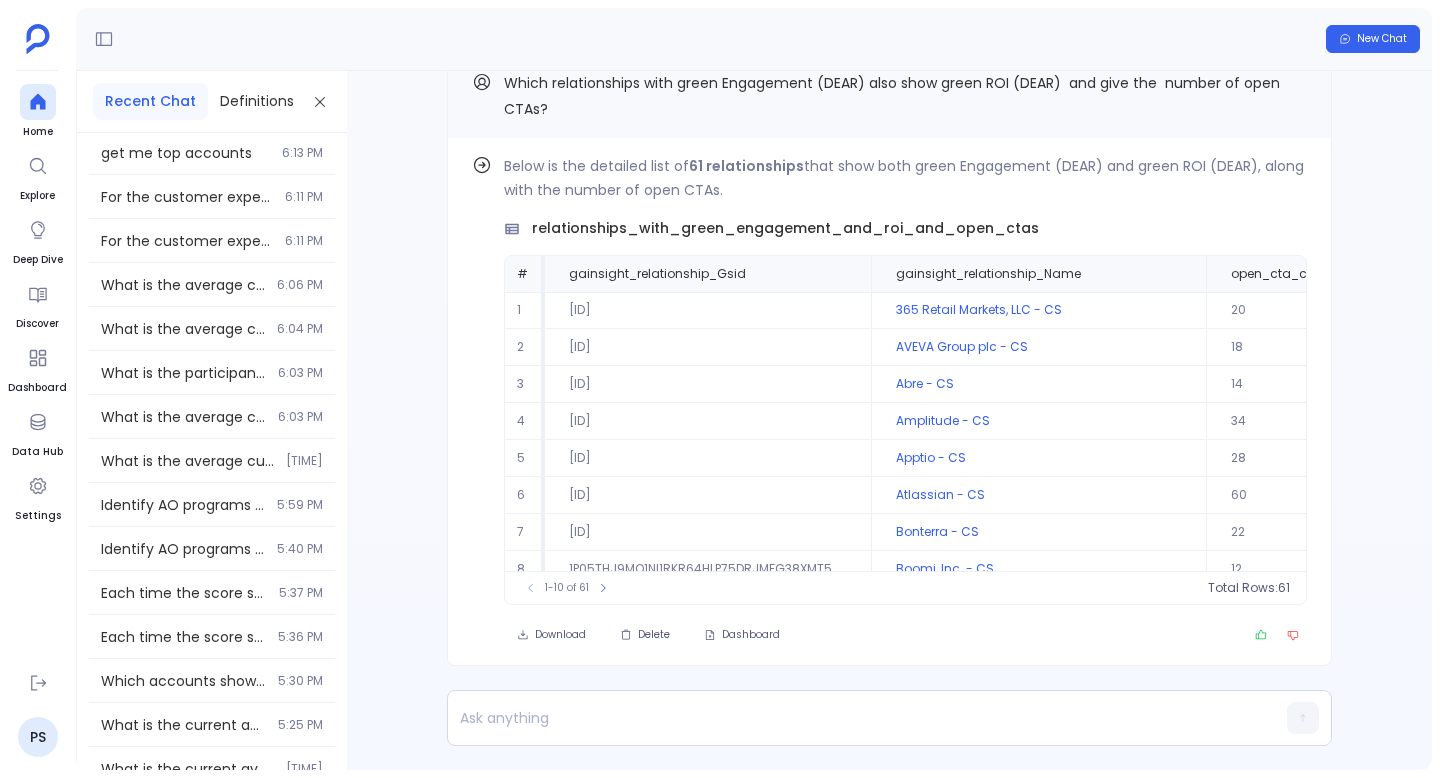 scroll, scrollTop: 0, scrollLeft: 0, axis: both 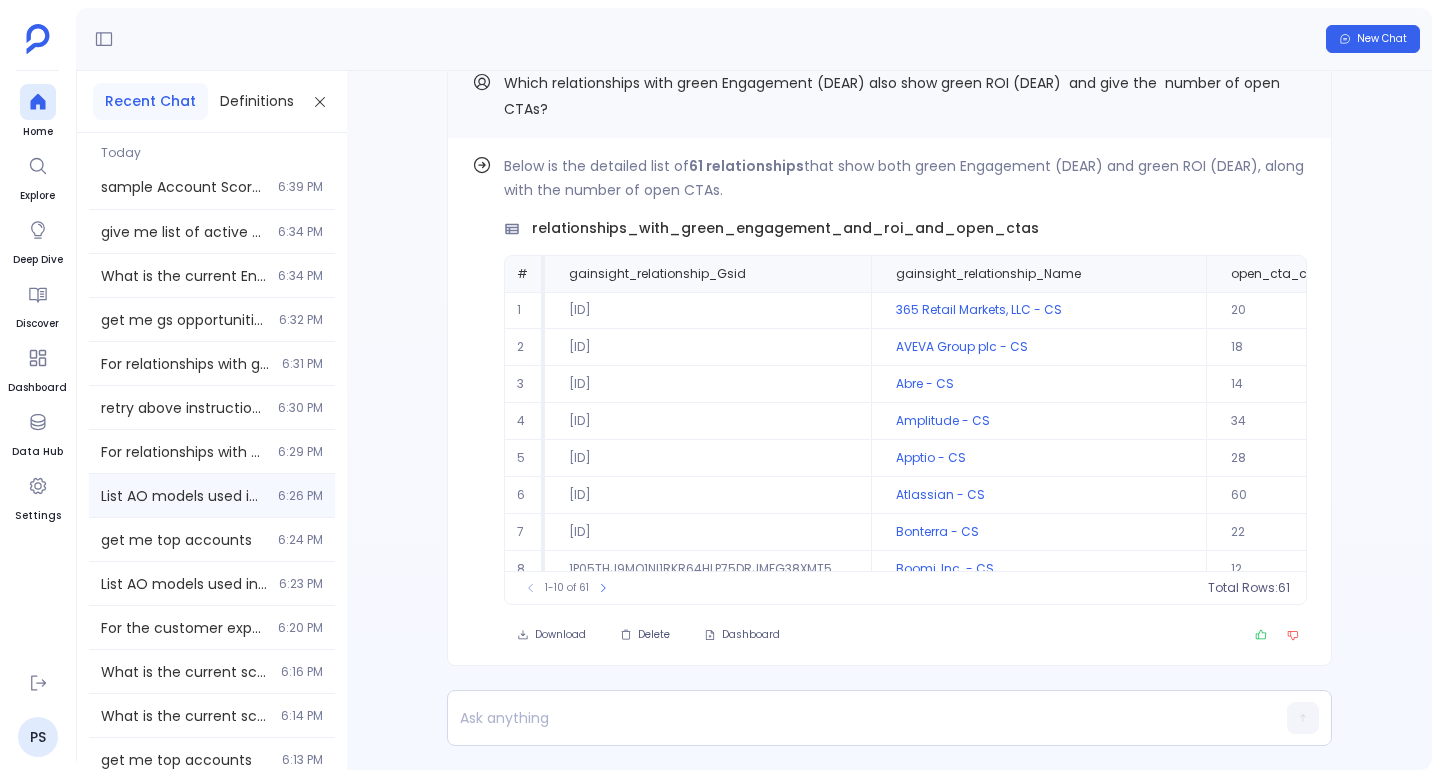 click on "List AO models used in programs where the participant engagement rate is above 50% and the survey sentiment is above 40%" at bounding box center (183, 496) 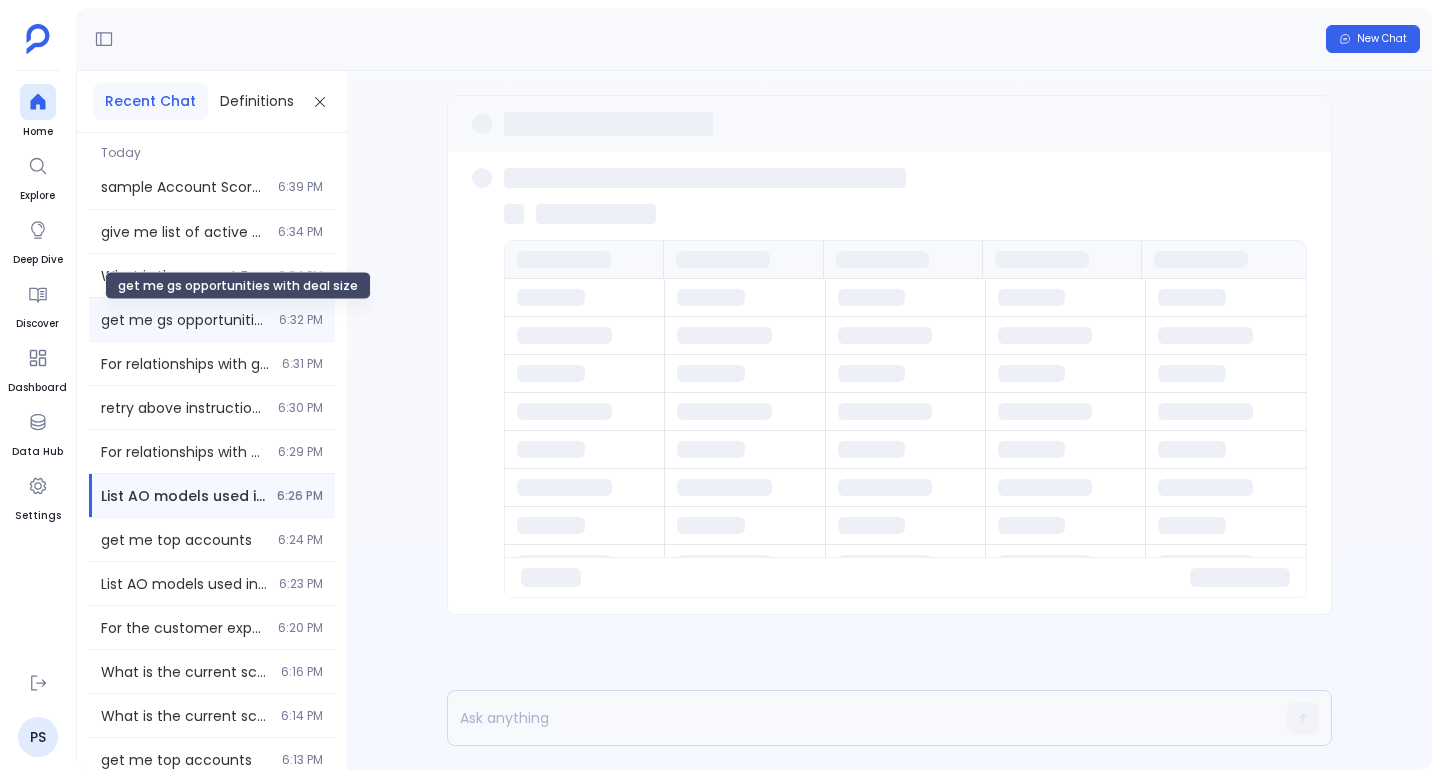click on "get me gs opportunities with deal size" at bounding box center (184, 320) 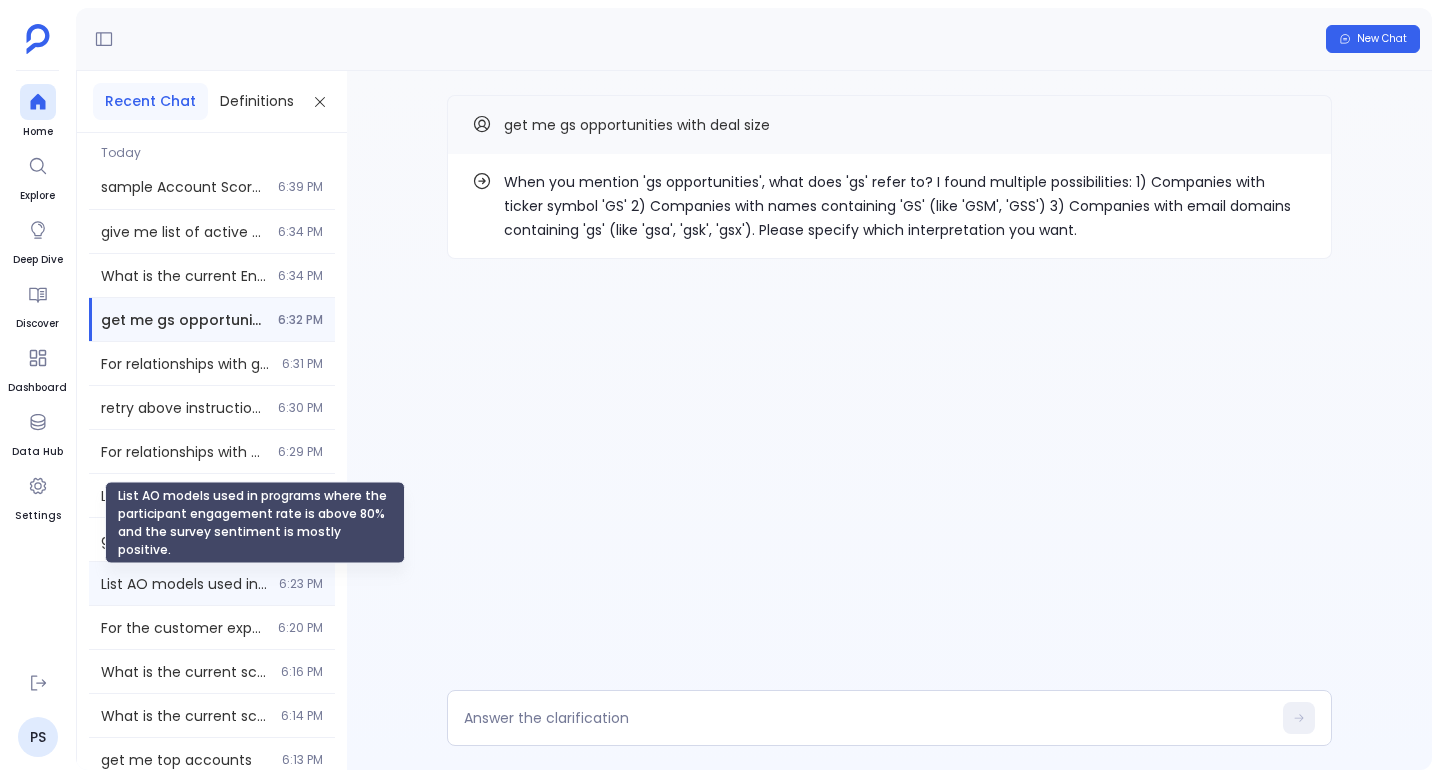 click on "List AO models used in programs where the participant engagement rate is above 80% and the survey sentiment is mostly positive." at bounding box center [184, 584] 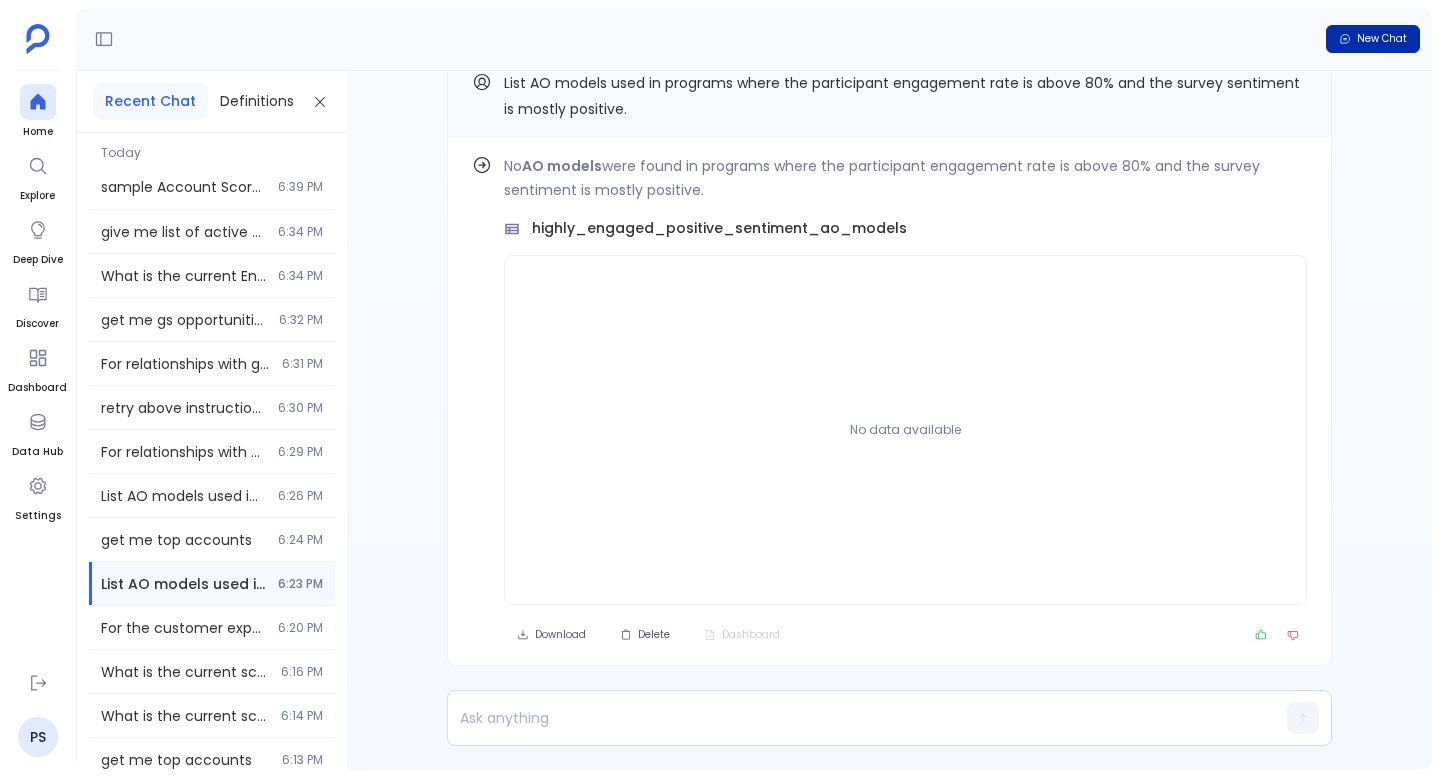 click on "New Chat" at bounding box center (1382, 39) 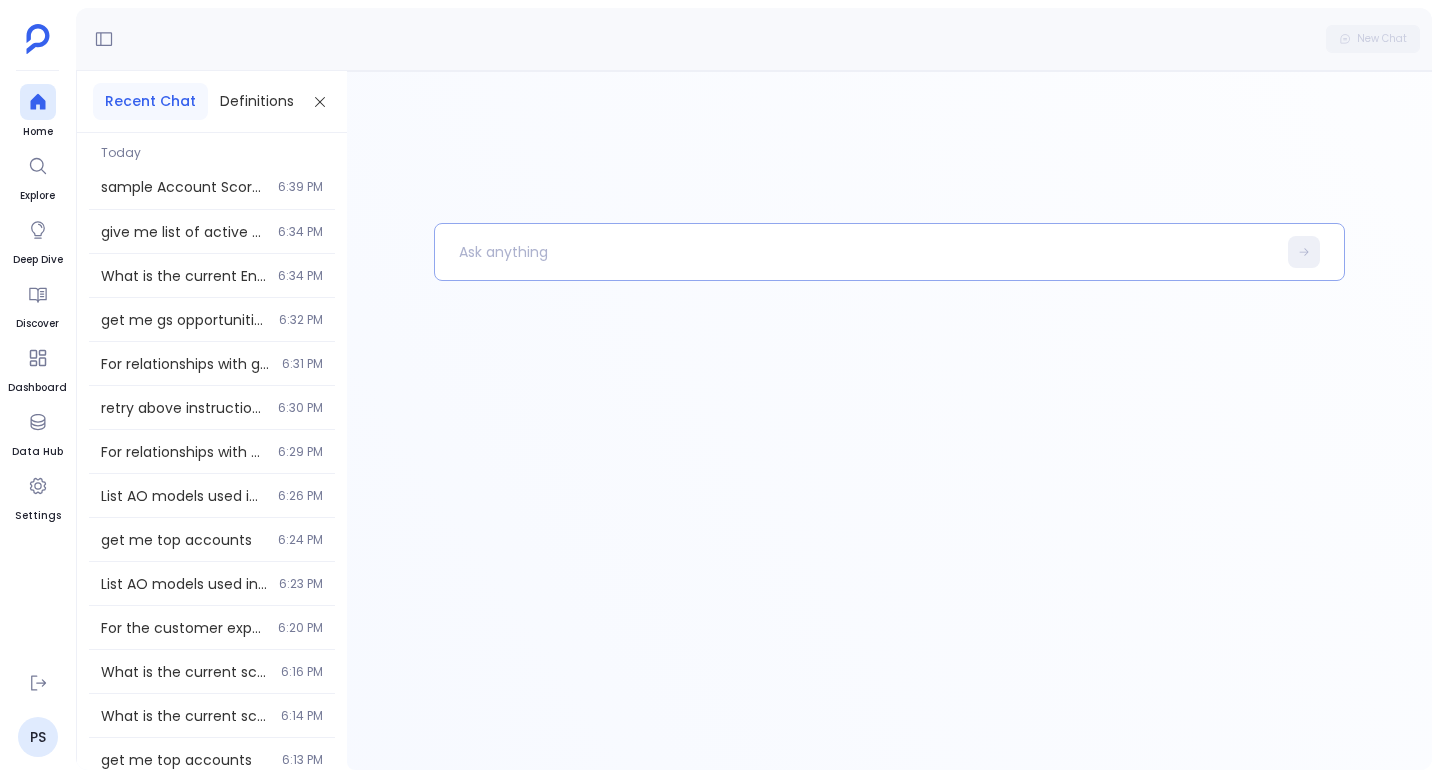 click at bounding box center (855, 252) 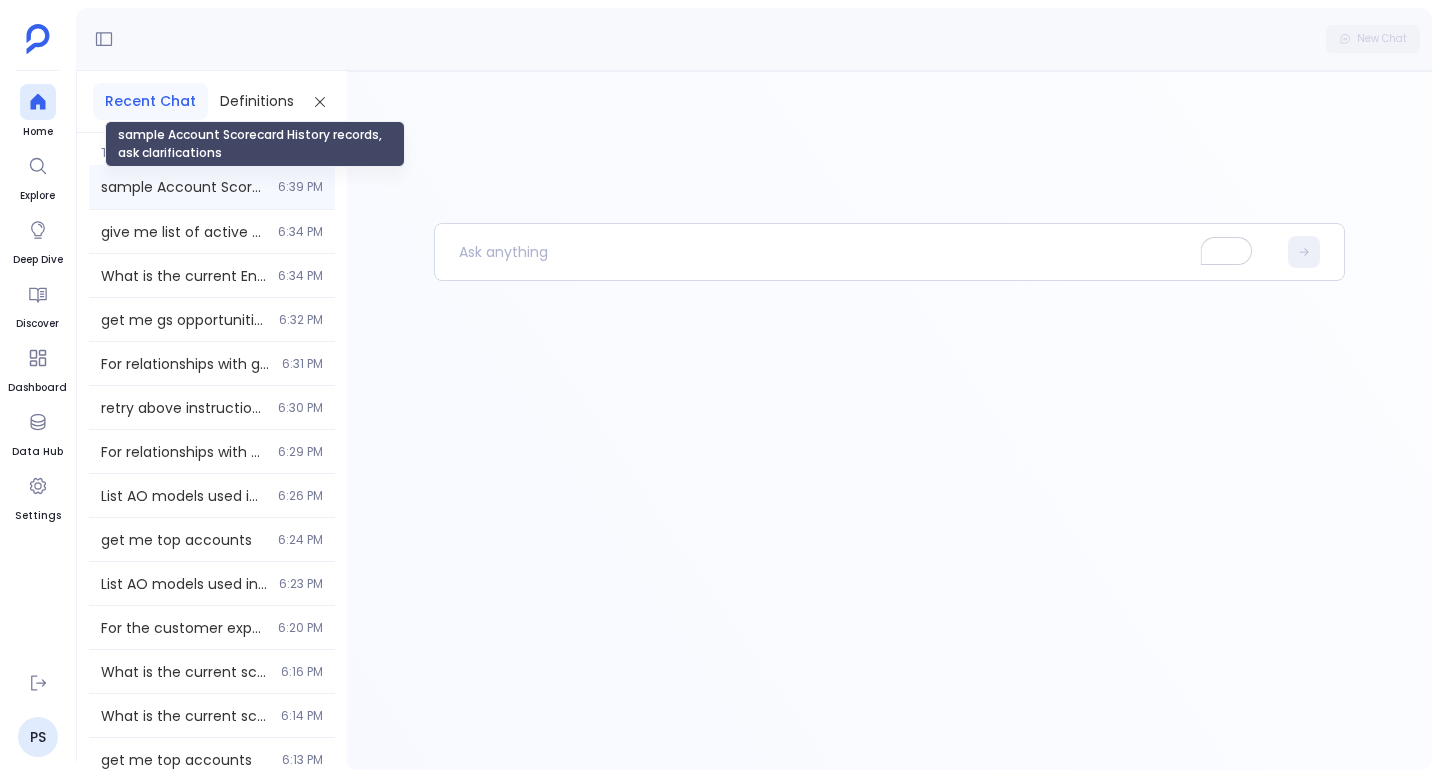 click on "sample Account Scorecard History records, ask clarifications" at bounding box center [183, 187] 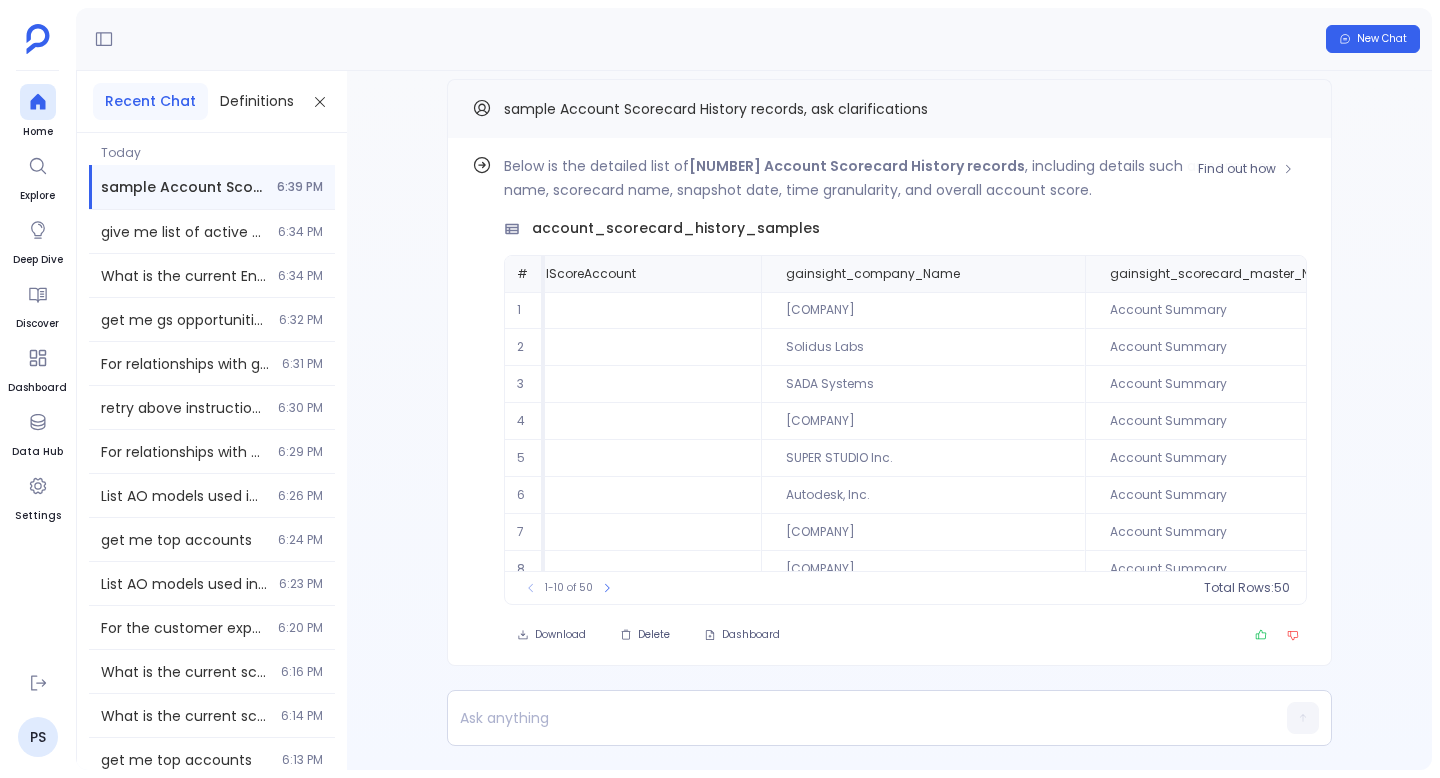 scroll, scrollTop: 0, scrollLeft: 1503, axis: horizontal 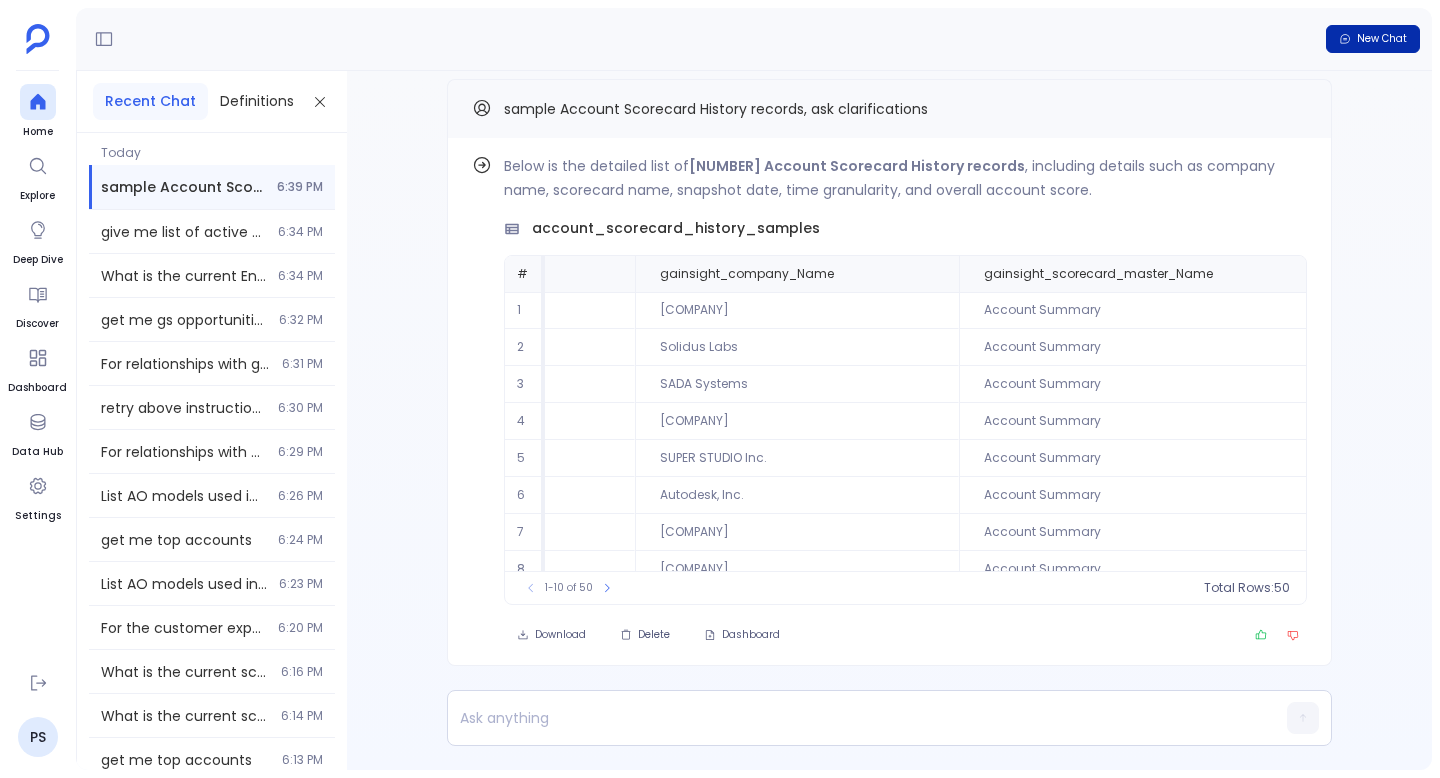 click on "New Chat" at bounding box center (1373, 39) 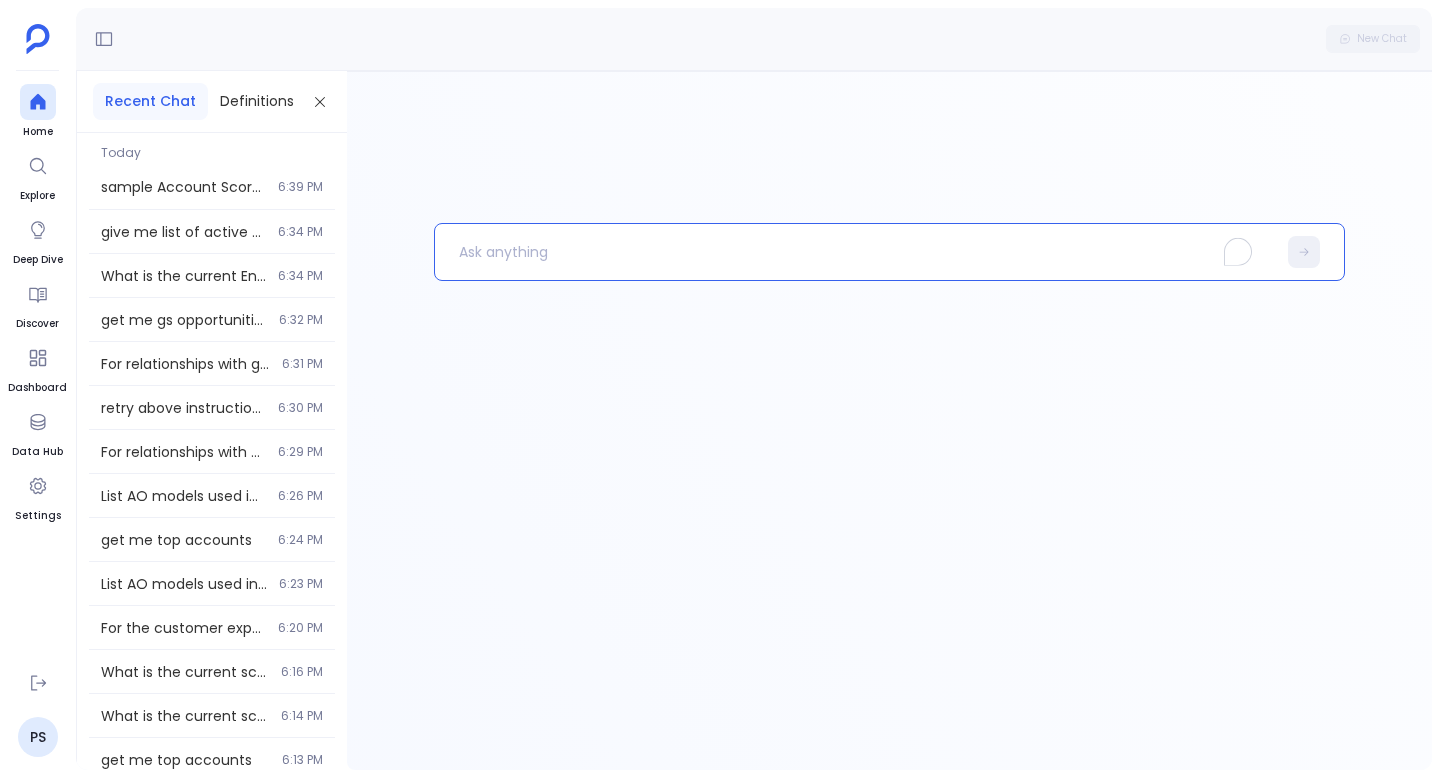 click at bounding box center (855, 252) 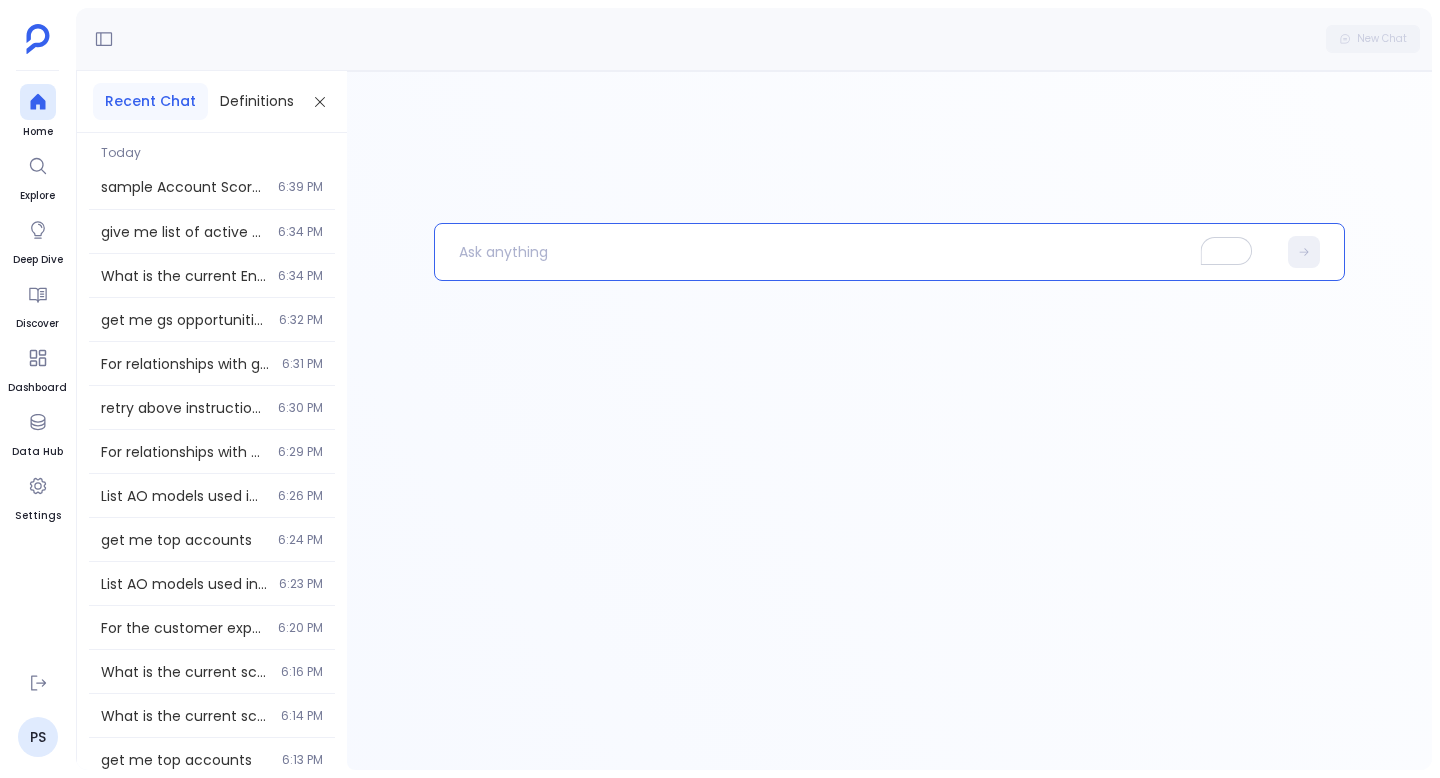 type 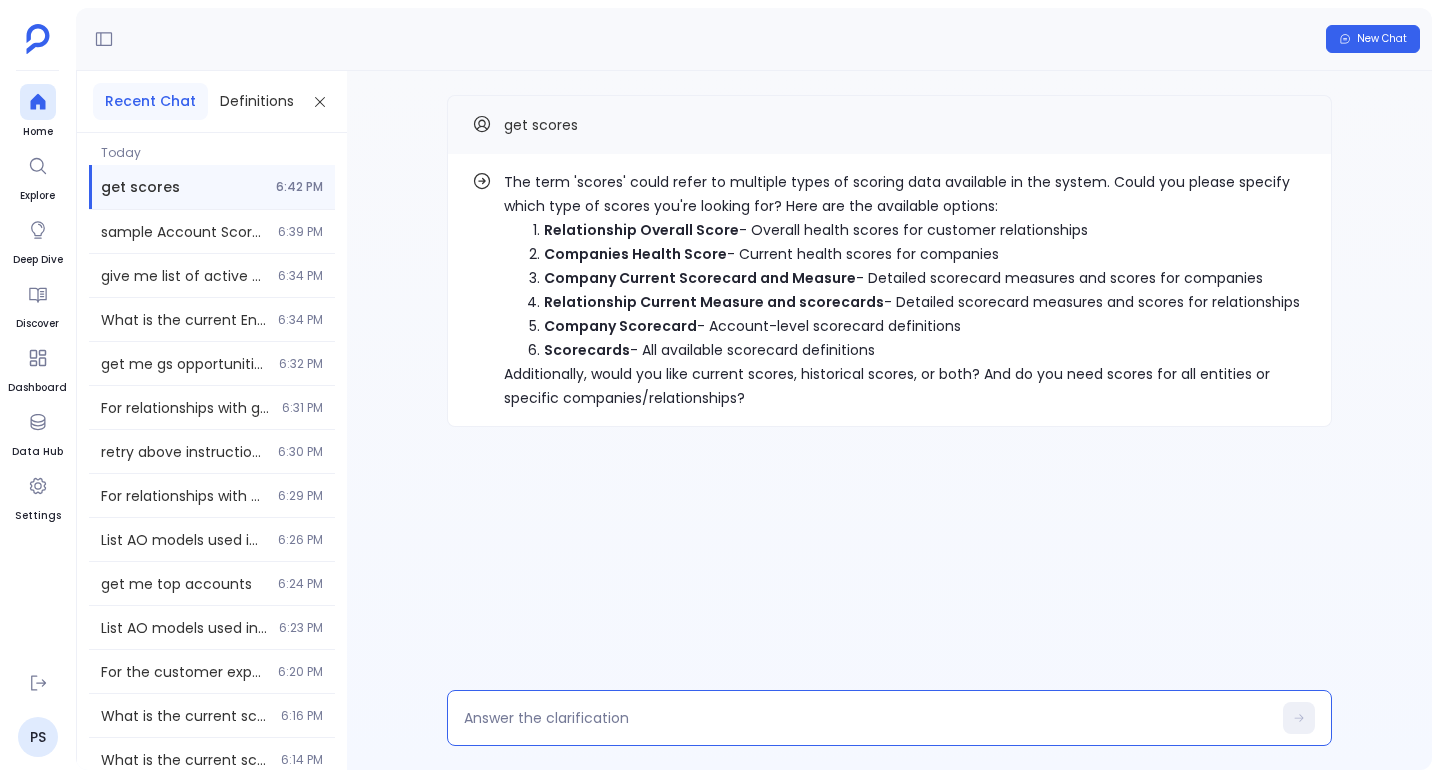 click at bounding box center [867, 718] 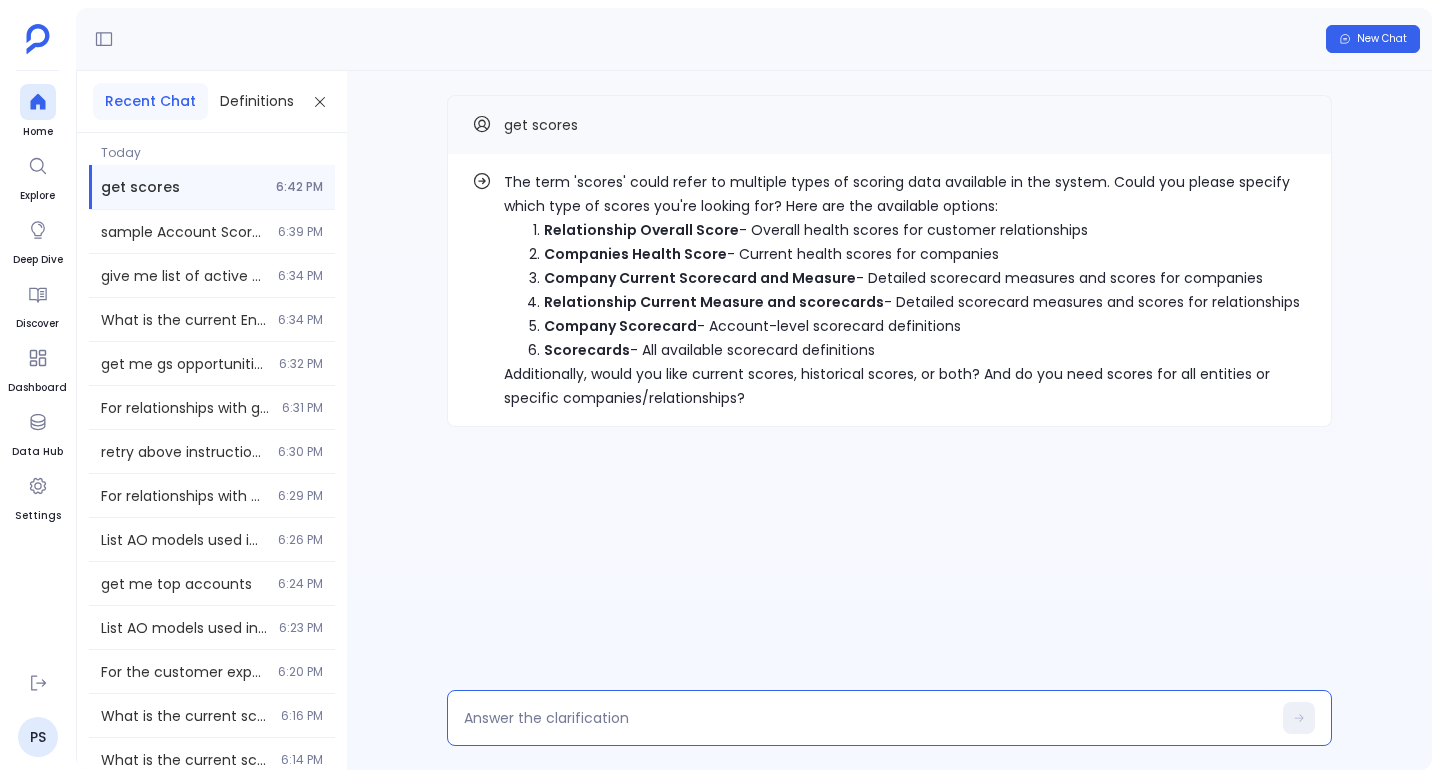 type on "2" 